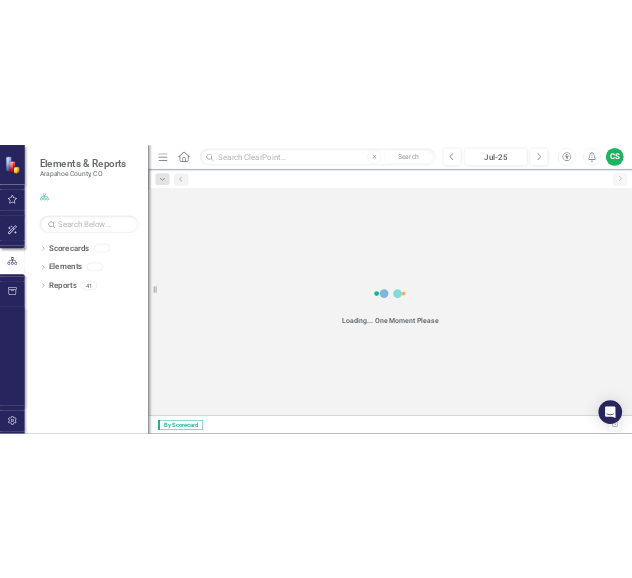 scroll, scrollTop: 0, scrollLeft: 0, axis: both 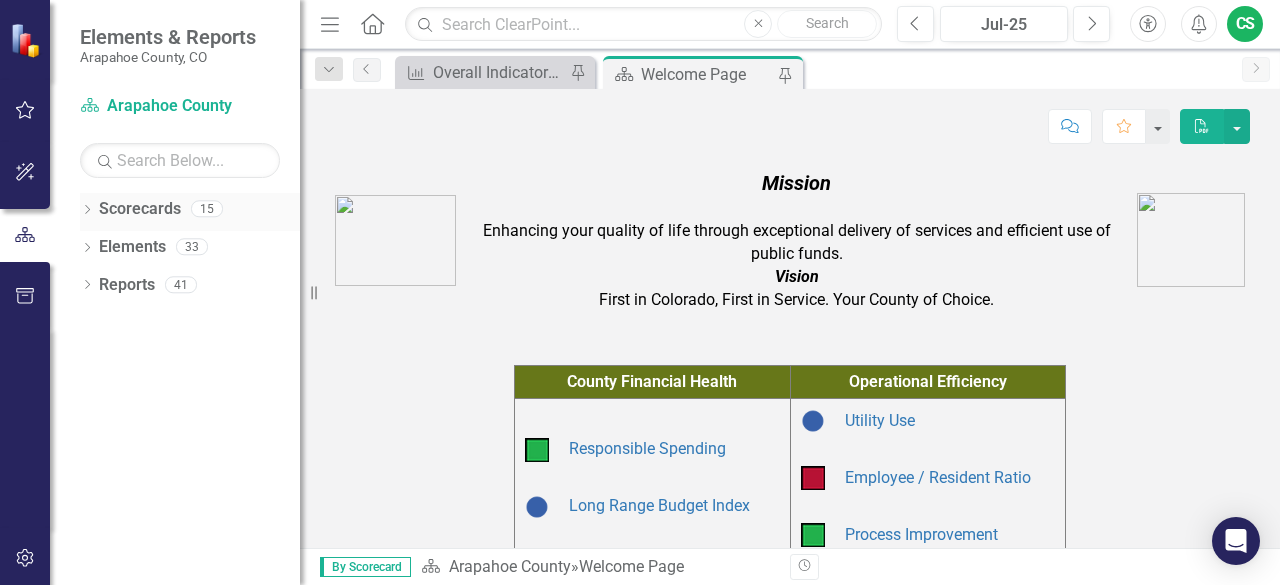 click on "Dropdown" 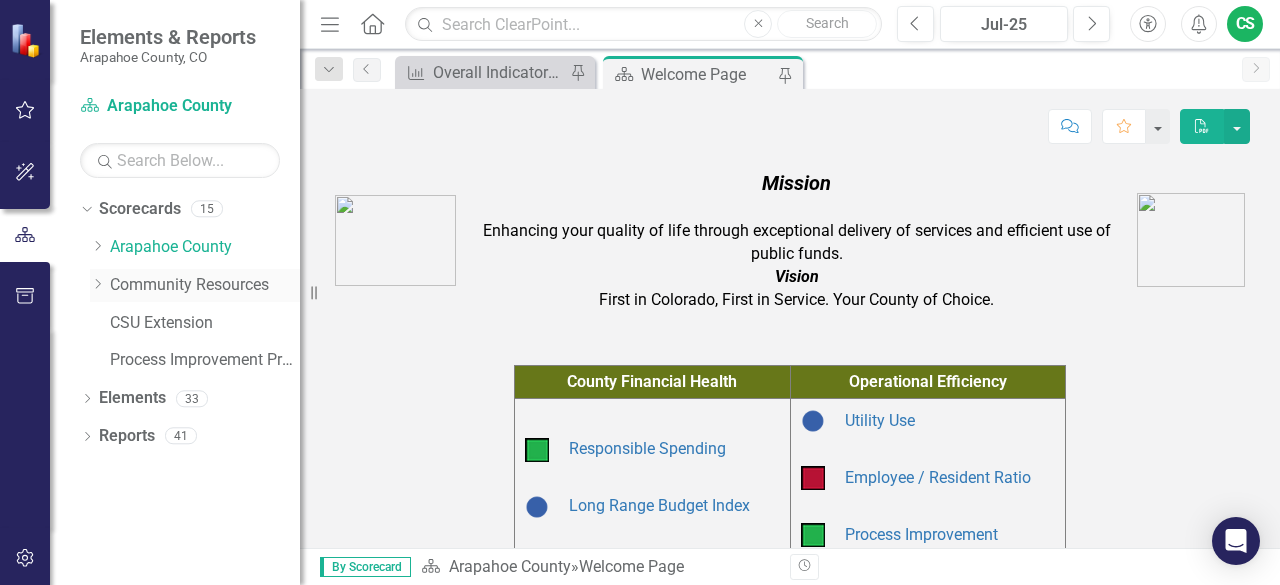 click on "Dropdown" 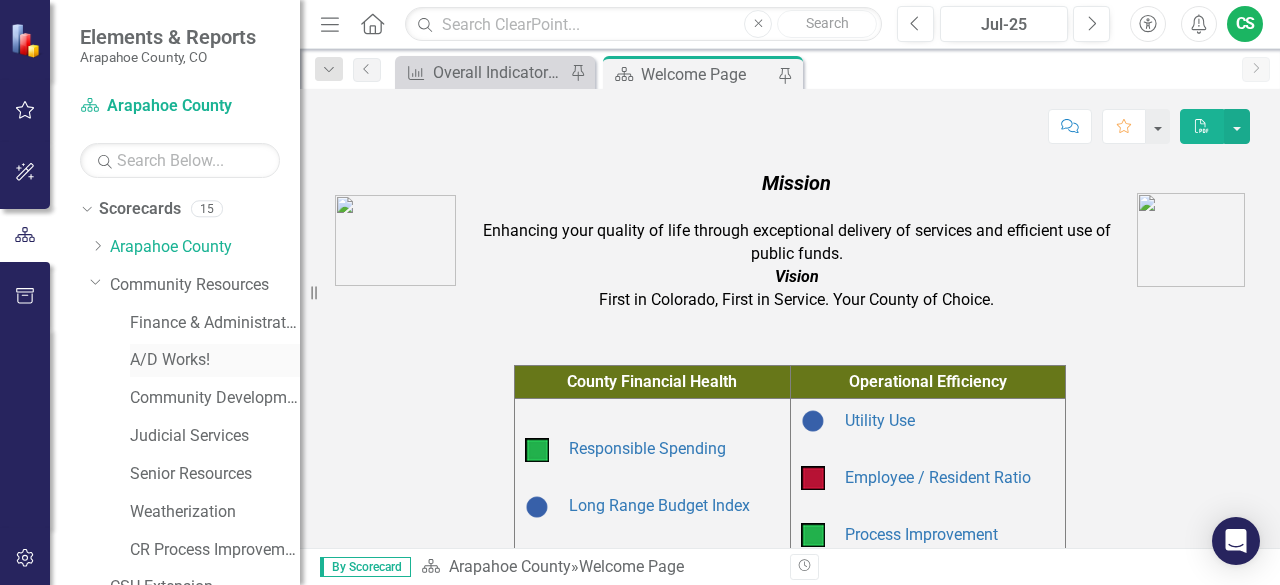 click on "A/D Works!" at bounding box center [215, 360] 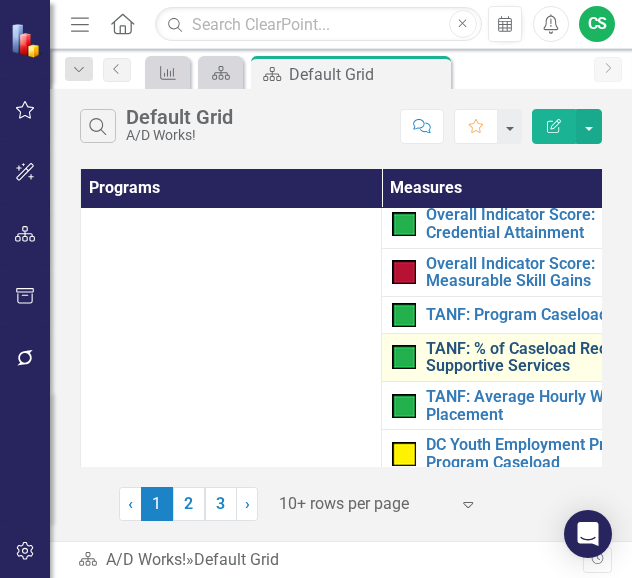 scroll, scrollTop: 400, scrollLeft: 0, axis: vertical 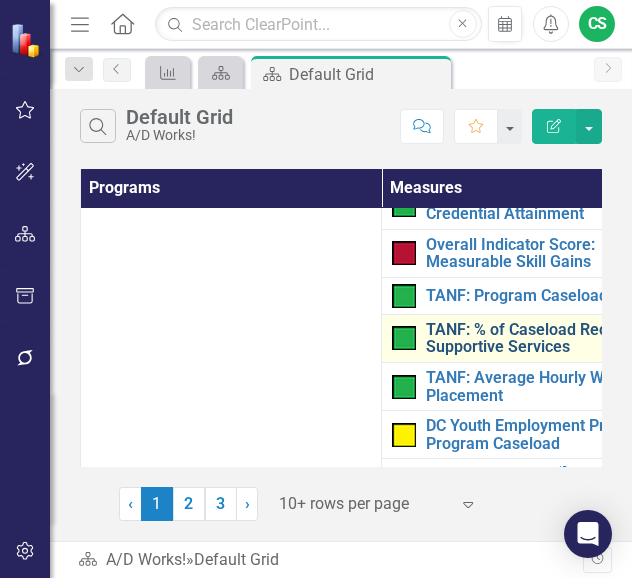 click on "TANF:  % of Caseload Receiving Supportive Services" at bounding box center (549, 338) 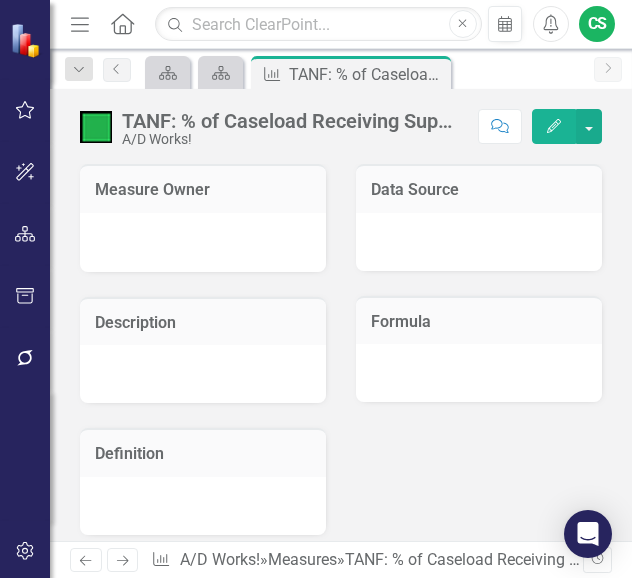 click on "Edit" 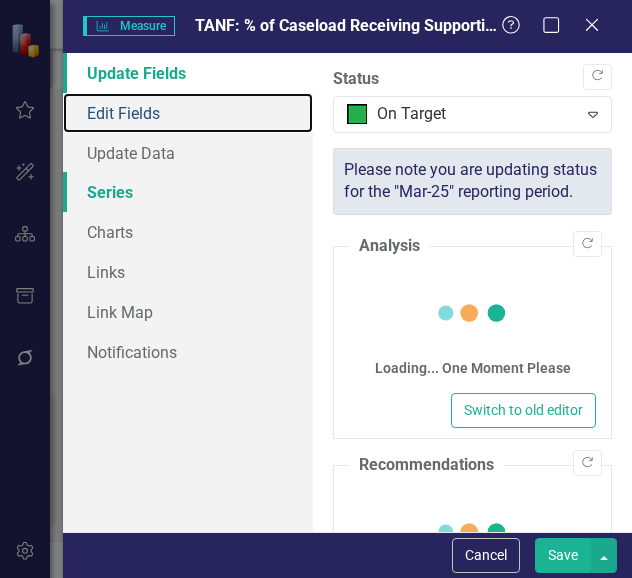 click on "Edit Fields" at bounding box center [188, 113] 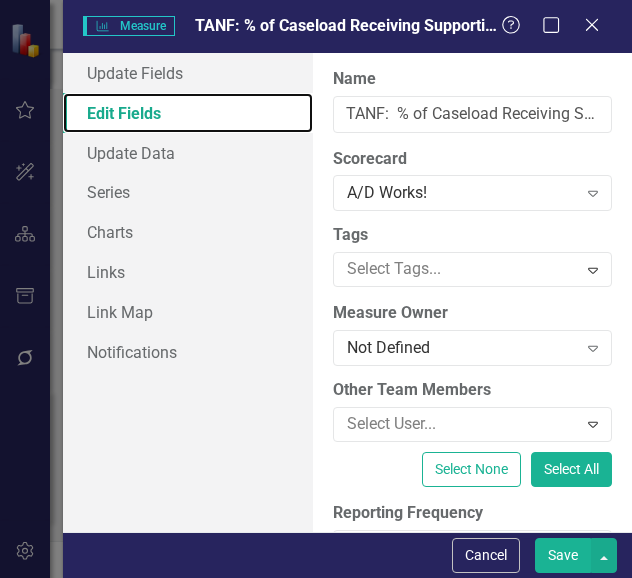 scroll, scrollTop: 200, scrollLeft: 0, axis: vertical 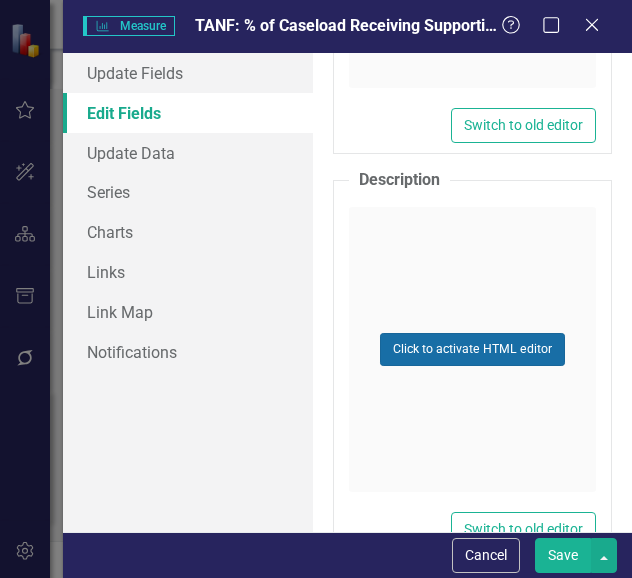click on "Click to activate HTML editor" at bounding box center [472, 349] 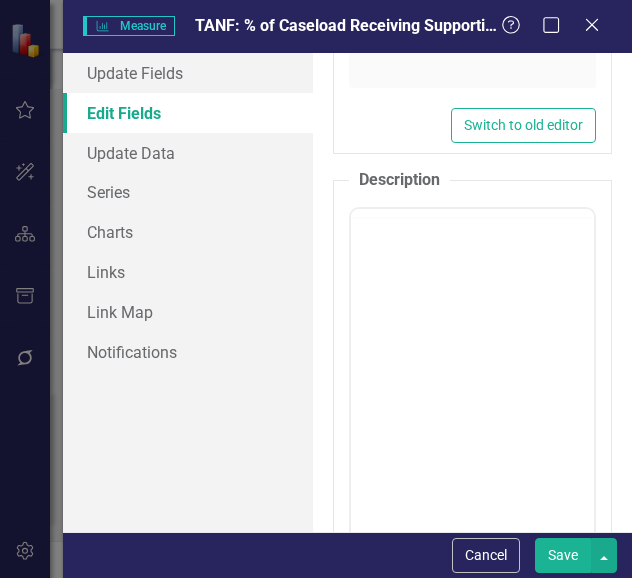 scroll, scrollTop: 0, scrollLeft: 0, axis: both 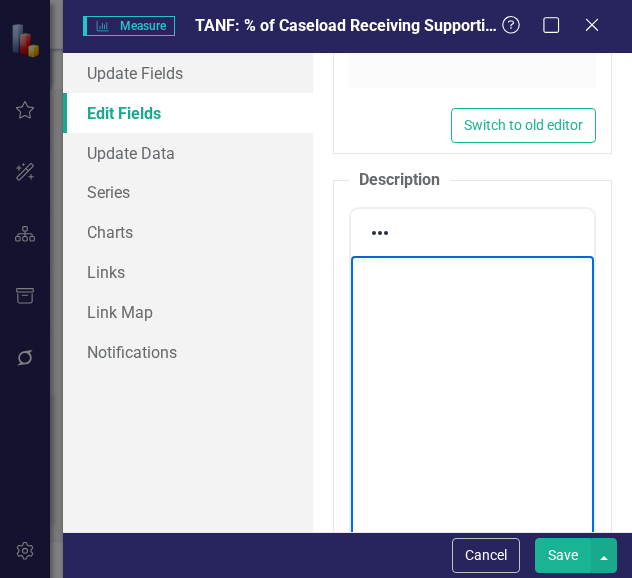 click at bounding box center [472, 406] 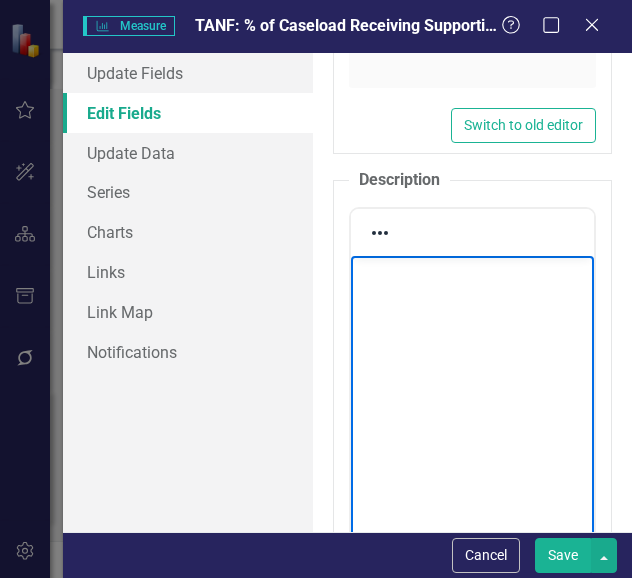 click at bounding box center [472, 406] 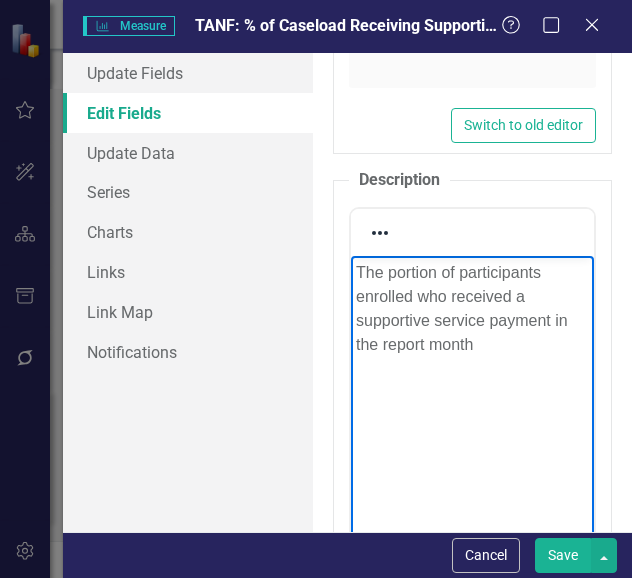 click on "The portion of participants enrolled who received a supportive service payment in the report month" at bounding box center (472, 309) 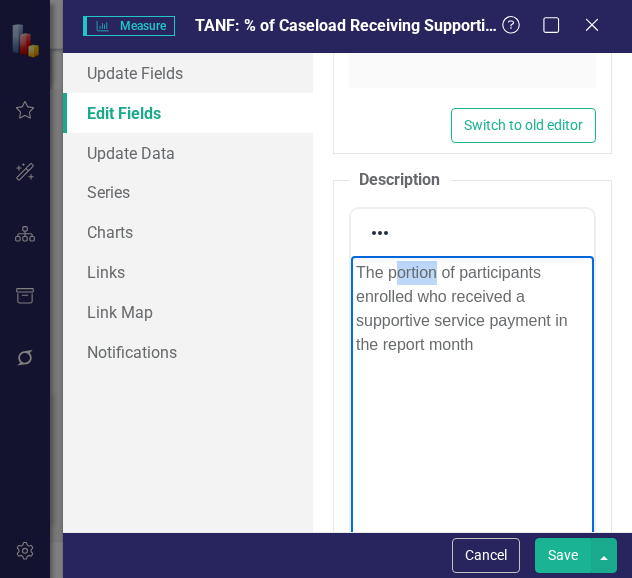 type 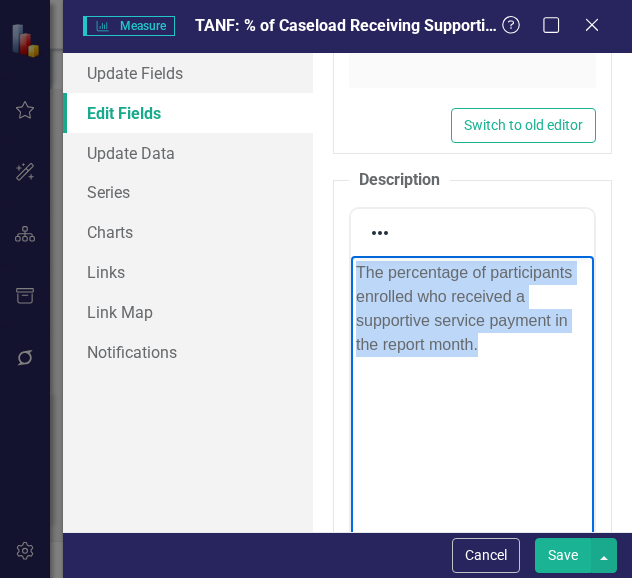 drag, startPoint x: 484, startPoint y: 344, endPoint x: 336, endPoint y: 264, distance: 168.23793 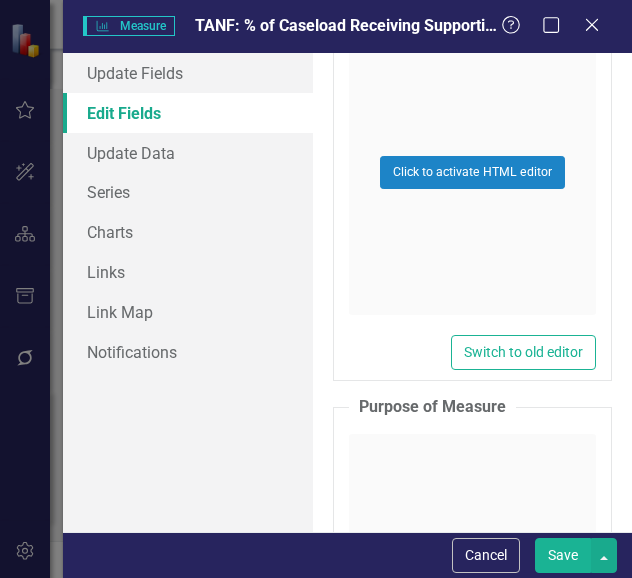 scroll, scrollTop: 7300, scrollLeft: 0, axis: vertical 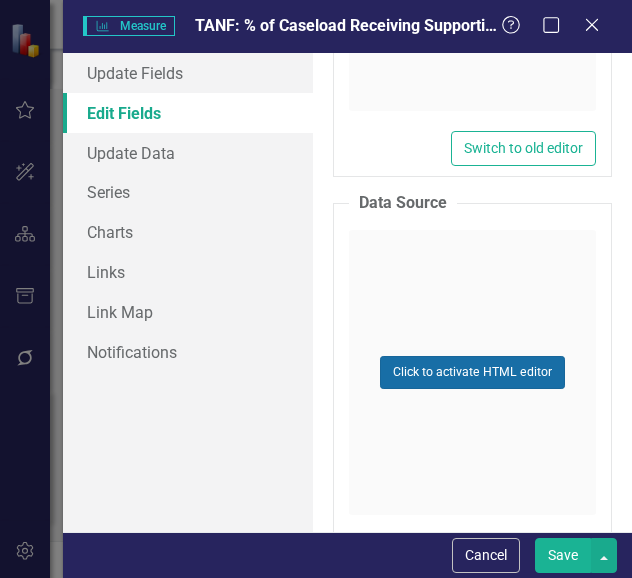 click on "Click to activate HTML editor" at bounding box center [472, 372] 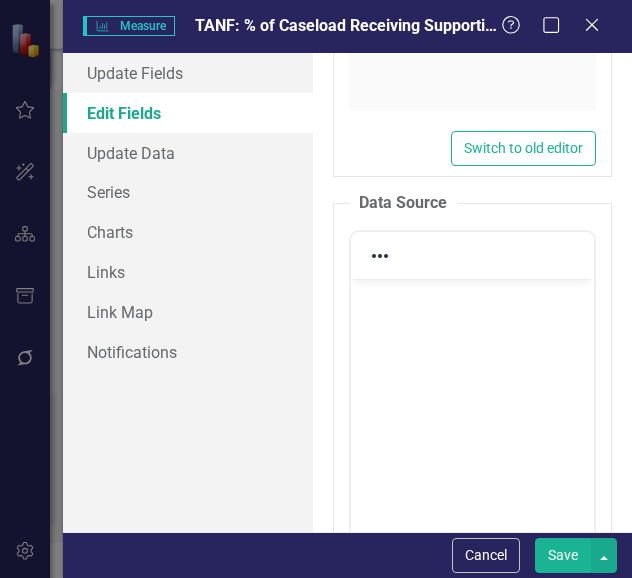 scroll, scrollTop: 0, scrollLeft: 0, axis: both 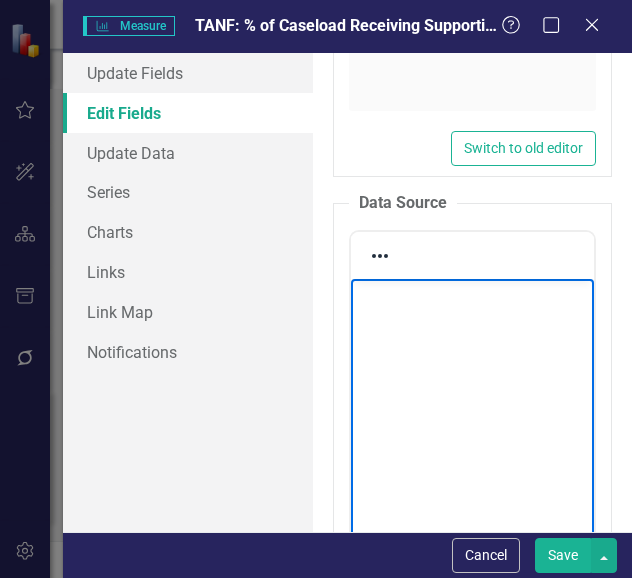 click at bounding box center (472, 429) 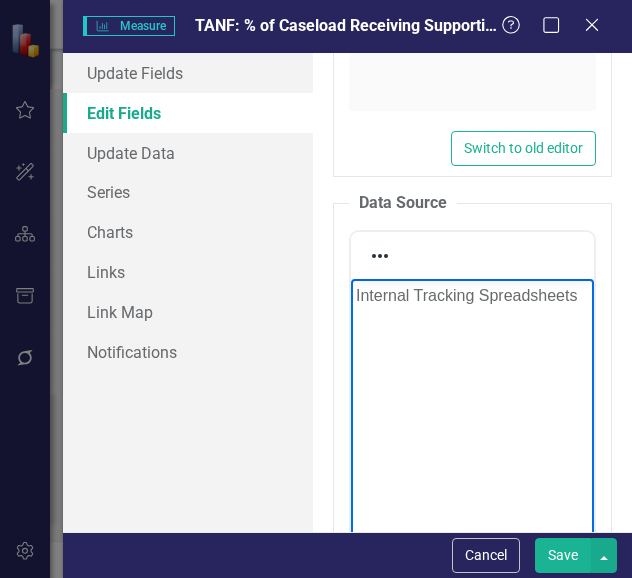click on "Internal Tracking Spreadsheets" at bounding box center [472, 296] 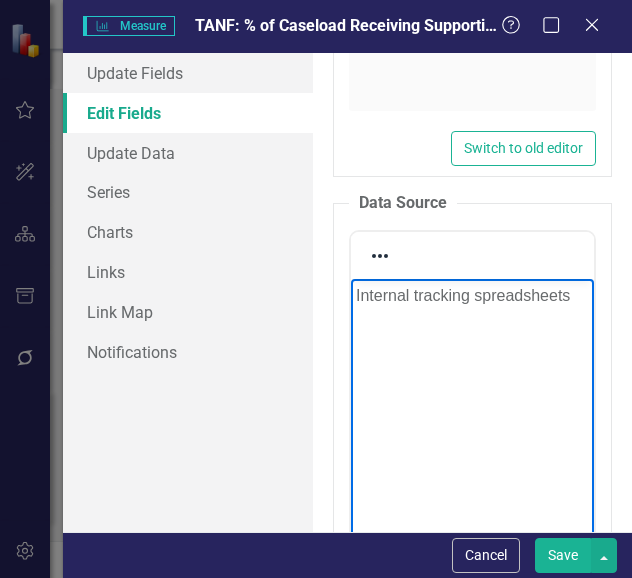 click on "Internal tracking spreadsheets" at bounding box center [472, 296] 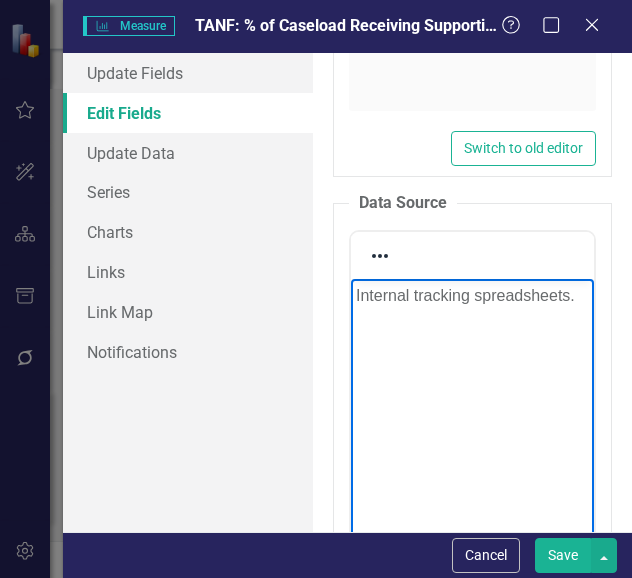 click on "Save" at bounding box center (563, 555) 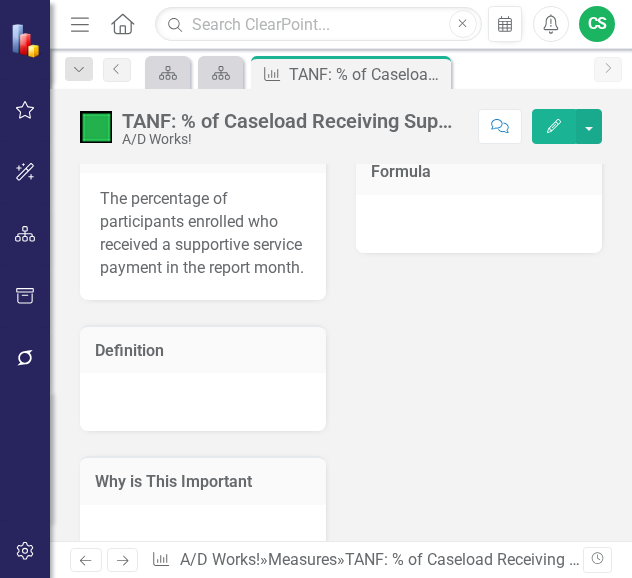 scroll, scrollTop: 200, scrollLeft: 0, axis: vertical 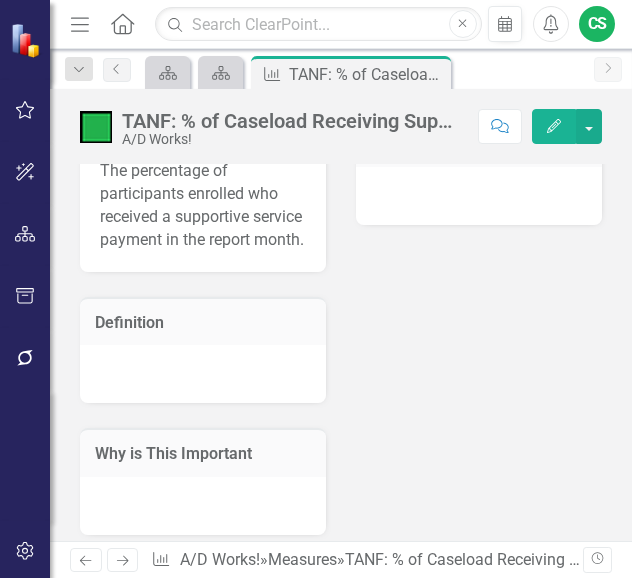 click at bounding box center [203, 374] 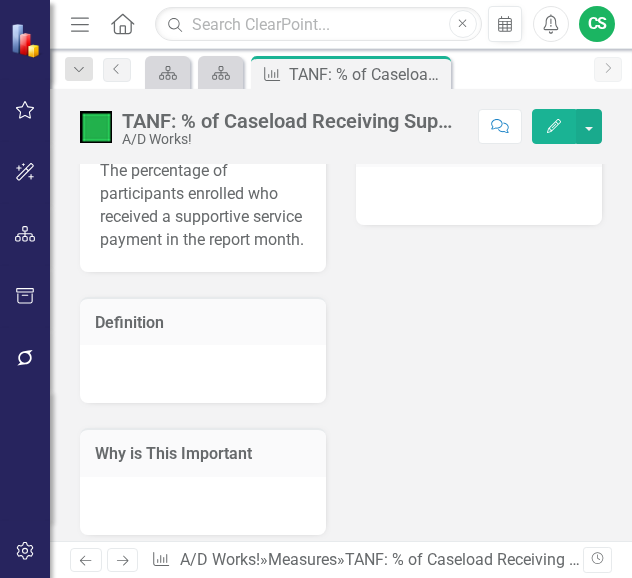 click on "Edit" 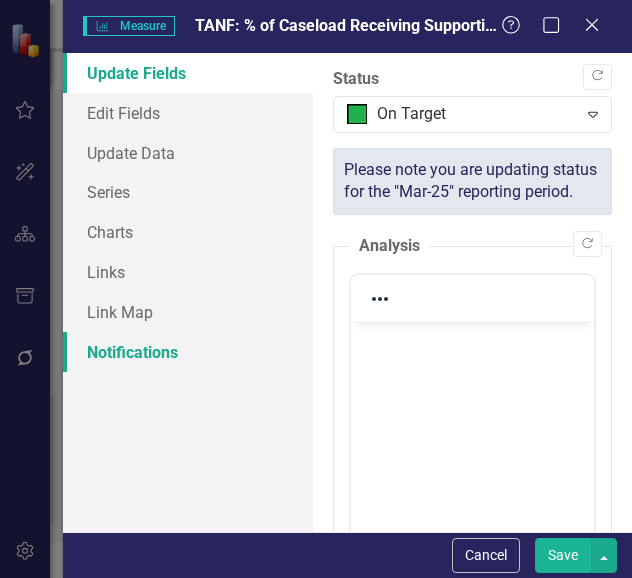 scroll, scrollTop: 0, scrollLeft: 0, axis: both 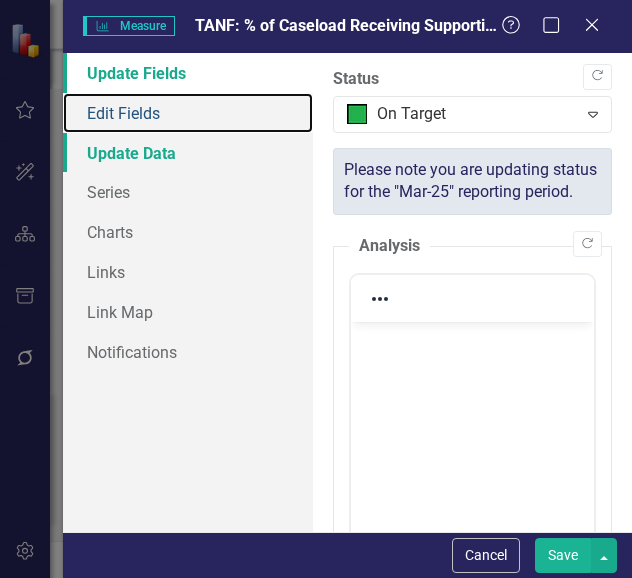 drag, startPoint x: 119, startPoint y: 110, endPoint x: 189, endPoint y: 168, distance: 90.90655 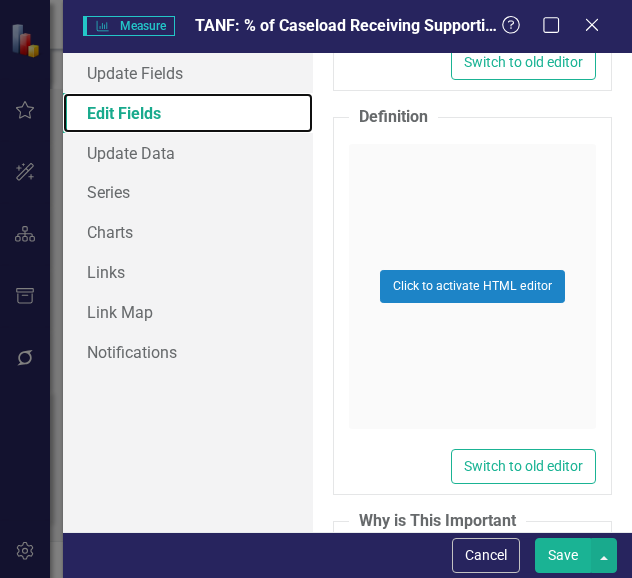 scroll, scrollTop: 8100, scrollLeft: 0, axis: vertical 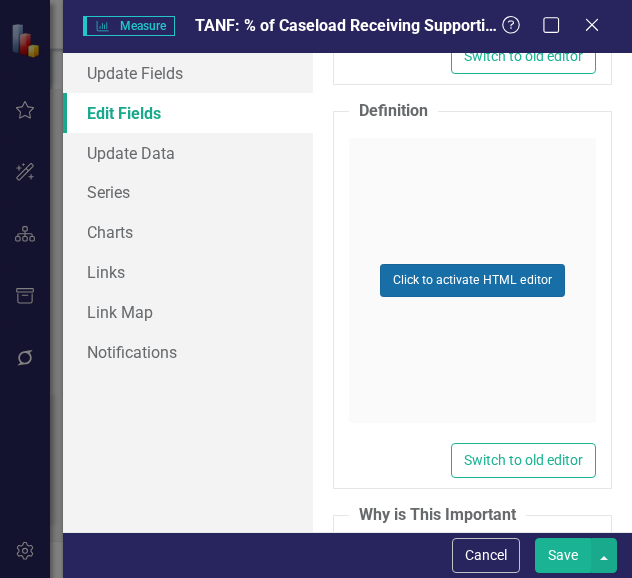 click on "Click to activate HTML editor" at bounding box center (472, 280) 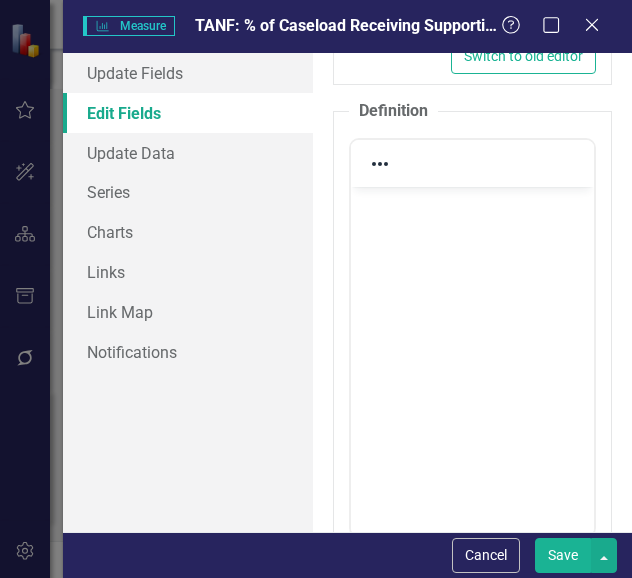 scroll, scrollTop: 0, scrollLeft: 0, axis: both 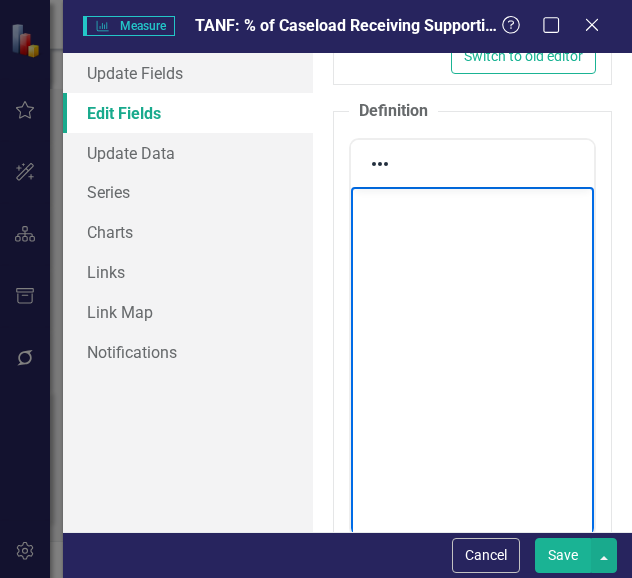 click at bounding box center [472, 336] 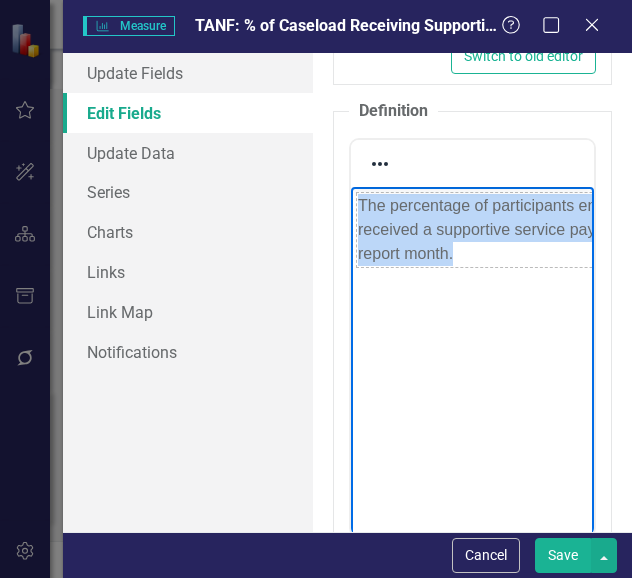 drag, startPoint x: 458, startPoint y: 251, endPoint x: 338, endPoint y: 199, distance: 130.78226 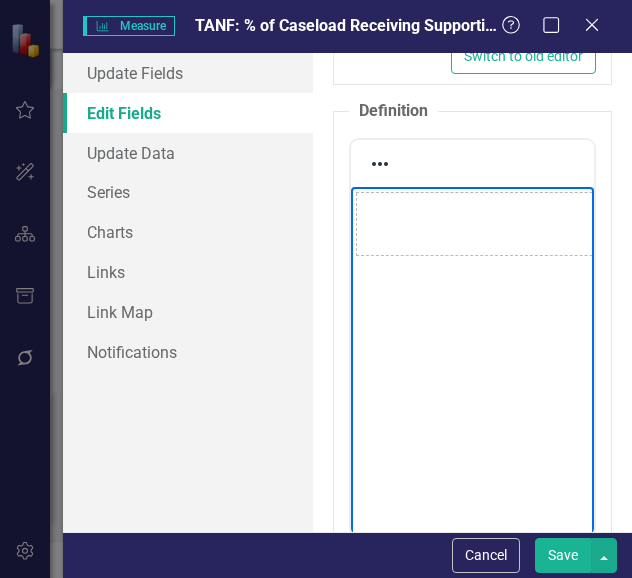 click at bounding box center [472, 336] 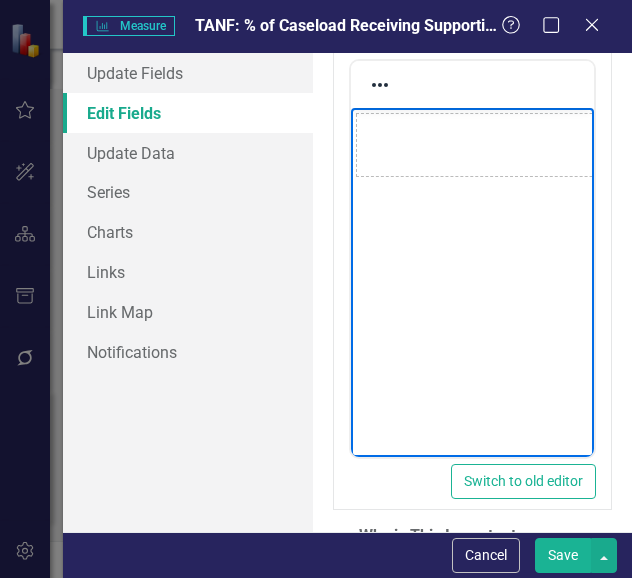 scroll, scrollTop: 8200, scrollLeft: 0, axis: vertical 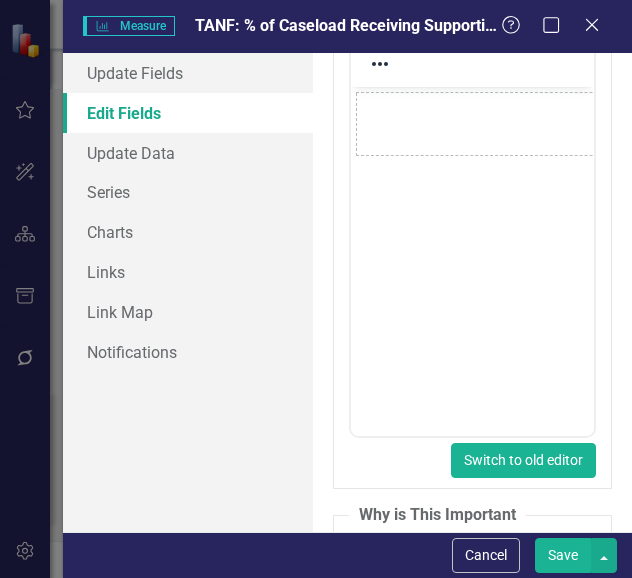 click on "Switch to old editor" at bounding box center (523, 460) 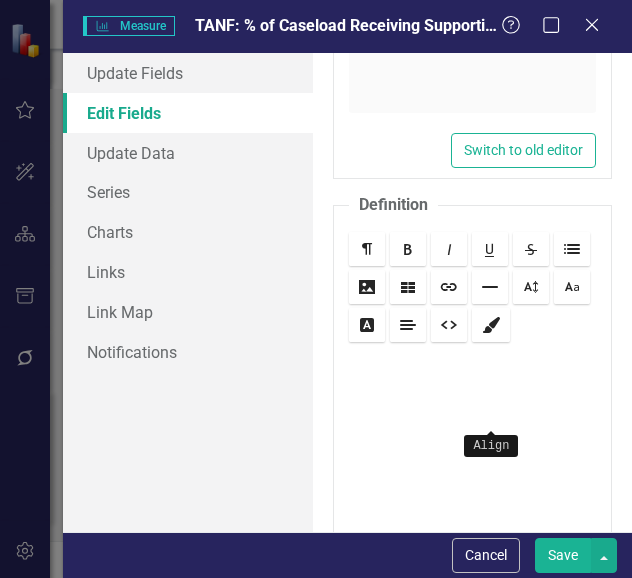scroll, scrollTop: 8200, scrollLeft: 0, axis: vertical 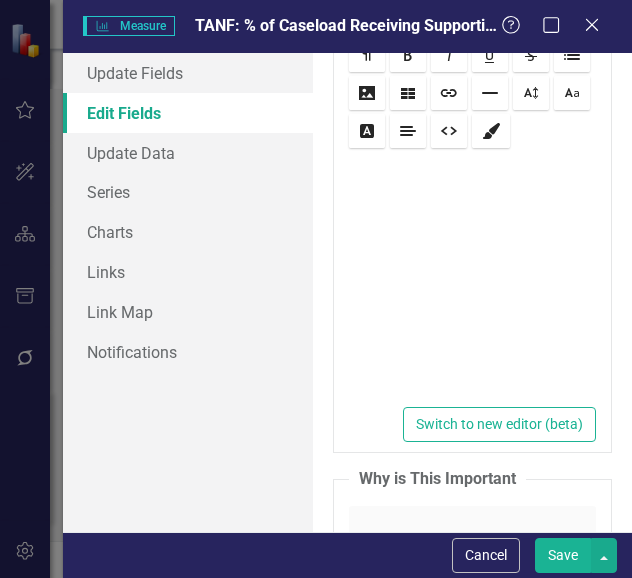 click at bounding box center (472, 277) 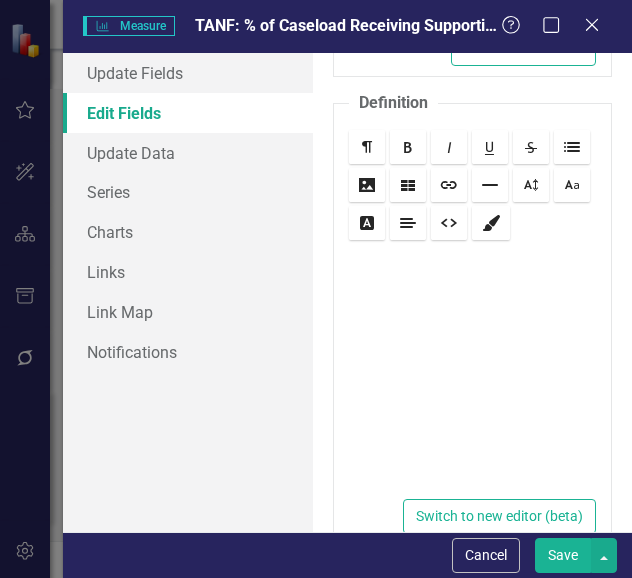 scroll, scrollTop: 8100, scrollLeft: 0, axis: vertical 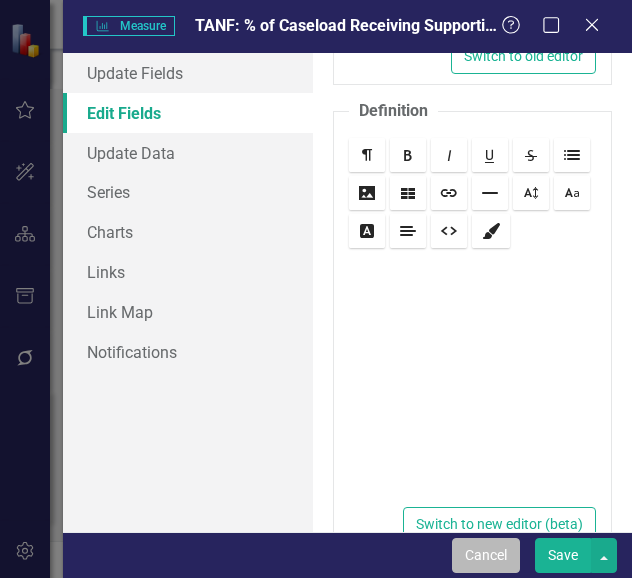 click on "Cancel" at bounding box center (486, 555) 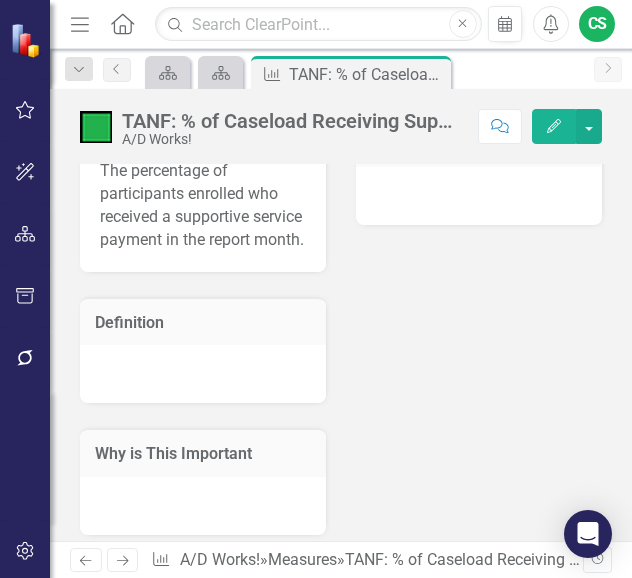 click on "Edit" 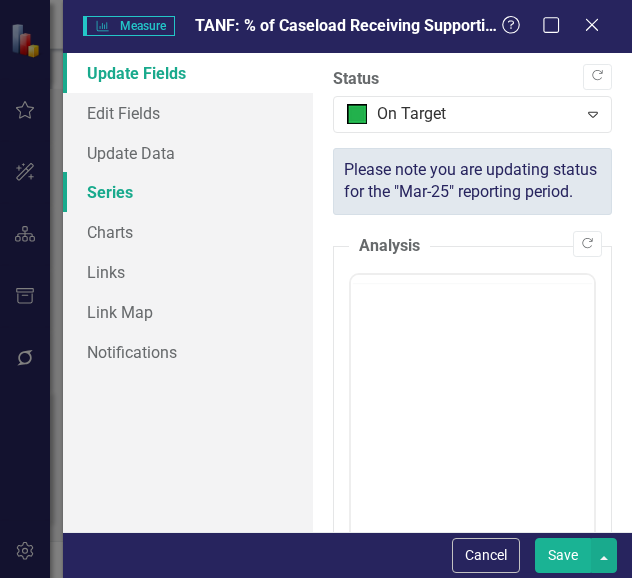 scroll, scrollTop: 0, scrollLeft: 0, axis: both 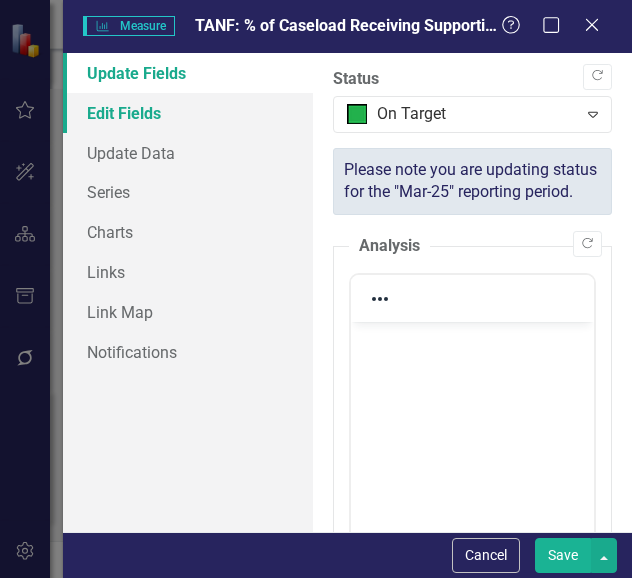 click on "Edit Fields" at bounding box center [188, 113] 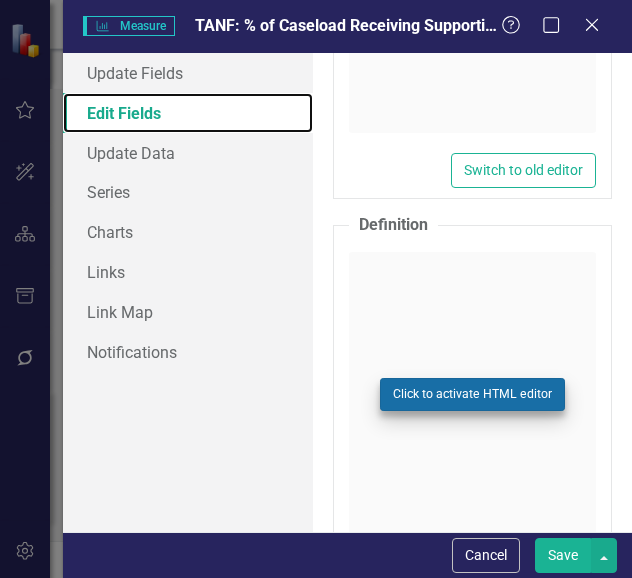 scroll, scrollTop: 8000, scrollLeft: 0, axis: vertical 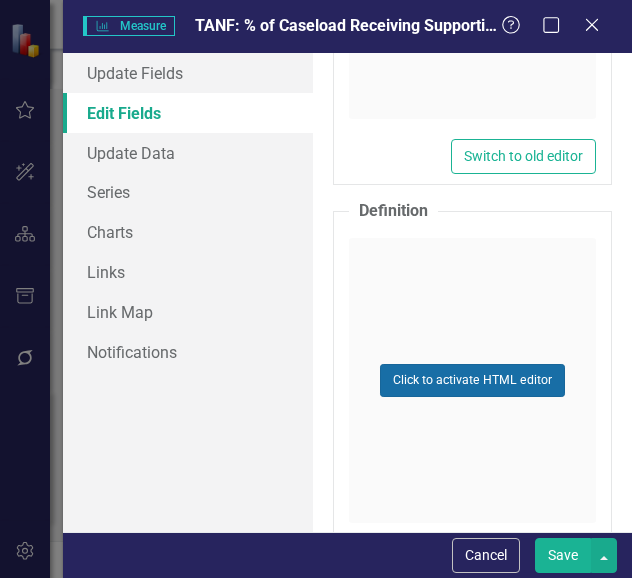 click on "Click to activate HTML editor" at bounding box center [472, 380] 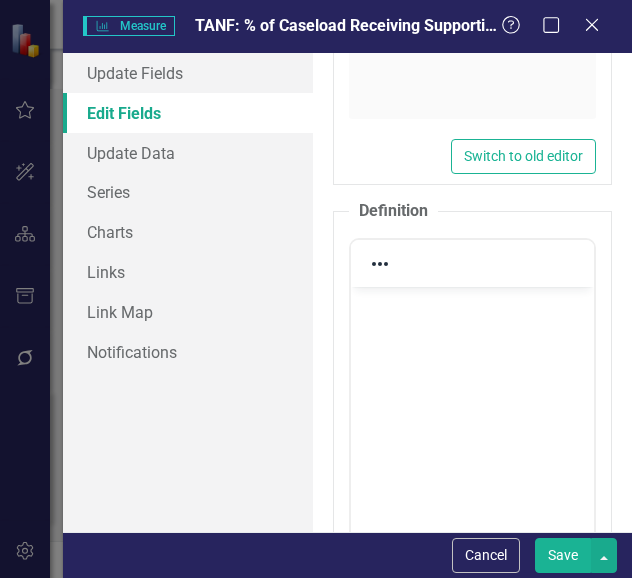 scroll, scrollTop: 0, scrollLeft: 0, axis: both 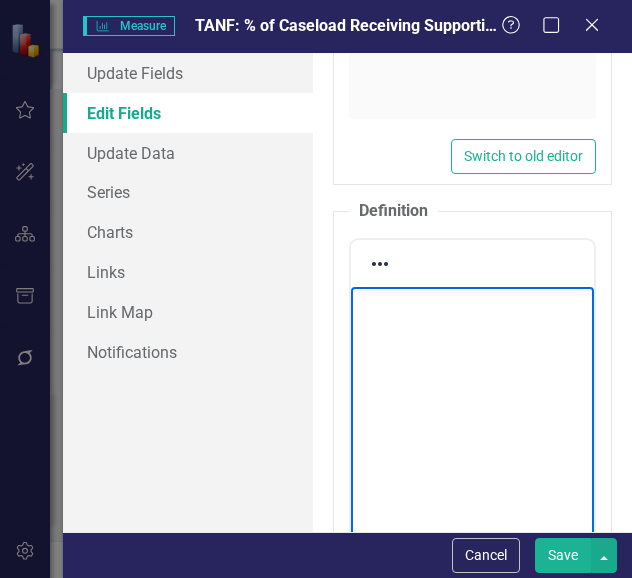 click at bounding box center [472, 436] 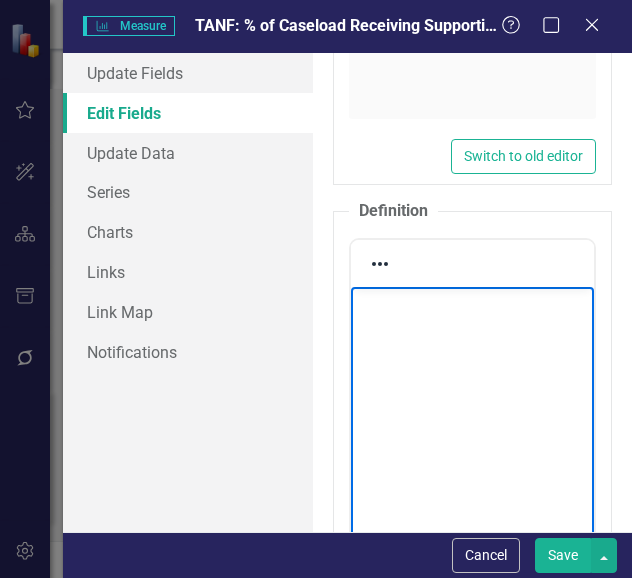 click at bounding box center [472, 436] 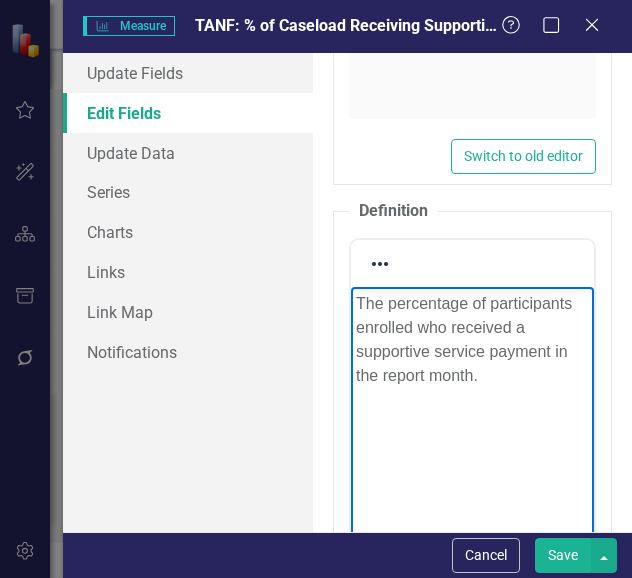 click on "Save" at bounding box center [563, 555] 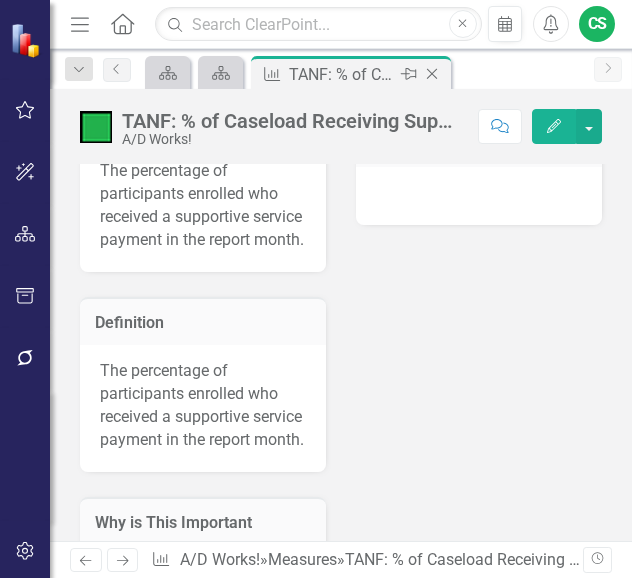click on "Close" 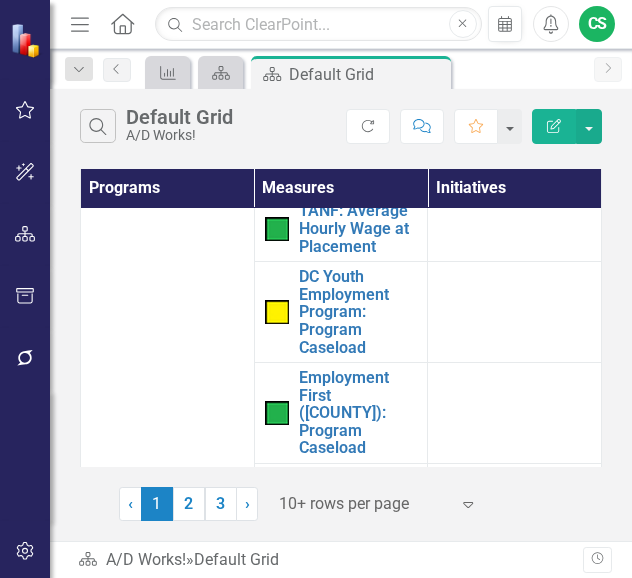 scroll, scrollTop: 900, scrollLeft: 0, axis: vertical 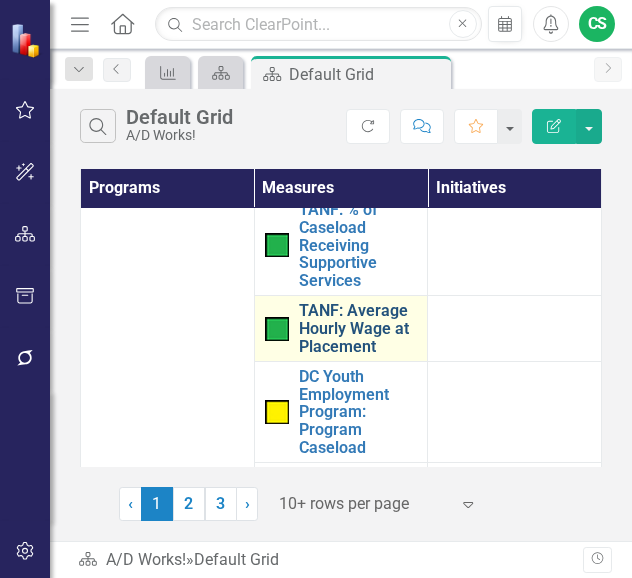 click on "TANF:  Average Hourly Wage at Placement" at bounding box center [358, 328] 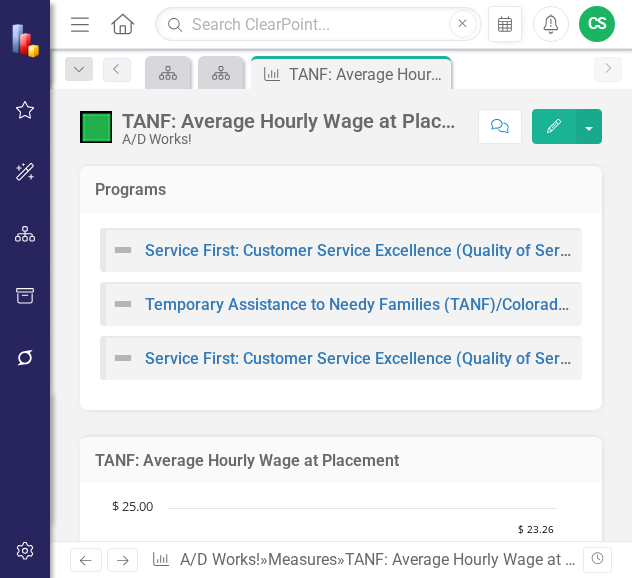 click on "Edit" 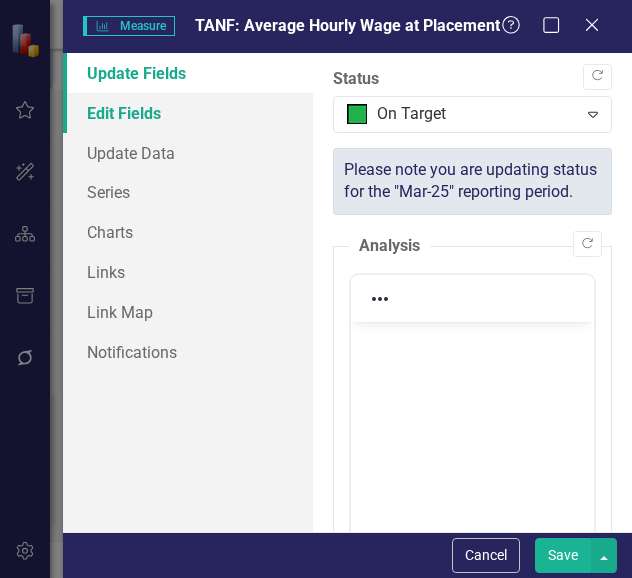 scroll, scrollTop: 0, scrollLeft: 0, axis: both 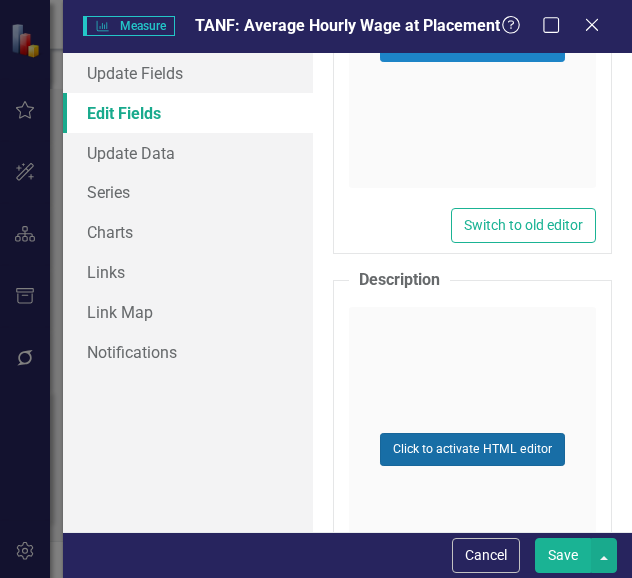 click on "Click to activate HTML editor" at bounding box center [472, 449] 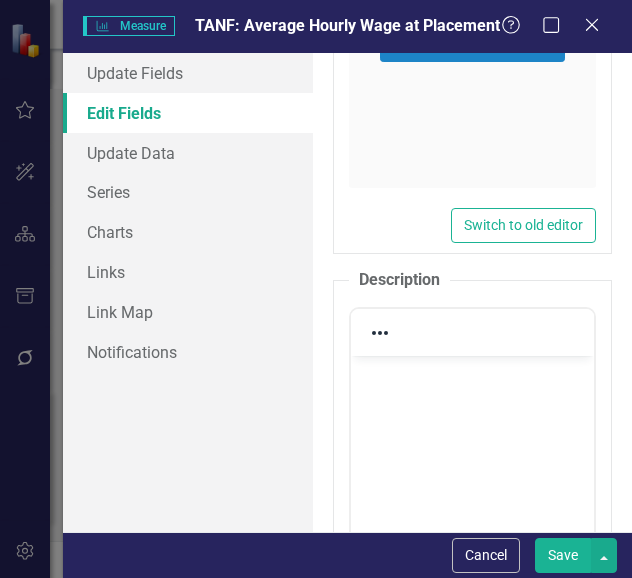 scroll, scrollTop: 0, scrollLeft: 0, axis: both 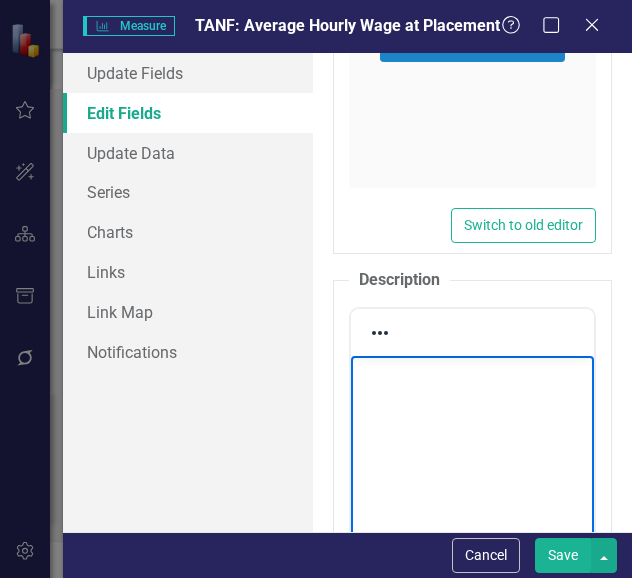 click at bounding box center [472, 506] 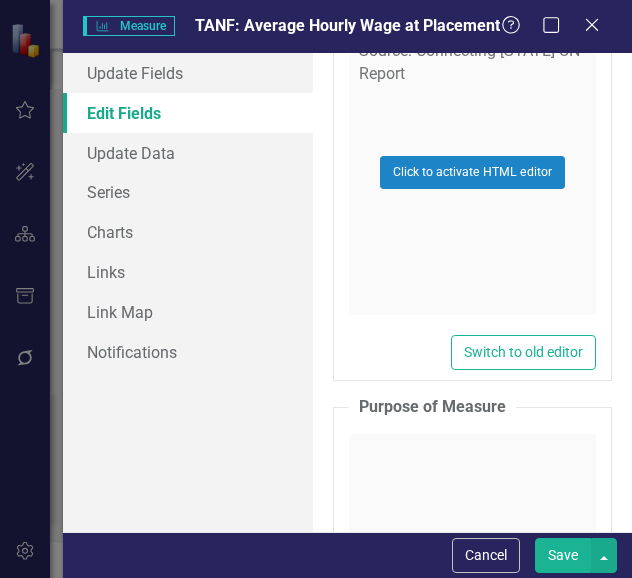 scroll, scrollTop: 8000, scrollLeft: 0, axis: vertical 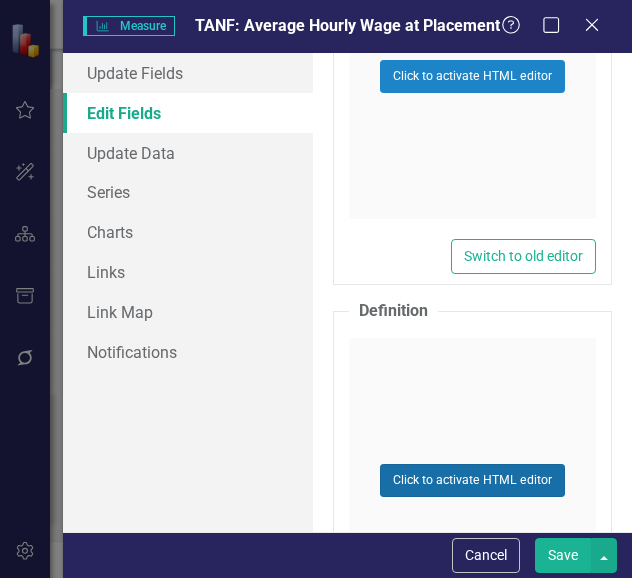 click on "Click to activate HTML editor" at bounding box center (472, 480) 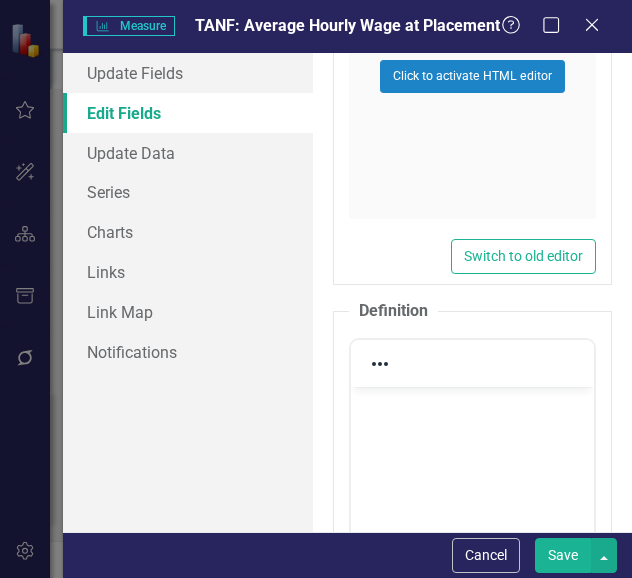 scroll, scrollTop: 0, scrollLeft: 0, axis: both 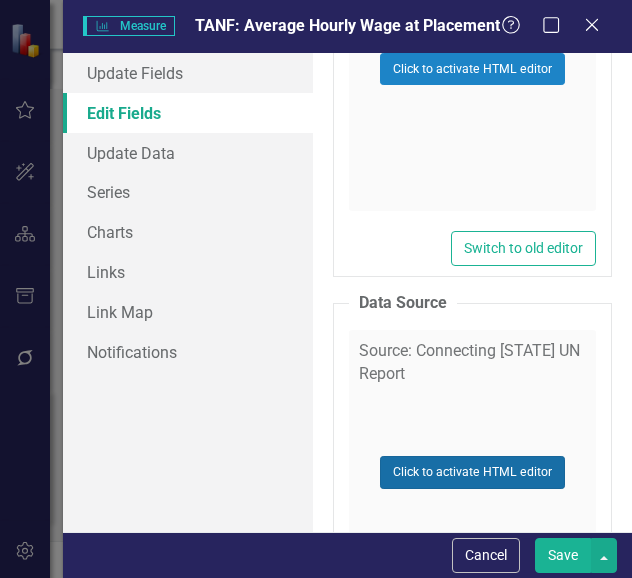 click on "Click to activate HTML editor" at bounding box center [472, 472] 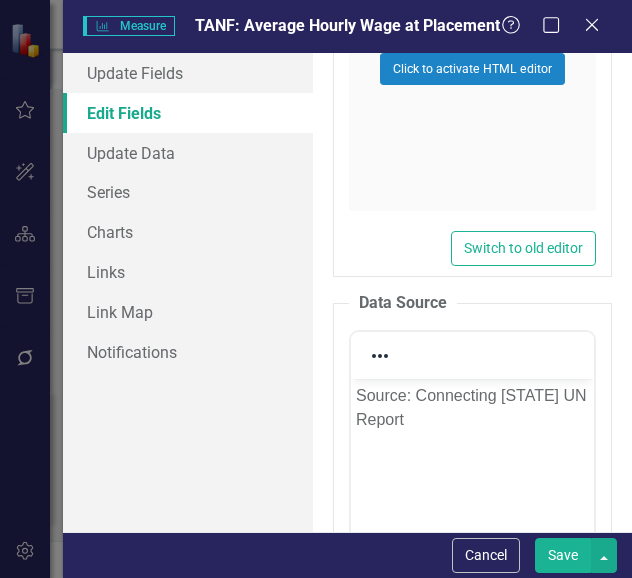 scroll, scrollTop: 0, scrollLeft: 0, axis: both 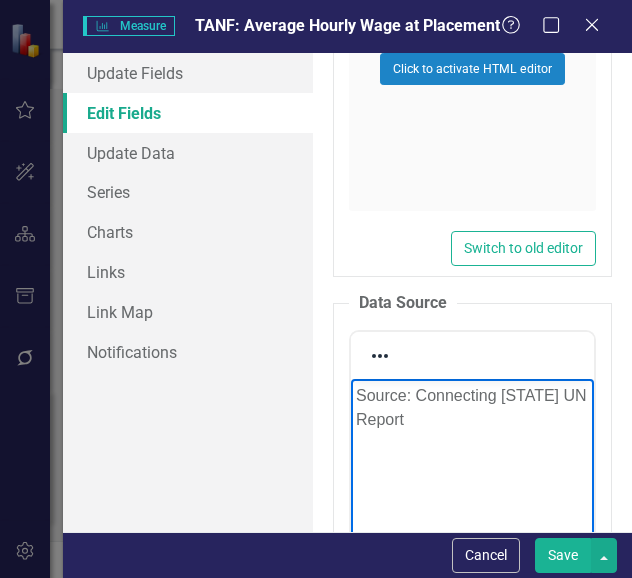 drag, startPoint x: 459, startPoint y: 422, endPoint x: 342, endPoint y: 393, distance: 120.54045 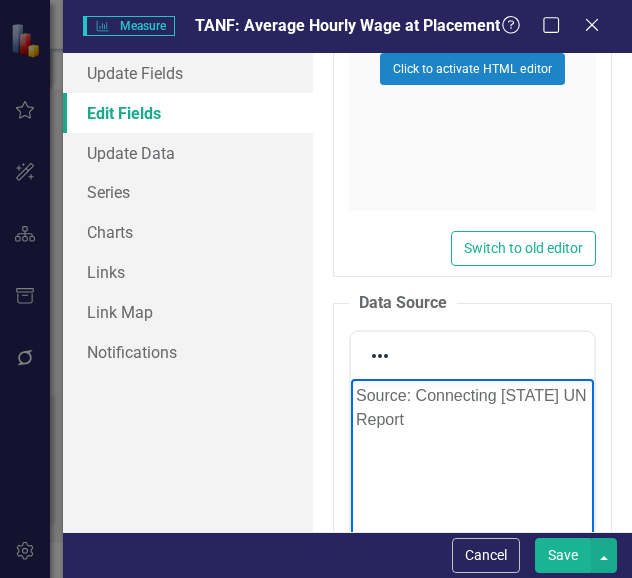 paste 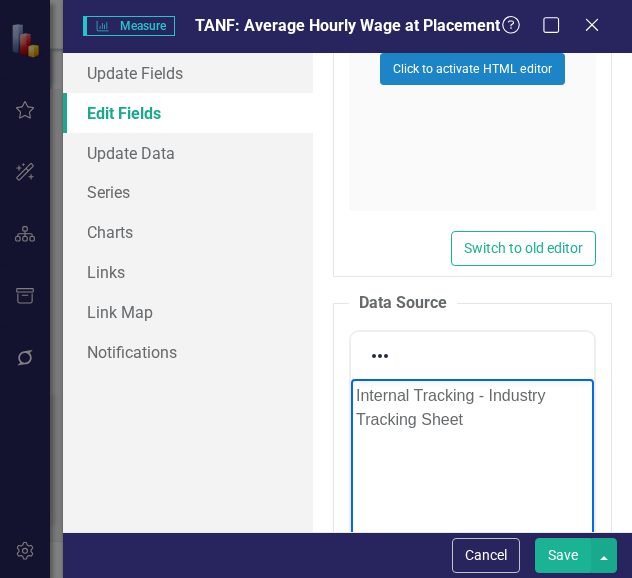click on "Internal Tracking - Industry Tracking Sheet" at bounding box center (472, 408) 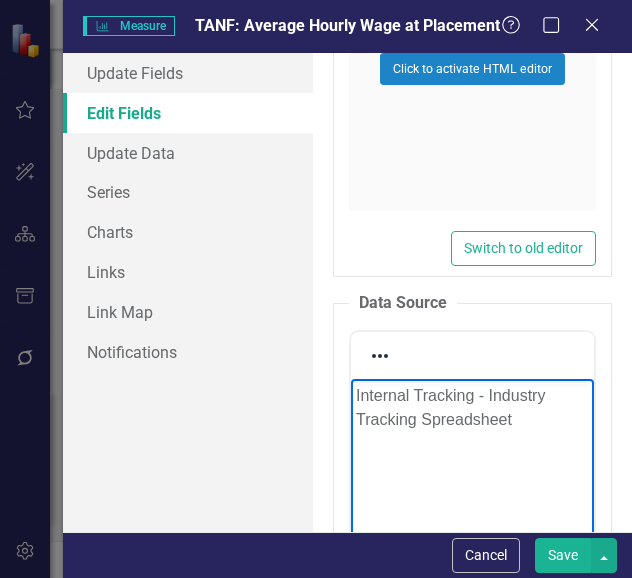 click on "Save" at bounding box center (563, 555) 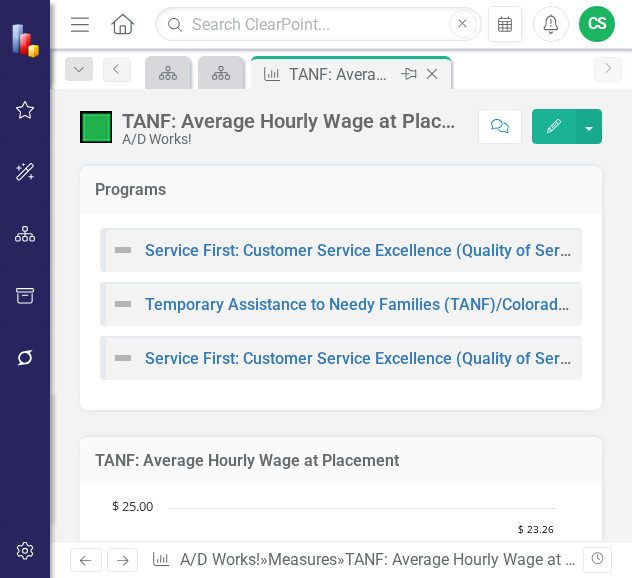click on "Close" 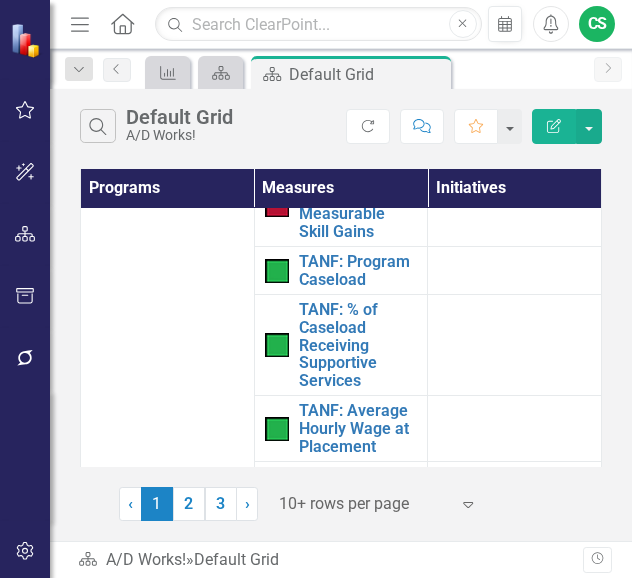 scroll, scrollTop: 1000, scrollLeft: 0, axis: vertical 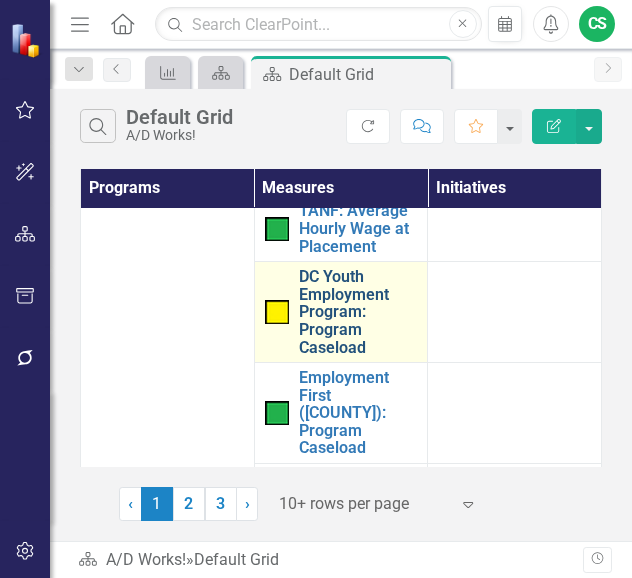 click on "DC Youth Employment Program: Program Caseload" at bounding box center (358, 312) 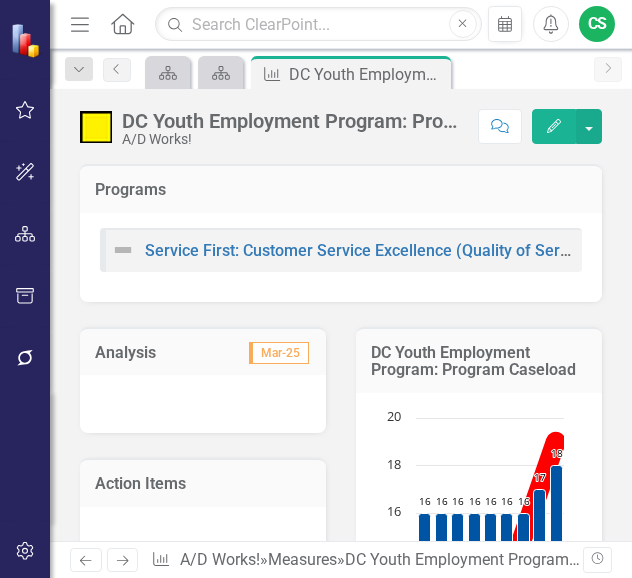 click 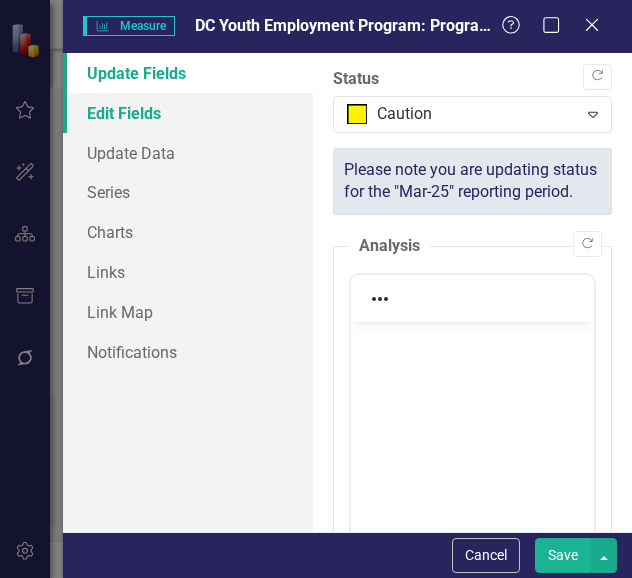 scroll, scrollTop: 0, scrollLeft: 0, axis: both 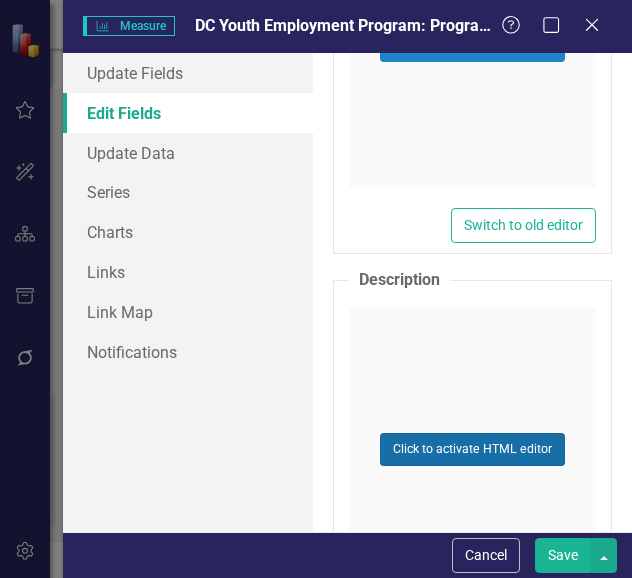 click on "Click to activate HTML editor" at bounding box center [472, 449] 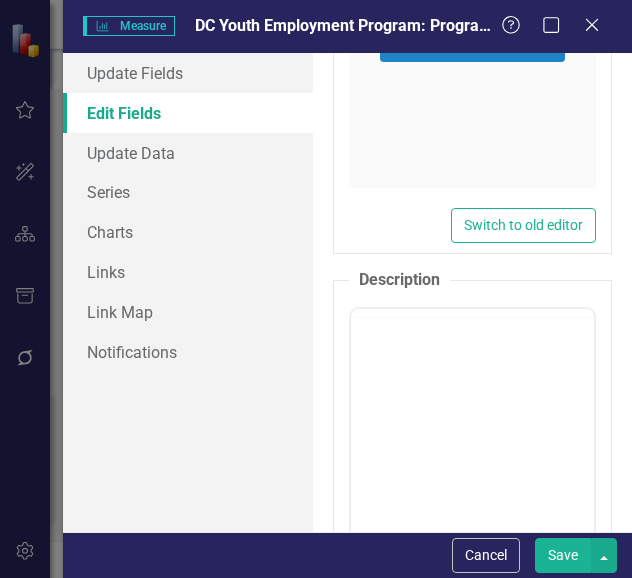 scroll, scrollTop: 0, scrollLeft: 0, axis: both 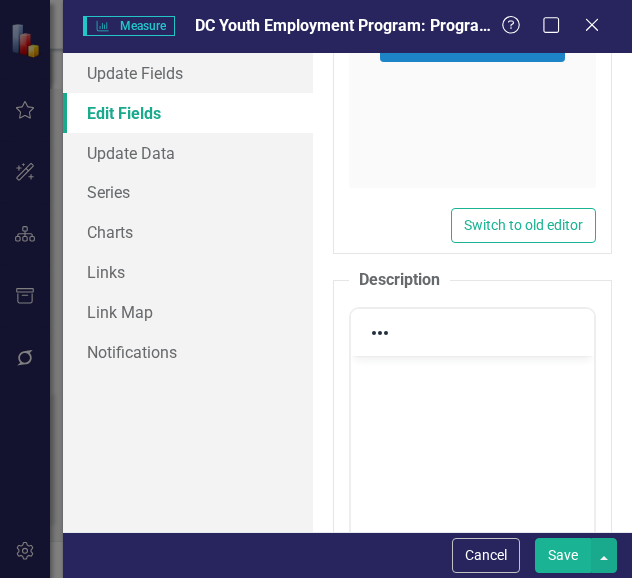 click at bounding box center [472, 373] 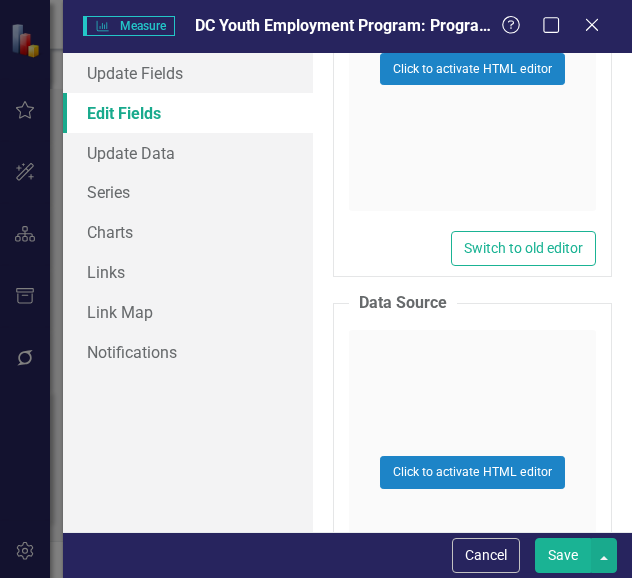 scroll, scrollTop: 7400, scrollLeft: 0, axis: vertical 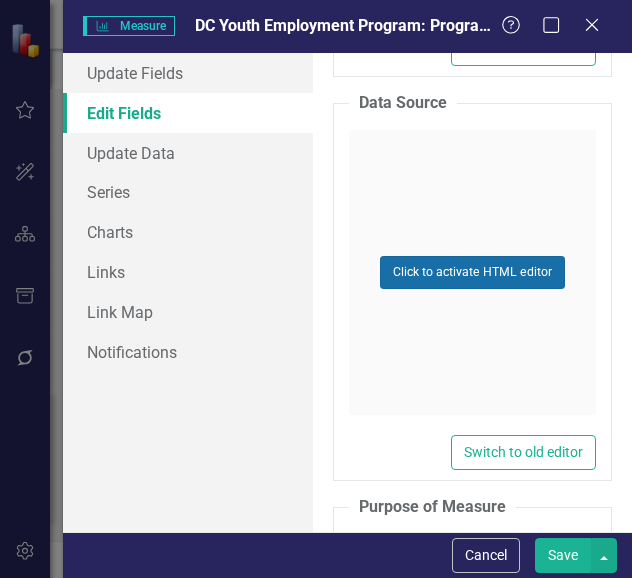 click on "Click to activate HTML editor" at bounding box center [472, 272] 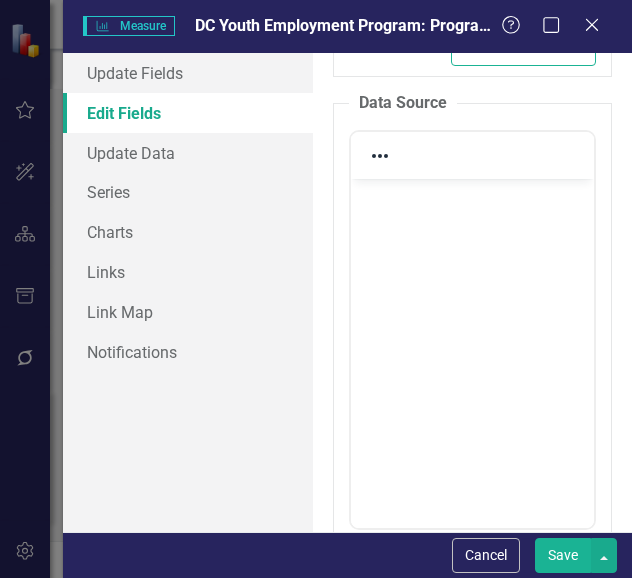 scroll, scrollTop: 0, scrollLeft: 0, axis: both 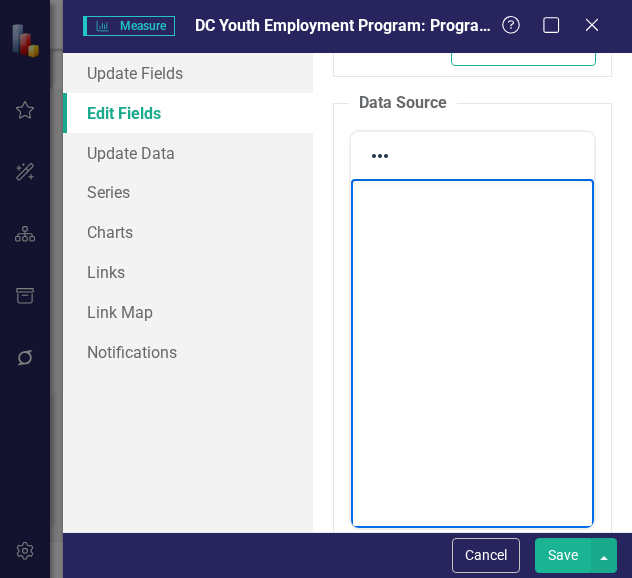 type 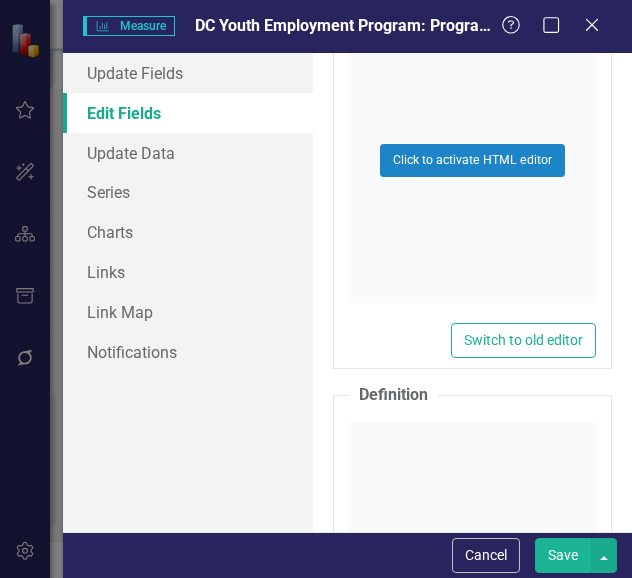 scroll, scrollTop: 8200, scrollLeft: 0, axis: vertical 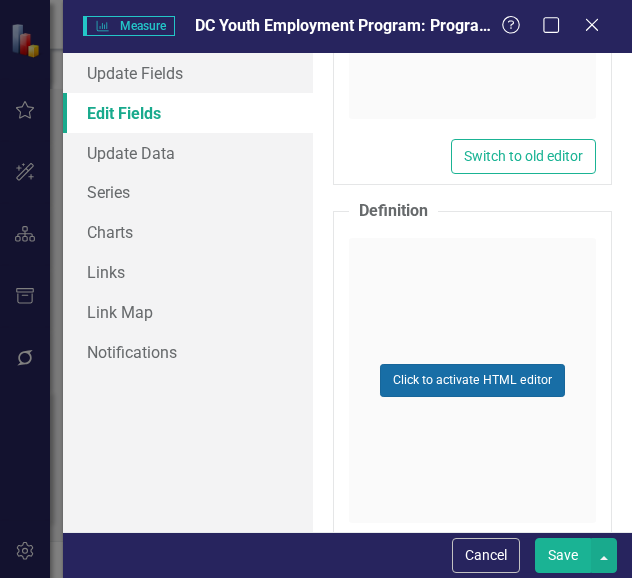 click on "Click to activate HTML editor" at bounding box center [472, 380] 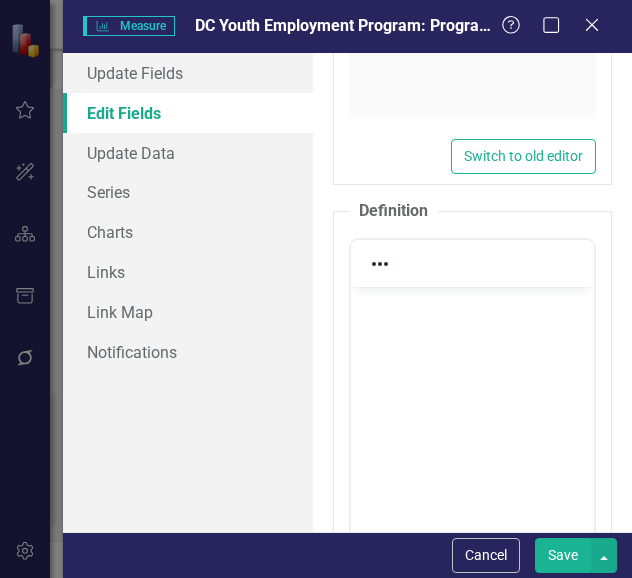 scroll, scrollTop: 0, scrollLeft: 0, axis: both 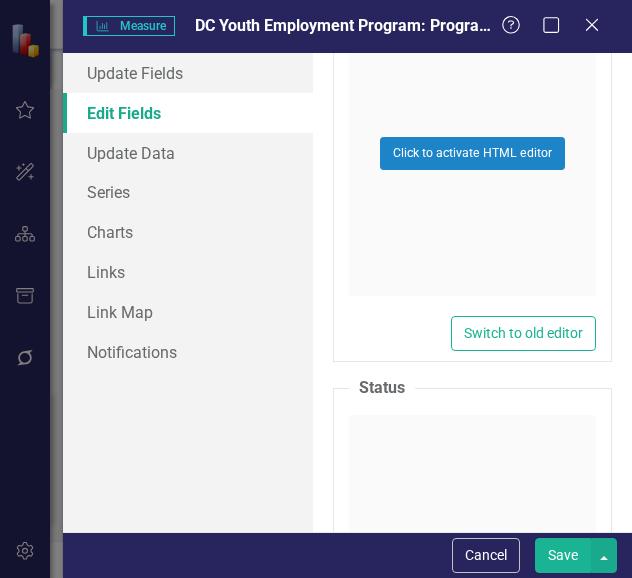 click on "Save" at bounding box center (563, 555) 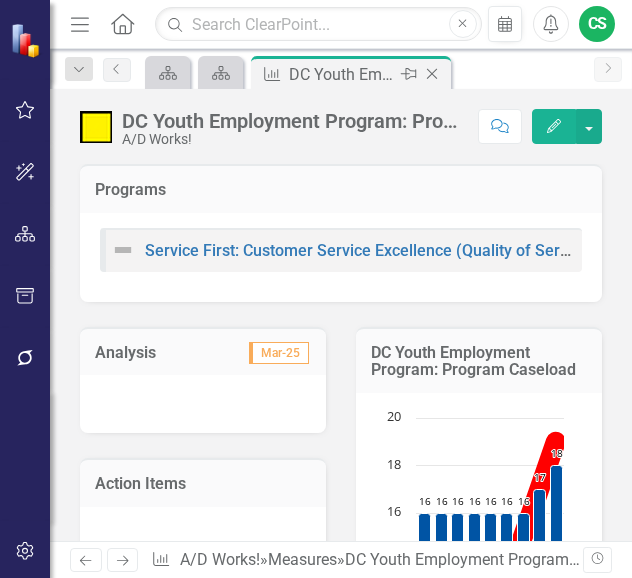 click on "Close" 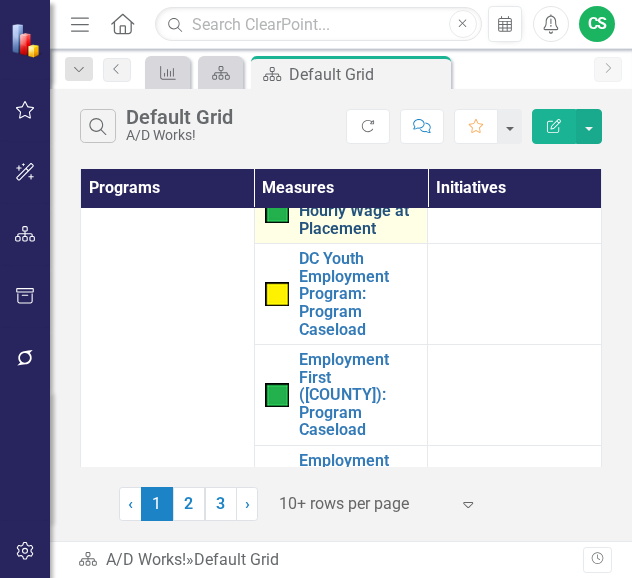 scroll, scrollTop: 1000, scrollLeft: 0, axis: vertical 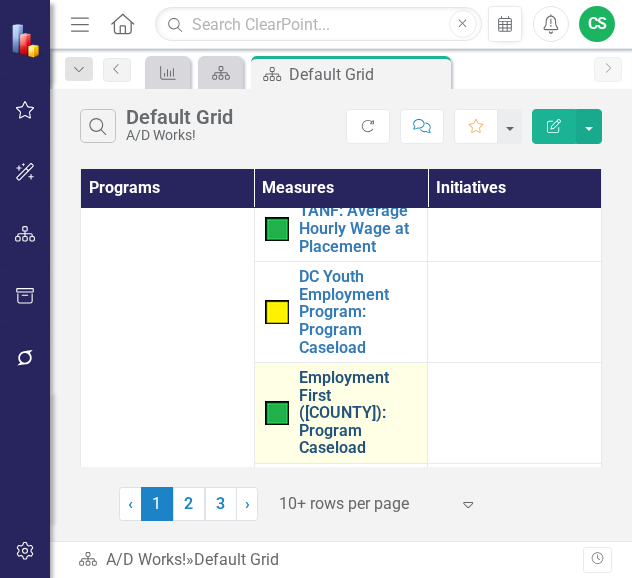 click on "Employment First:  Program Caseload ([COUNTY] County)" at bounding box center (358, 413) 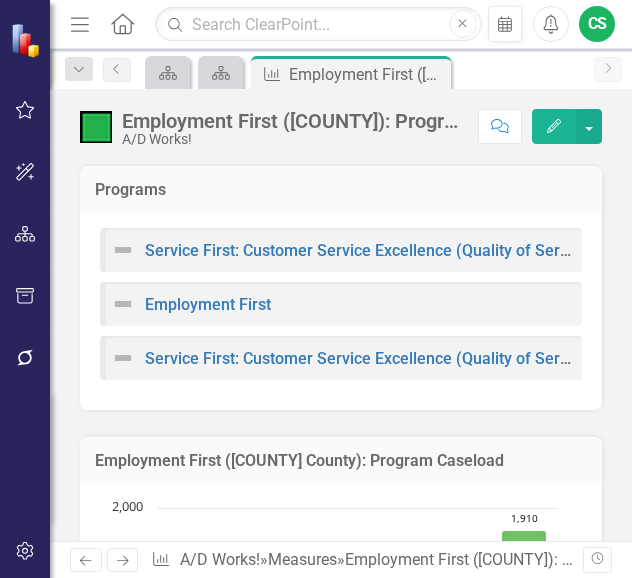click on "Edit" 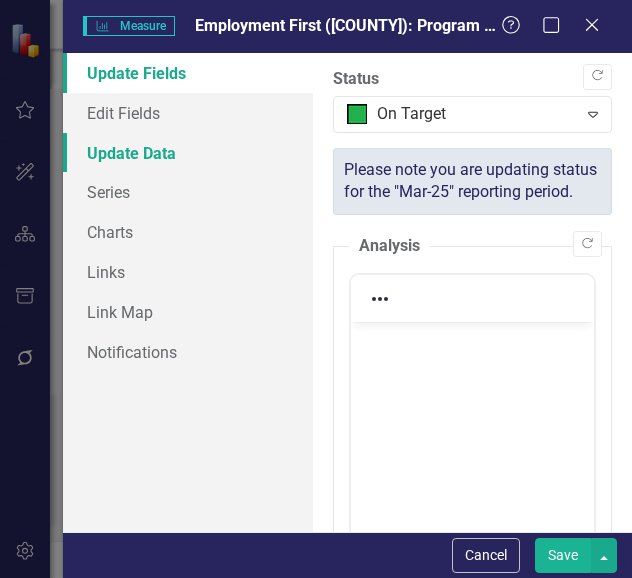 scroll, scrollTop: 0, scrollLeft: 0, axis: both 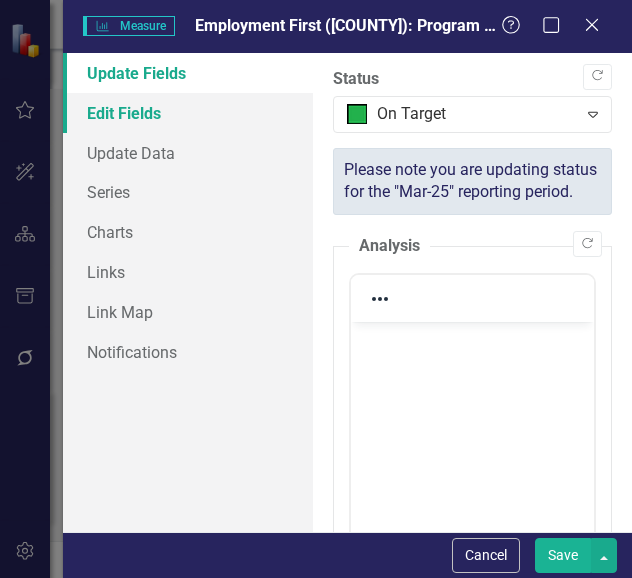 click on "Edit Fields" at bounding box center (188, 113) 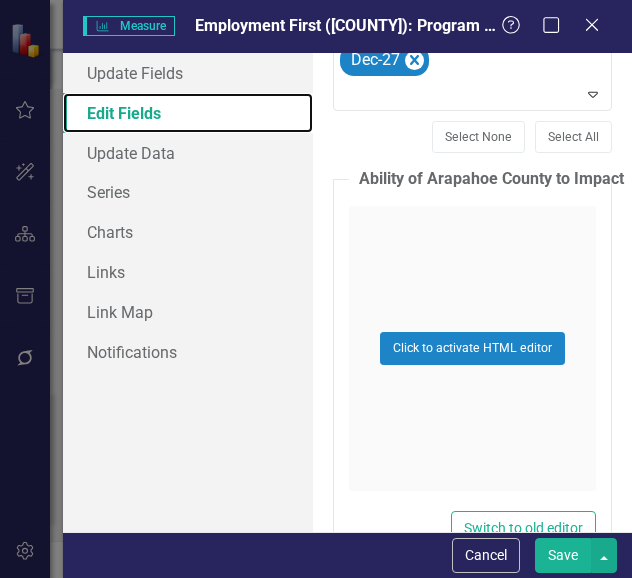 scroll, scrollTop: 4700, scrollLeft: 0, axis: vertical 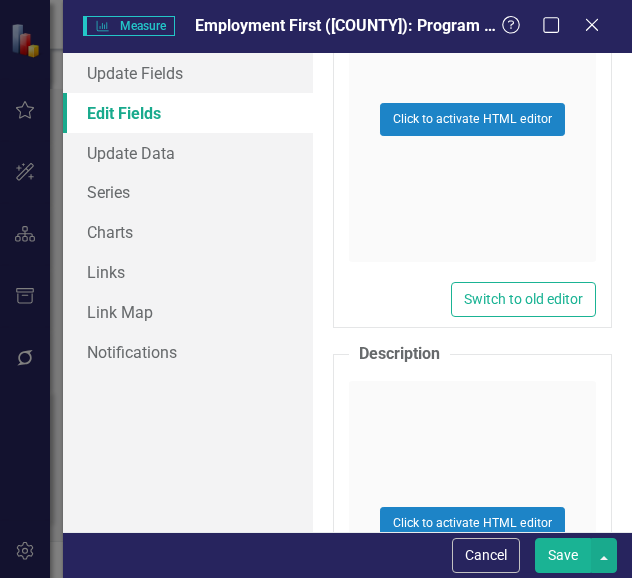 click on "Click to activate HTML editor" at bounding box center [472, 523] 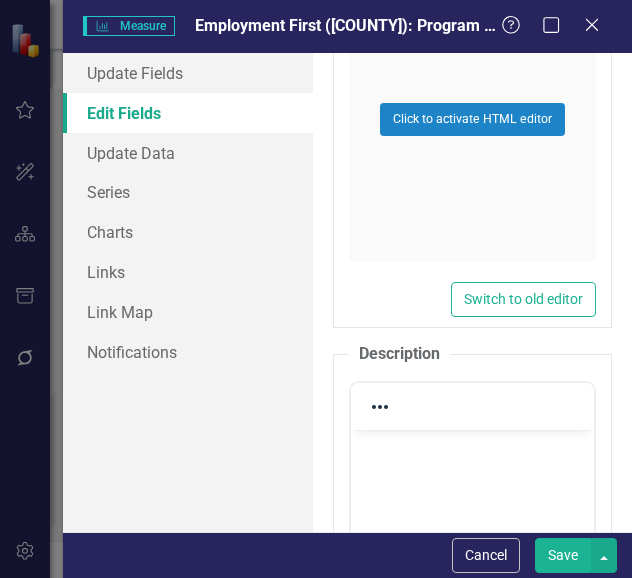 scroll, scrollTop: 0, scrollLeft: 0, axis: both 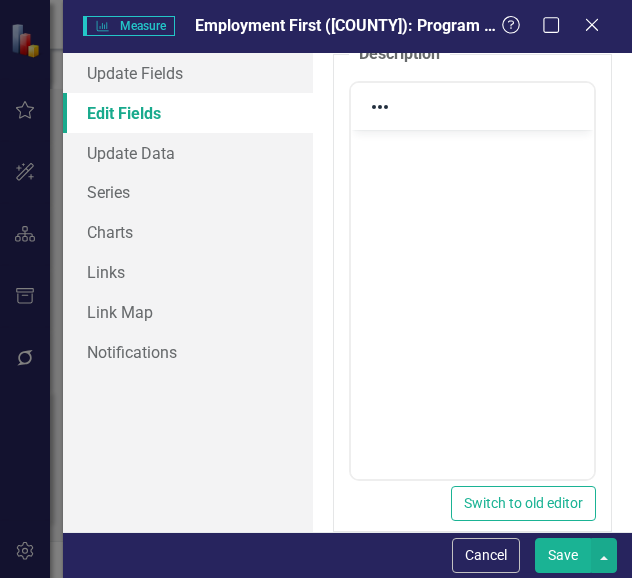click at bounding box center (472, 279) 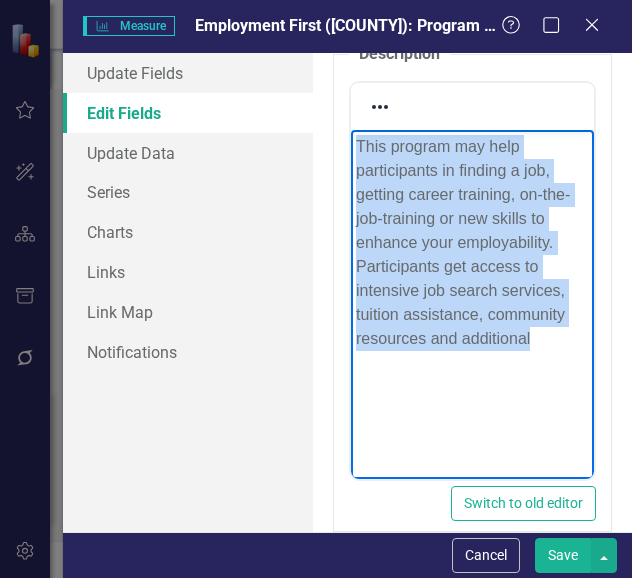 drag, startPoint x: 540, startPoint y: 335, endPoint x: 340, endPoint y: 143, distance: 277.24356 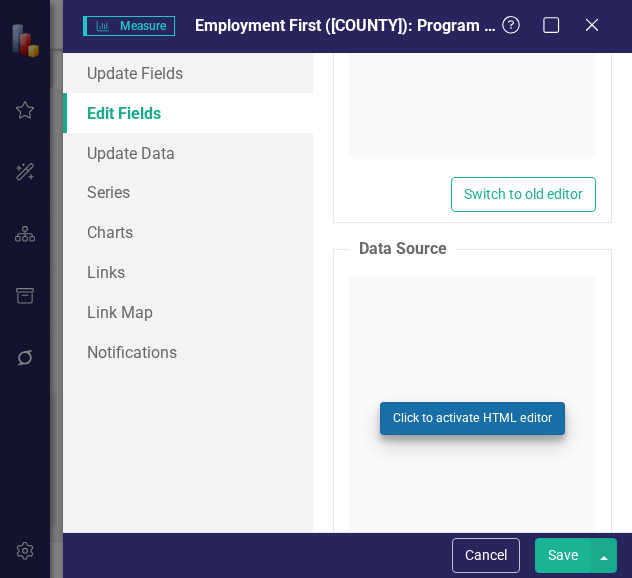 scroll, scrollTop: 7400, scrollLeft: 0, axis: vertical 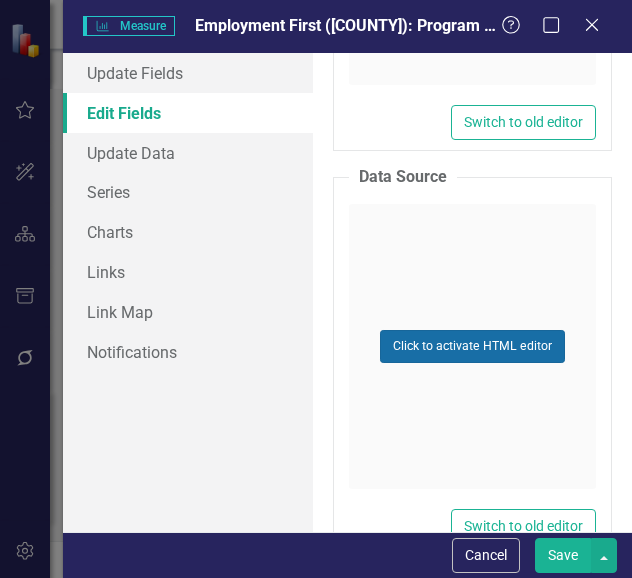click on "Click to activate HTML editor" at bounding box center [472, 346] 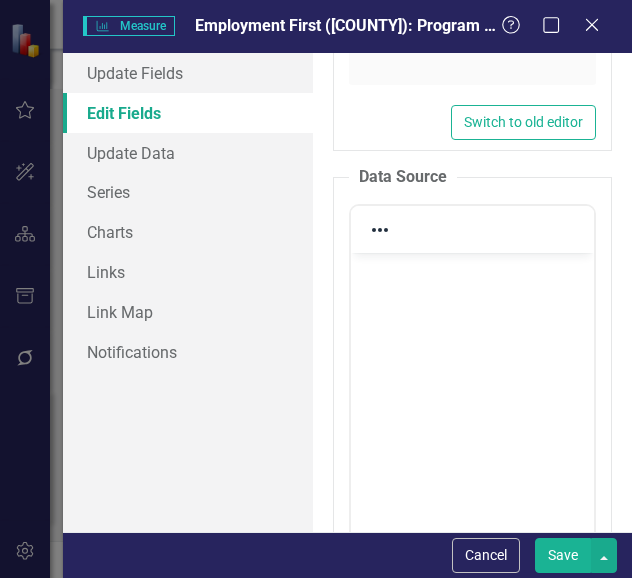 scroll, scrollTop: 0, scrollLeft: 0, axis: both 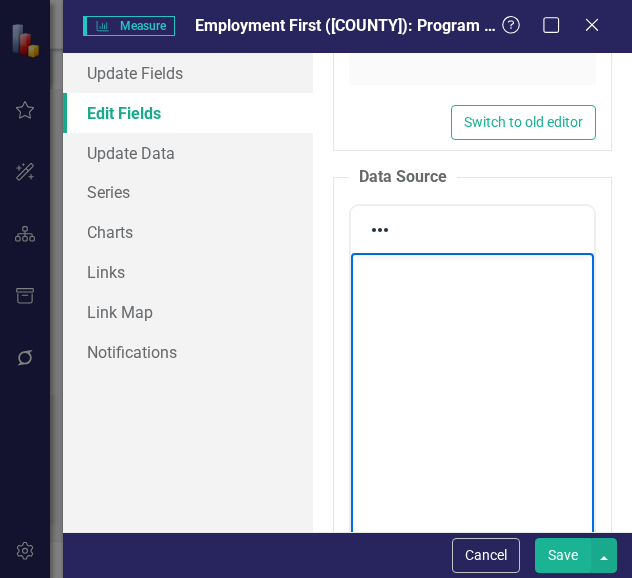 click at bounding box center (472, 402) 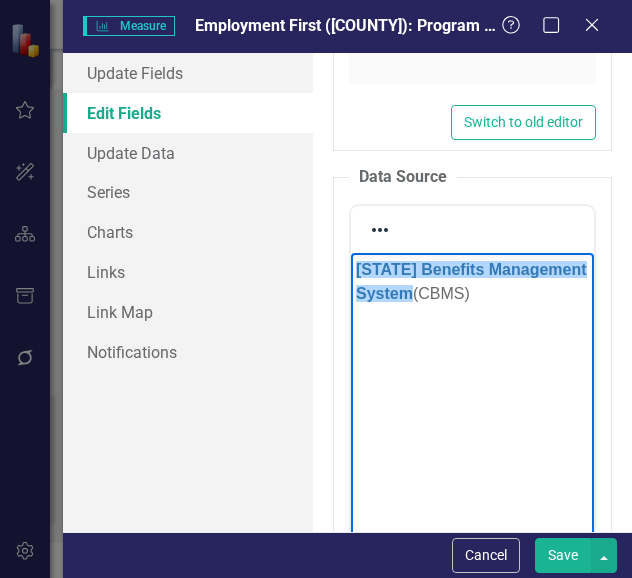 drag, startPoint x: 371, startPoint y: 314, endPoint x: 339, endPoint y: 264, distance: 59.36329 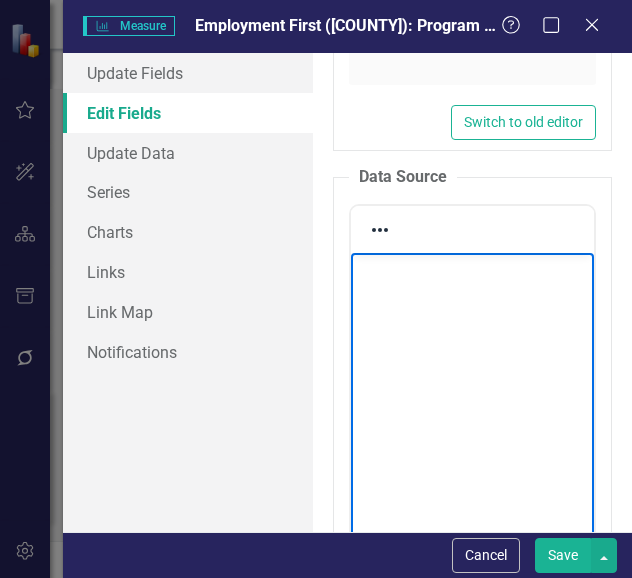 click at bounding box center [472, 402] 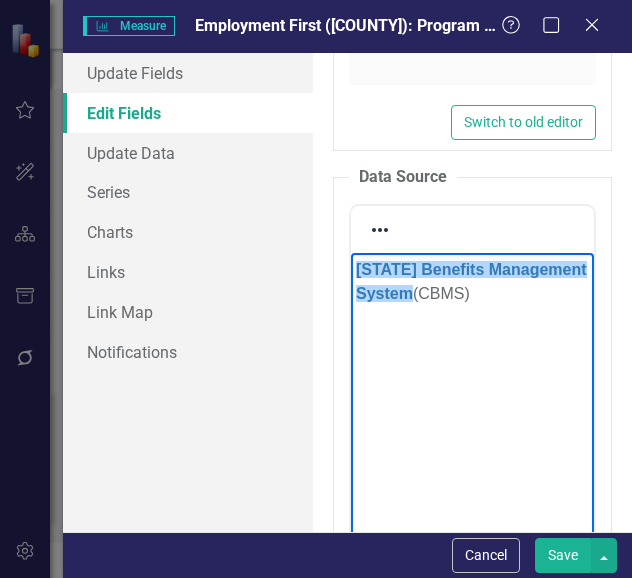drag, startPoint x: 470, startPoint y: 331, endPoint x: 351, endPoint y: 263, distance: 137.05838 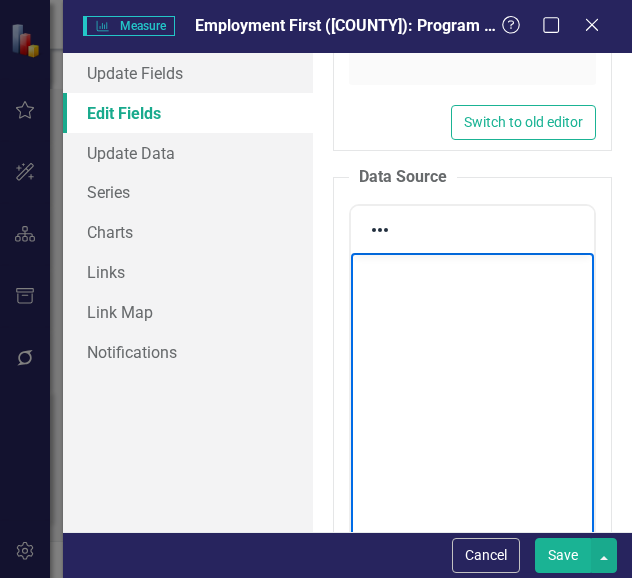 click at bounding box center [472, 402] 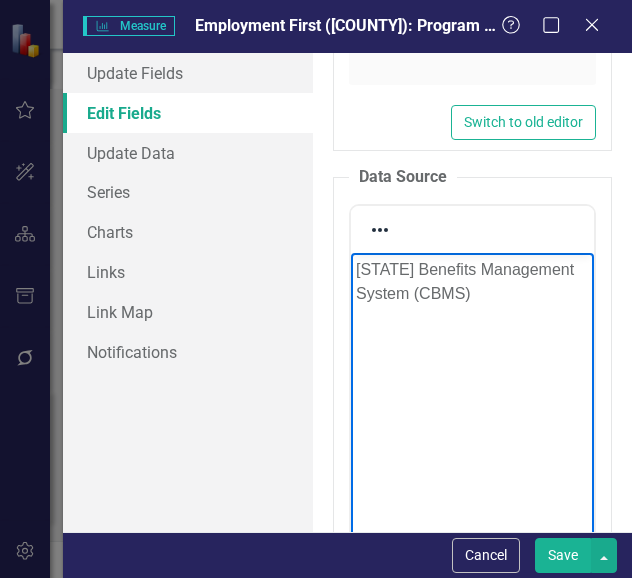 drag, startPoint x: 444, startPoint y: 286, endPoint x: 330, endPoint y: 266, distance: 115.74109 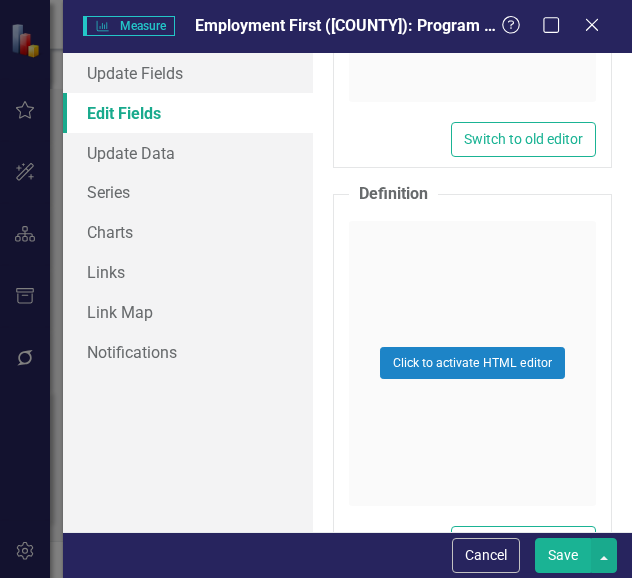 scroll, scrollTop: 8300, scrollLeft: 0, axis: vertical 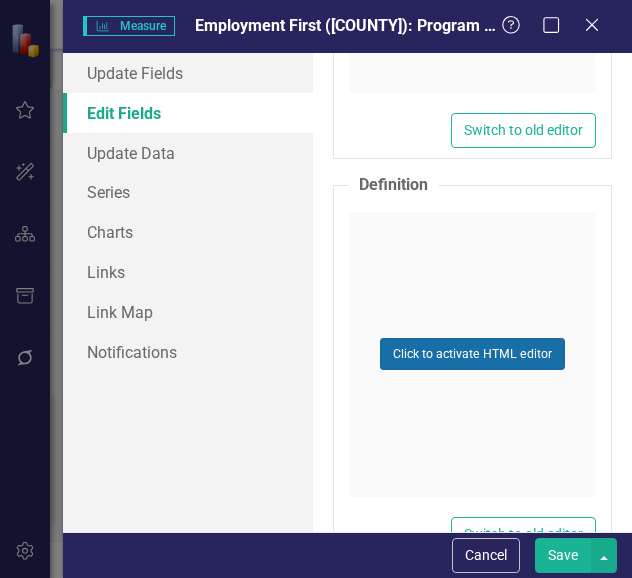 click on "Click to activate HTML editor" at bounding box center [472, 354] 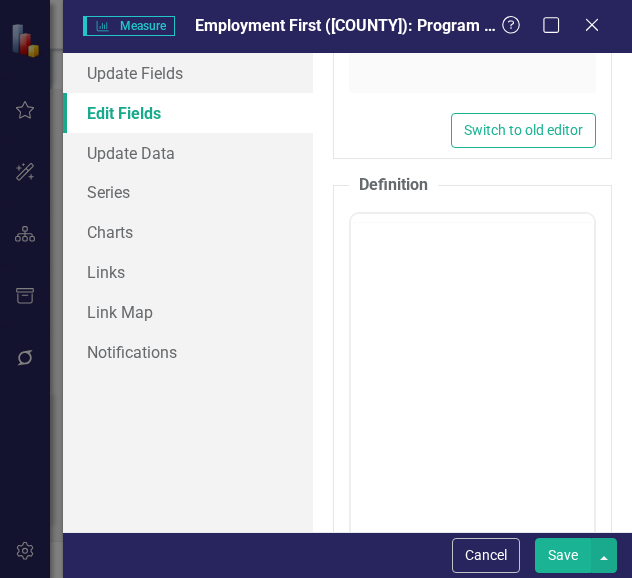 scroll, scrollTop: 0, scrollLeft: 0, axis: both 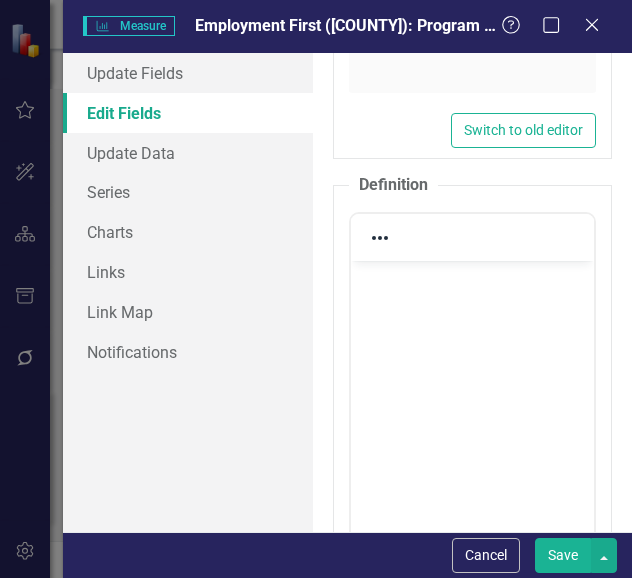 click at bounding box center (472, 410) 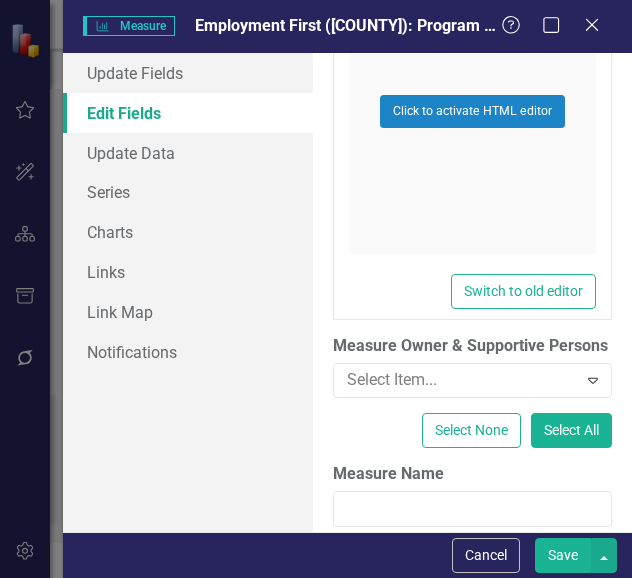 scroll, scrollTop: 10500, scrollLeft: 0, axis: vertical 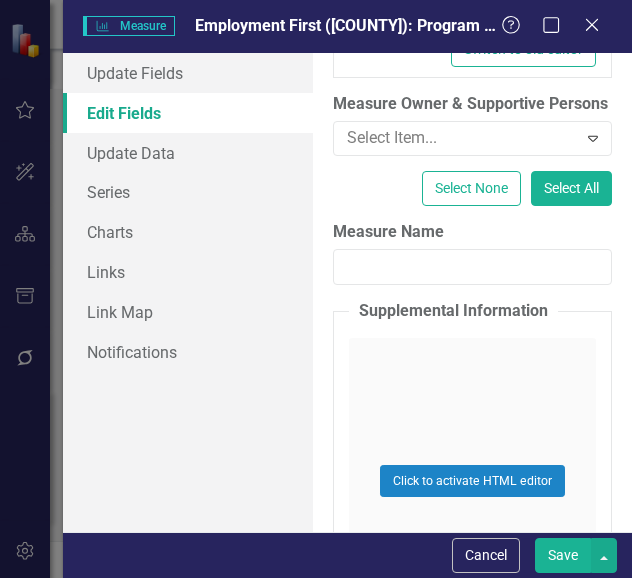 click on "Save" at bounding box center [563, 555] 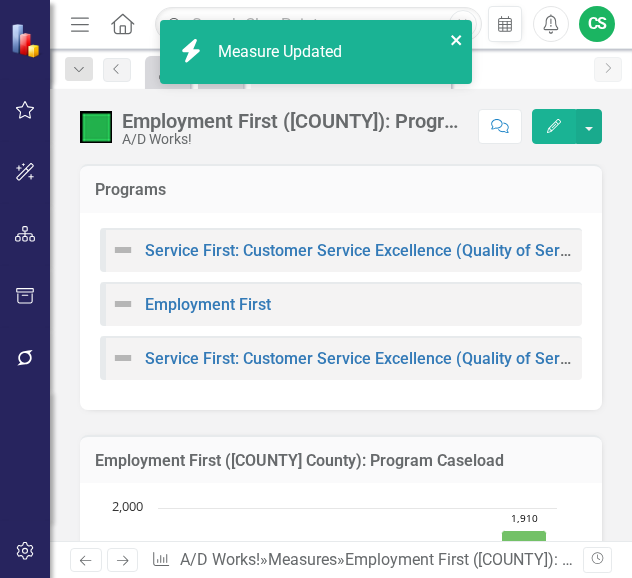 click 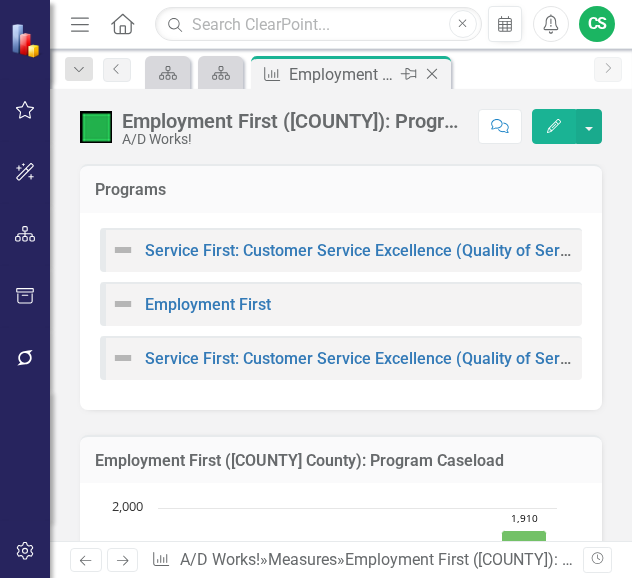 click on "Close" 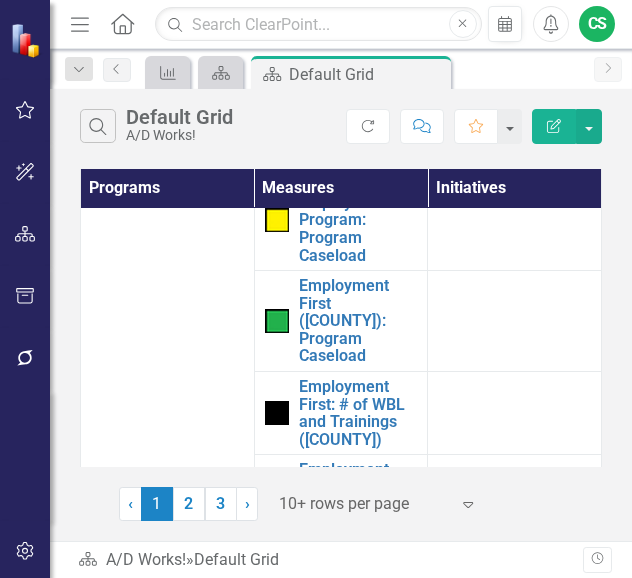 scroll, scrollTop: 1100, scrollLeft: 0, axis: vertical 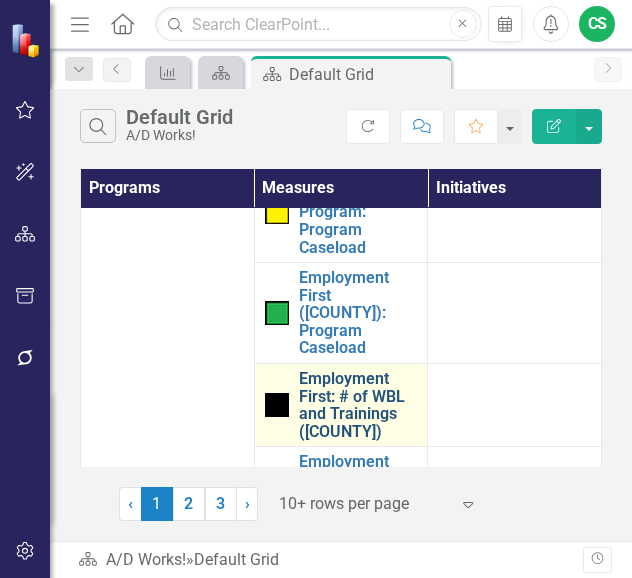 click on "Employment First:  # of WBL and Trainings ([COUNTY] County)" at bounding box center (358, 405) 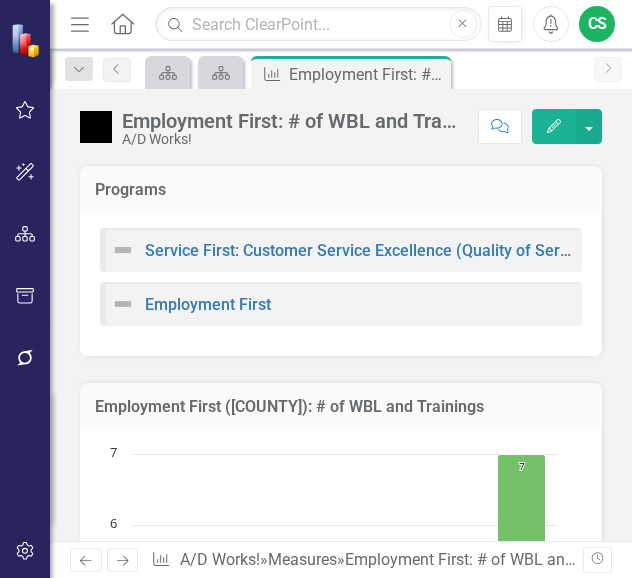 click on "Edit" 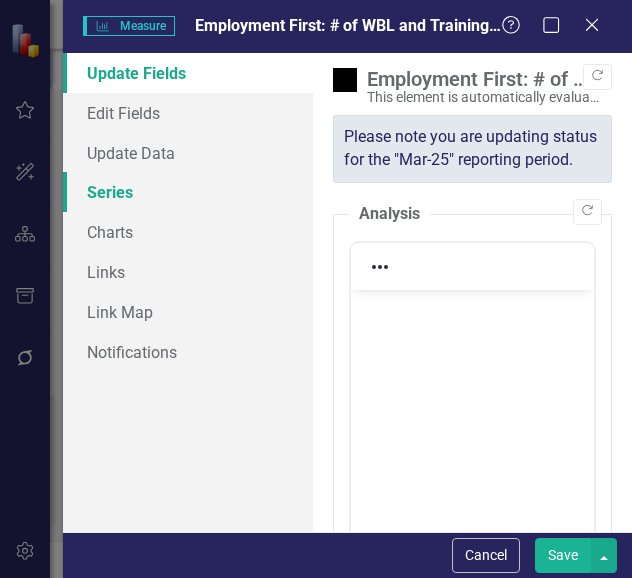 scroll, scrollTop: 0, scrollLeft: 0, axis: both 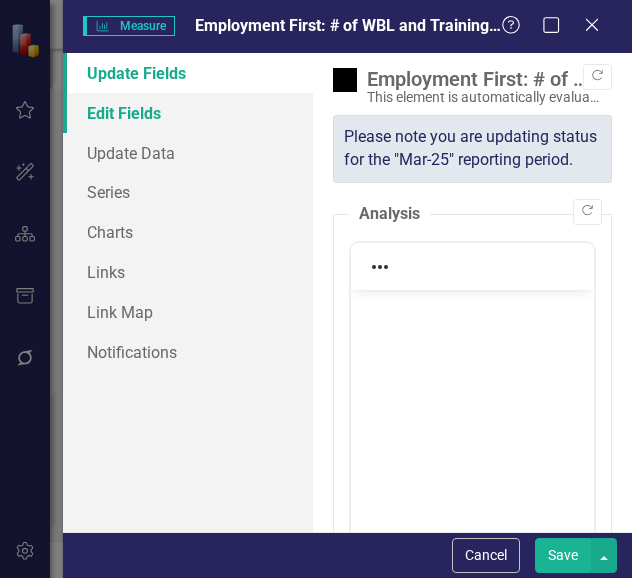 click on "Edit Fields" at bounding box center [188, 113] 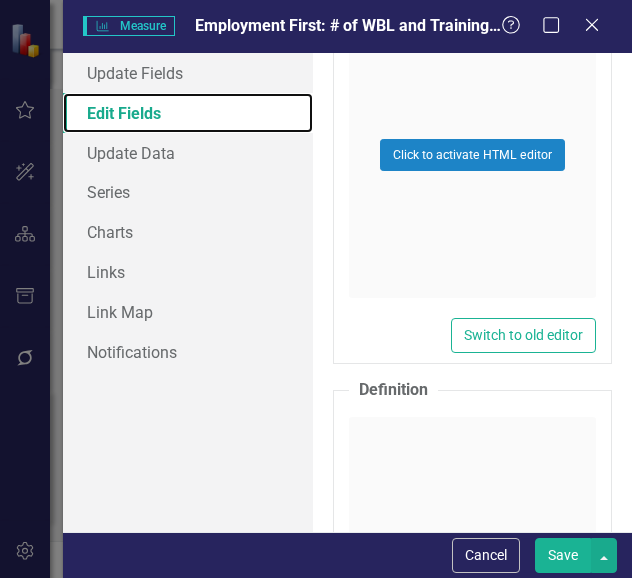 scroll, scrollTop: 8100, scrollLeft: 0, axis: vertical 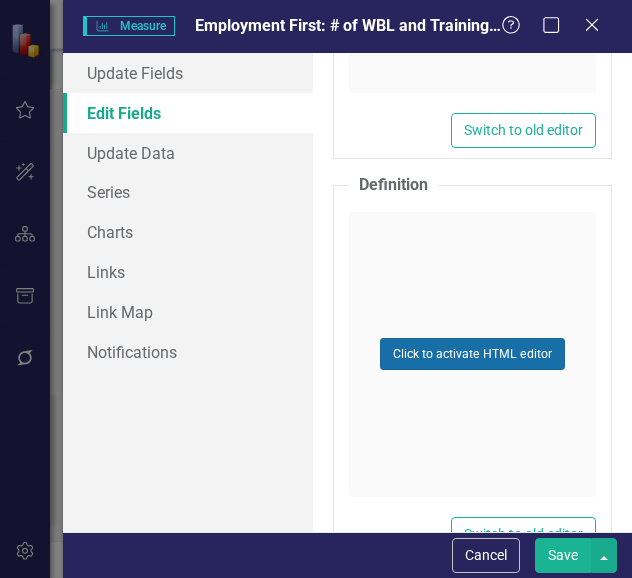 click on "Click to activate HTML editor" at bounding box center (472, 354) 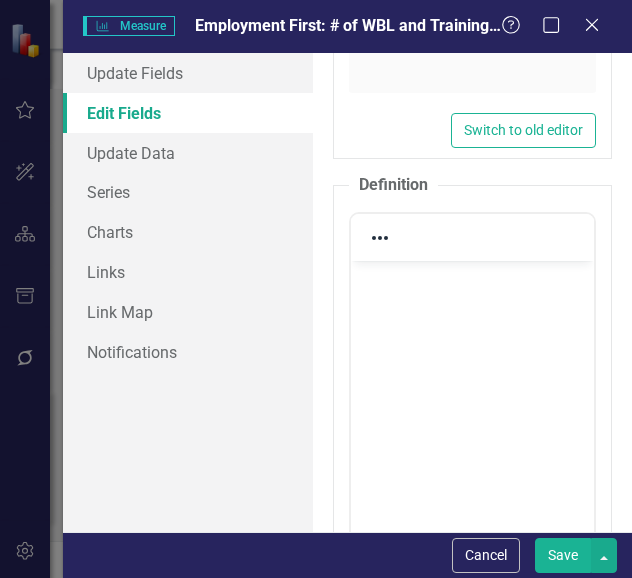scroll, scrollTop: 0, scrollLeft: 0, axis: both 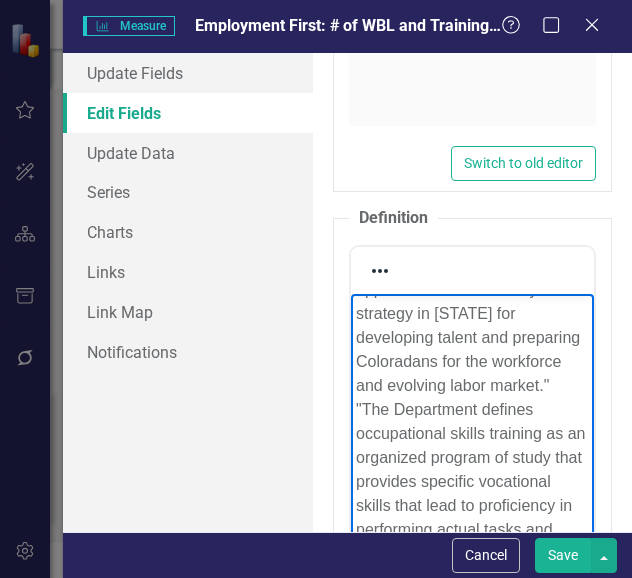click on "Per the Colorado Workforce Development Council (CWDC), "work-based learning is a continuum of activities that occur, in part or in whole, in the workplace, providing the learner with hands-on, real world experience. It combines skill development with training opportunities and is a key strategy in Colorado for developing talent and preparing Coloradans for the workforce and evolving labor market."" at bounding box center [472, 229] 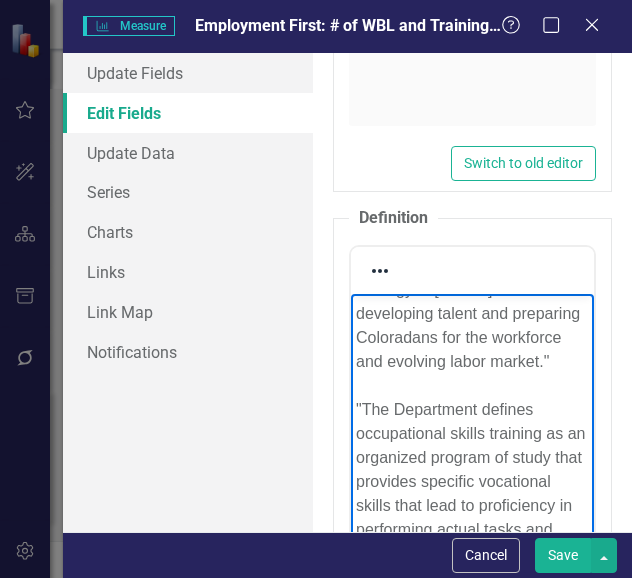 scroll, scrollTop: 356, scrollLeft: 0, axis: vertical 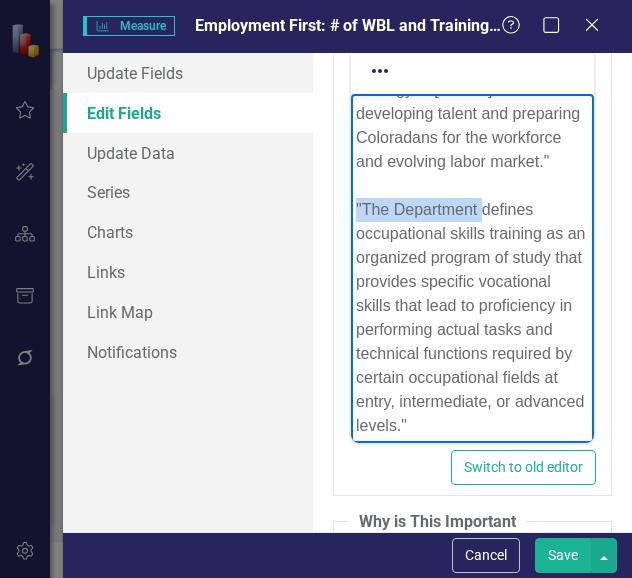 drag, startPoint x: 456, startPoint y: 179, endPoint x: 681, endPoint y: 243, distance: 233.9252 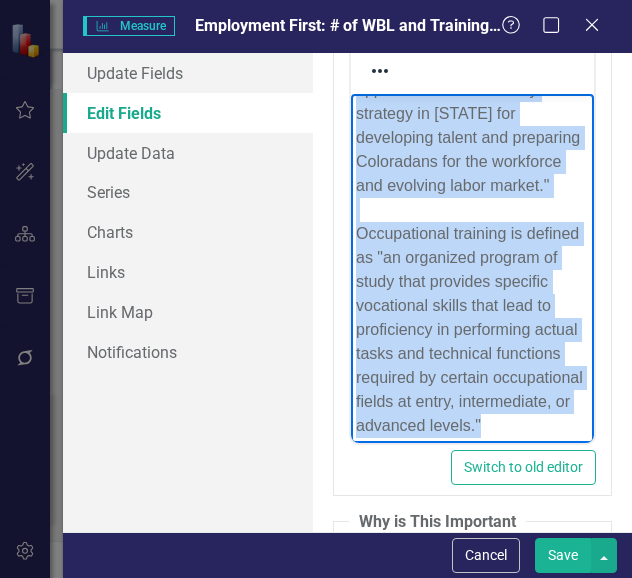 scroll, scrollTop: 0, scrollLeft: 0, axis: both 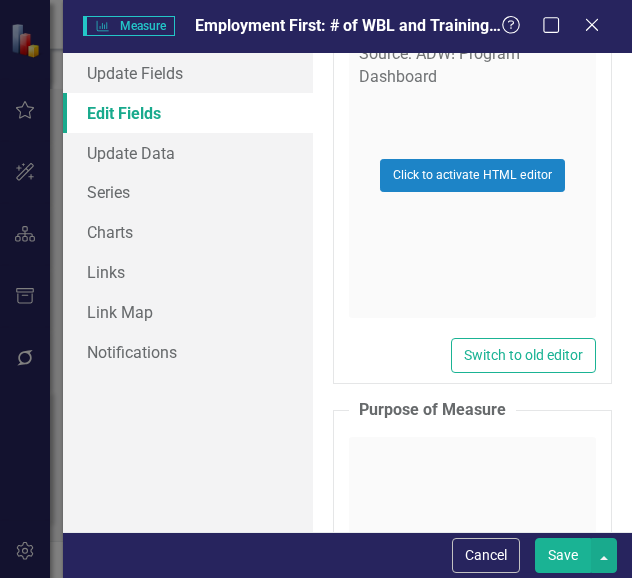 drag, startPoint x: 426, startPoint y: 1219, endPoint x: 342, endPoint y: 155, distance: 1067.3107 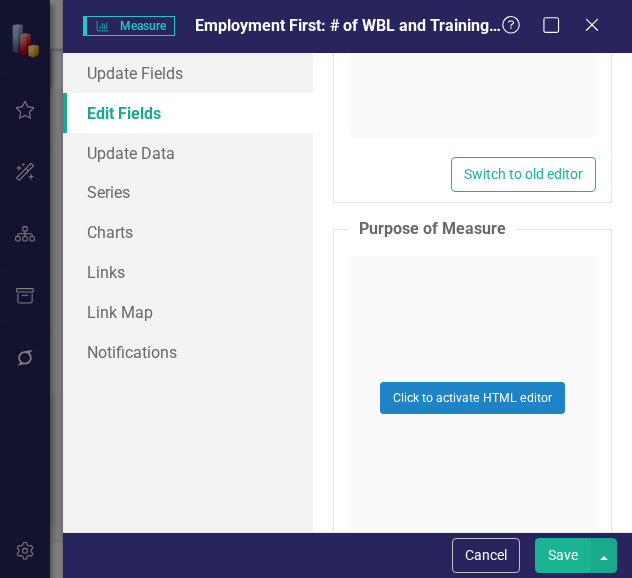 scroll, scrollTop: 8071, scrollLeft: 0, axis: vertical 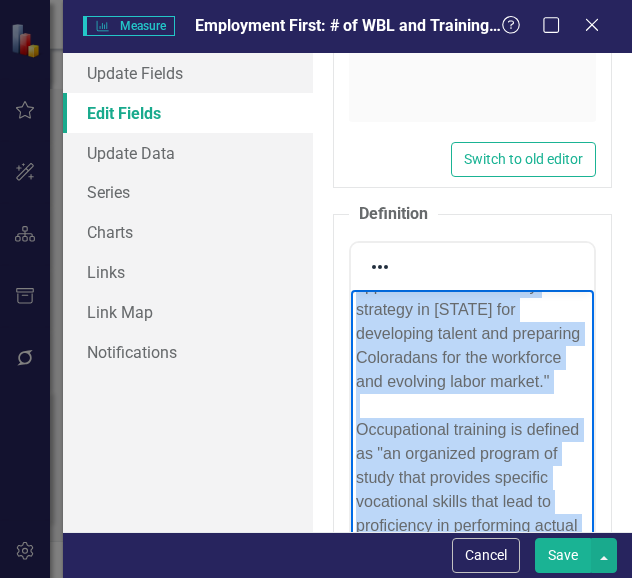 copy on "Per the Colorado Workforce Development Council (CWDC), "work-based learning is a continuum of activities that occur, in part or in whole, in the workplace, providing the learner with hands-on, real world experience. It combines skill development with training opportunities and is a key strategy in Colorado for developing talent and preparing Coloradans for the workforce and evolving labor market." Occupational training is defined as "an organized program of study that provides specific vocational skills that lead to proficiency in performing actual tasks and technical functions required by certain occupational fields at entry, intermediate, or advanced levels."" 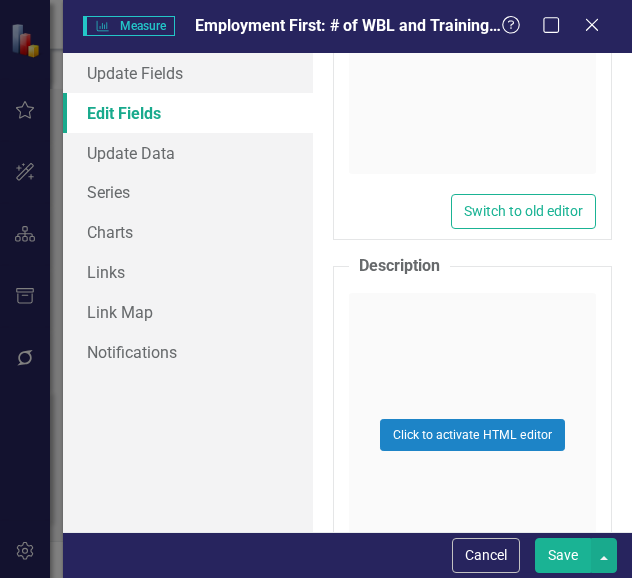scroll, scrollTop: 4771, scrollLeft: 0, axis: vertical 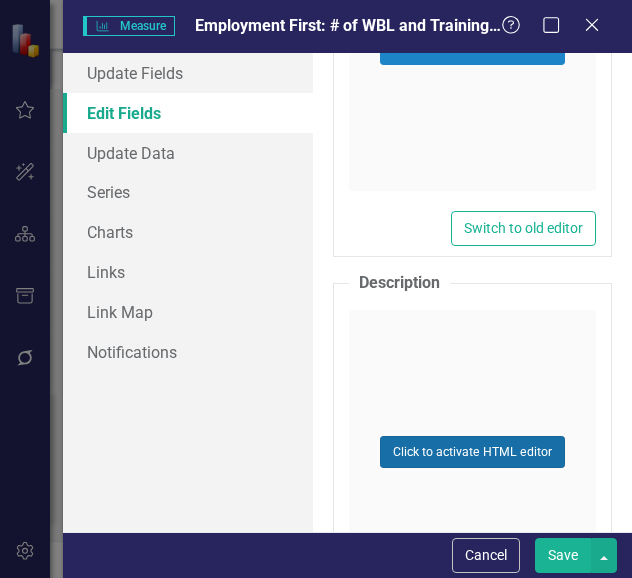 click on "Click to activate HTML editor" at bounding box center [472, 452] 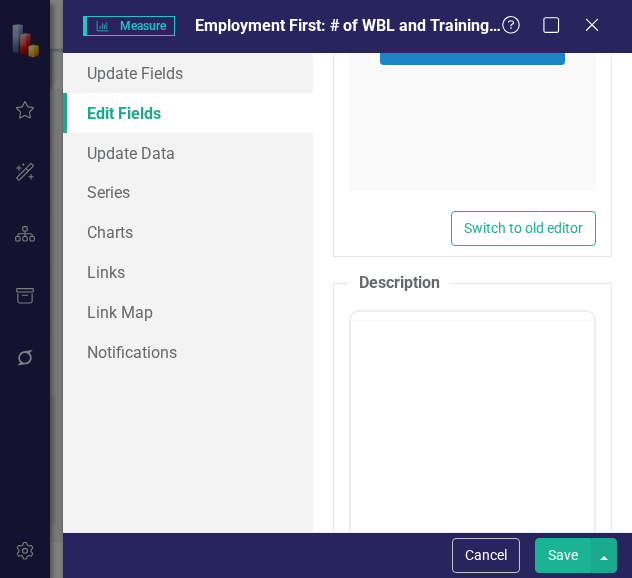 scroll, scrollTop: 0, scrollLeft: 0, axis: both 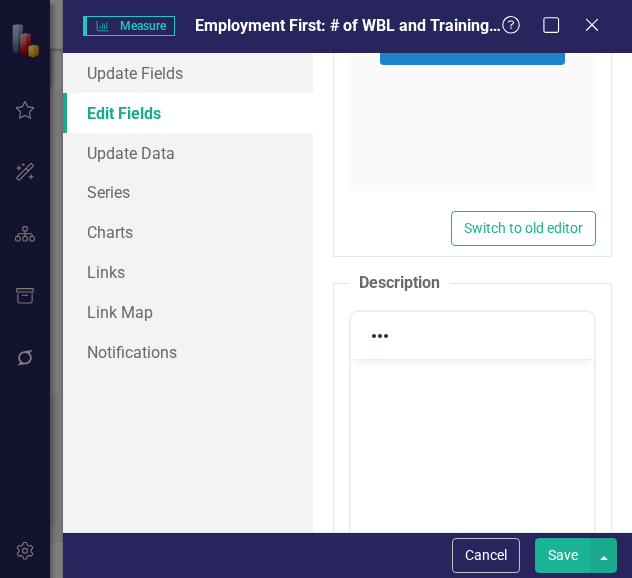 click at bounding box center [472, 508] 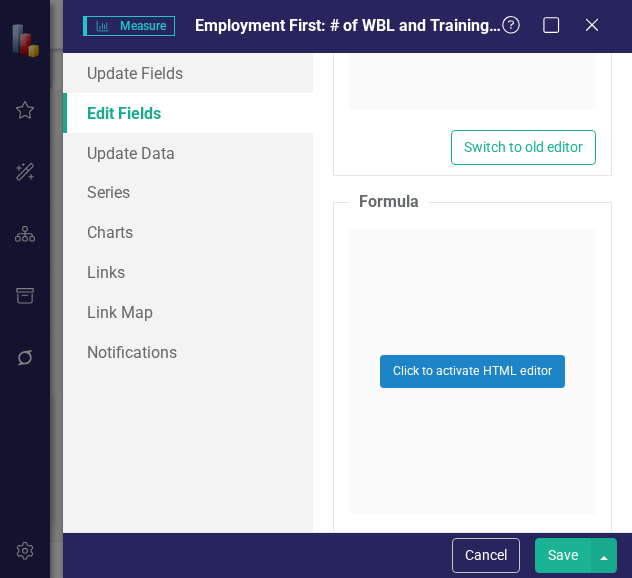 scroll, scrollTop: 7271, scrollLeft: 0, axis: vertical 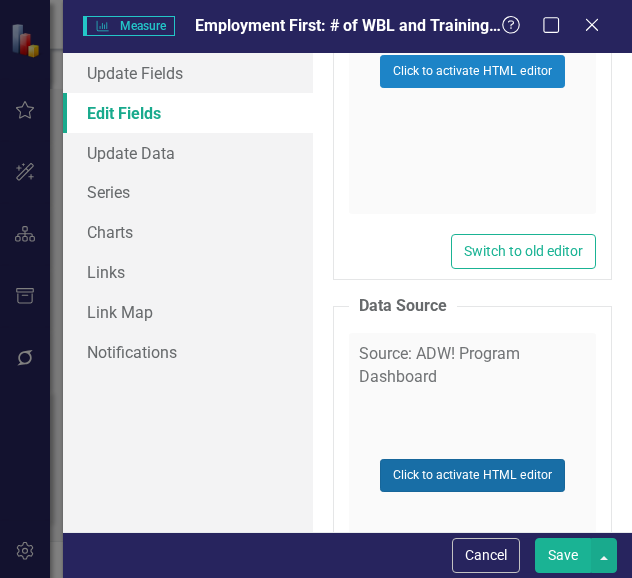 click on "Click to activate HTML editor" at bounding box center [472, 475] 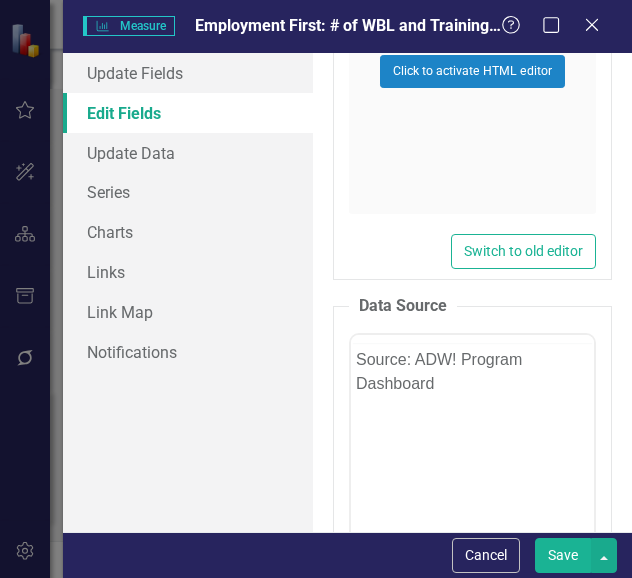 scroll, scrollTop: 0, scrollLeft: 0, axis: both 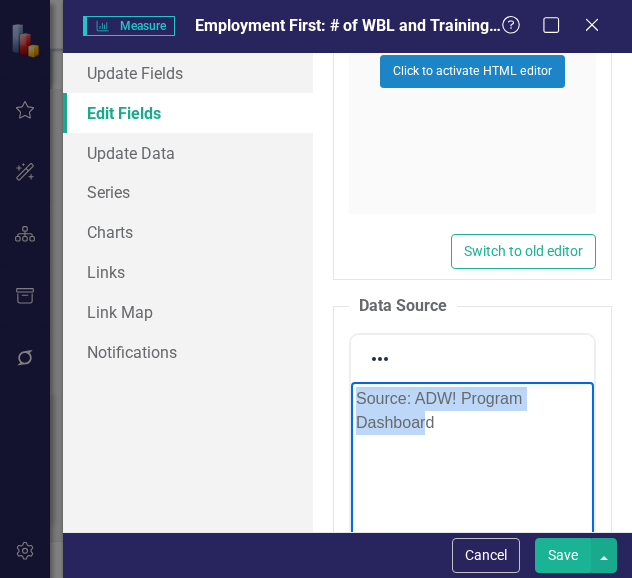drag, startPoint x: 450, startPoint y: 424, endPoint x: 679, endPoint y: 767, distance: 412.41968 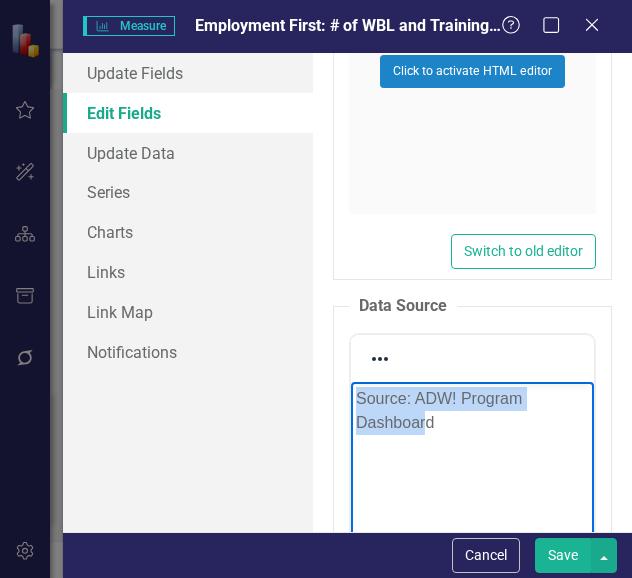 paste 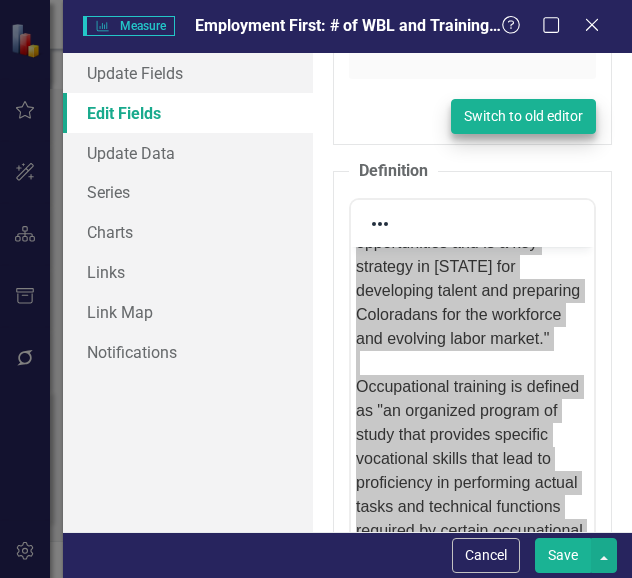 scroll, scrollTop: 8371, scrollLeft: 0, axis: vertical 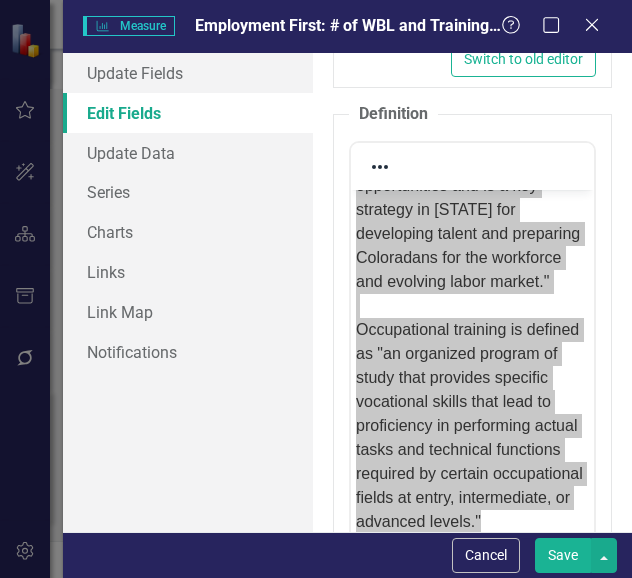 click on "Save" at bounding box center (563, 555) 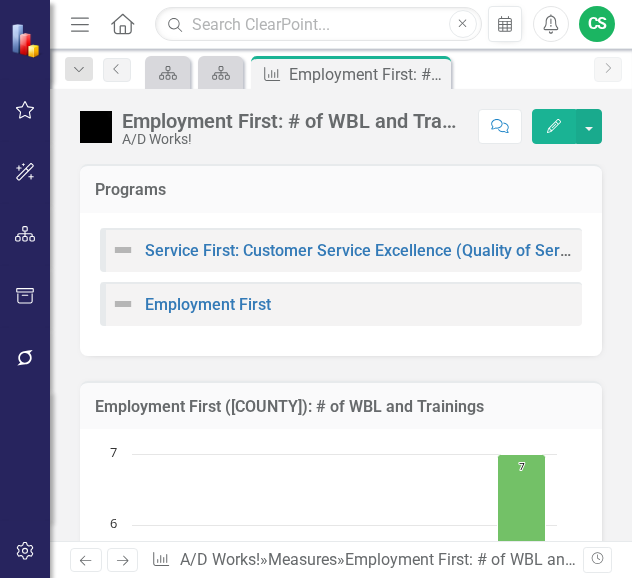 drag, startPoint x: 433, startPoint y: 70, endPoint x: 406, endPoint y: 71, distance: 27.018513 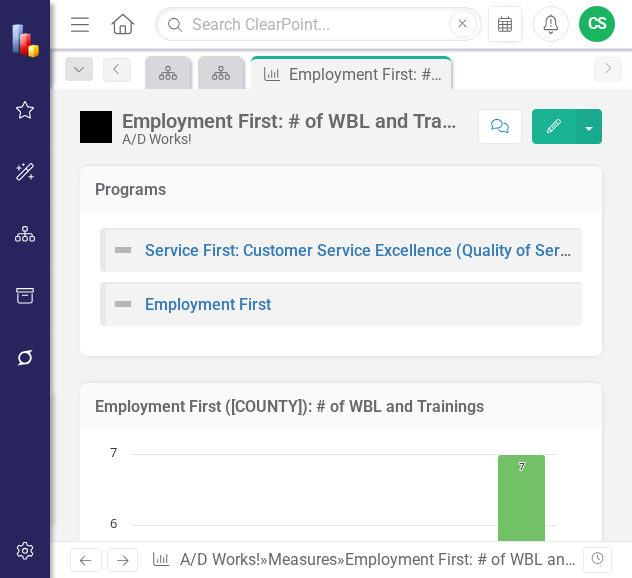 click on "Close" 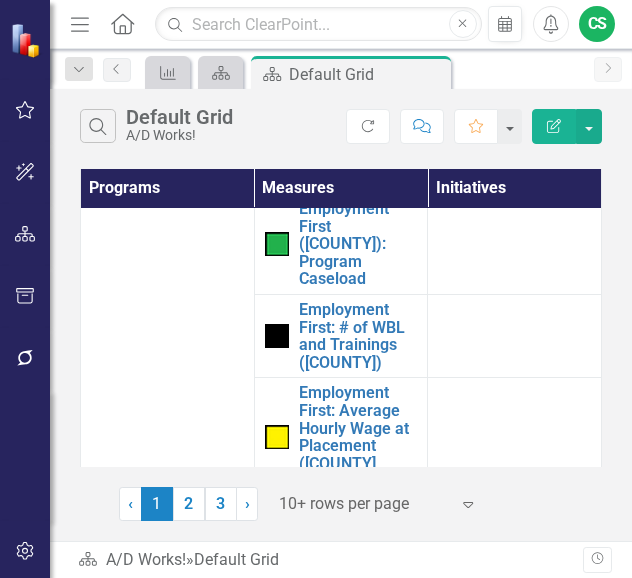 scroll, scrollTop: 1200, scrollLeft: 0, axis: vertical 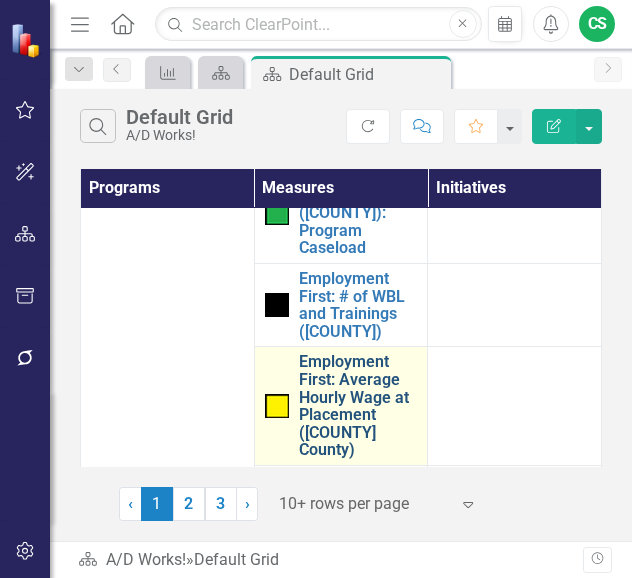 click on "Employment First:  Average Hourly Wage at Placement ([COUNTY] County)" at bounding box center [358, 406] 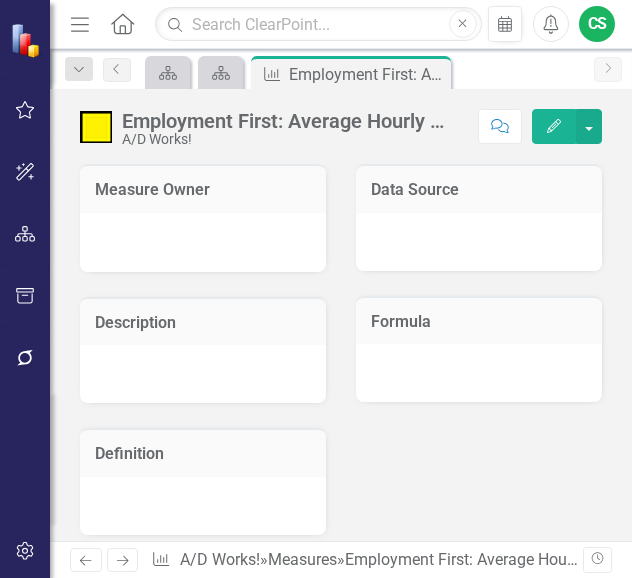 click 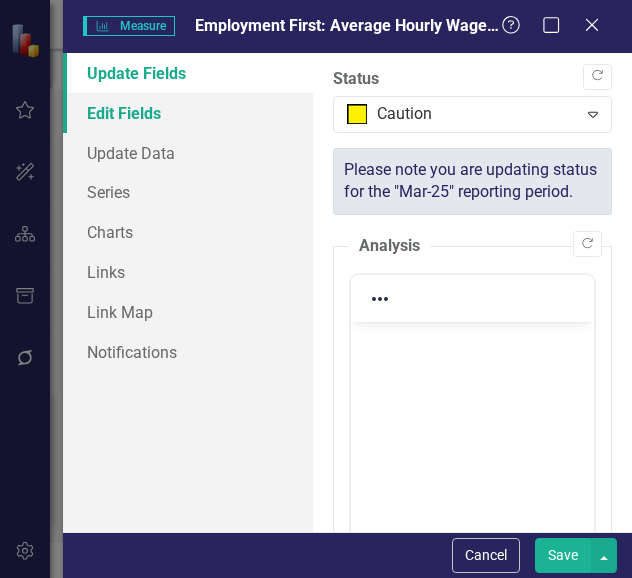 scroll, scrollTop: 0, scrollLeft: 0, axis: both 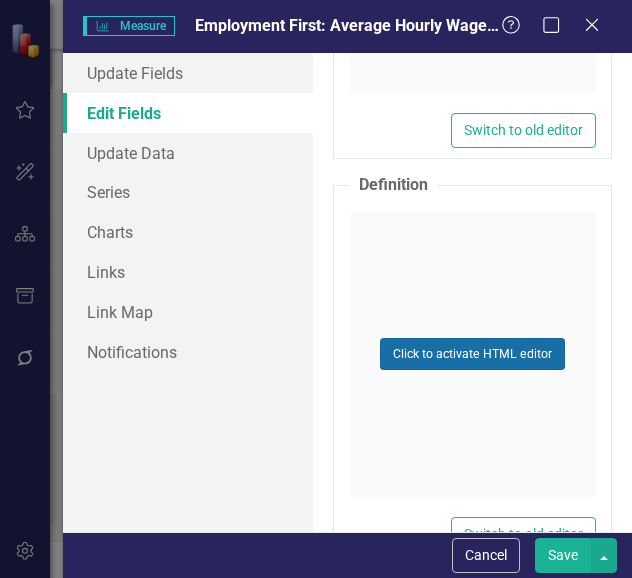 click on "Click to activate HTML editor" at bounding box center [472, 354] 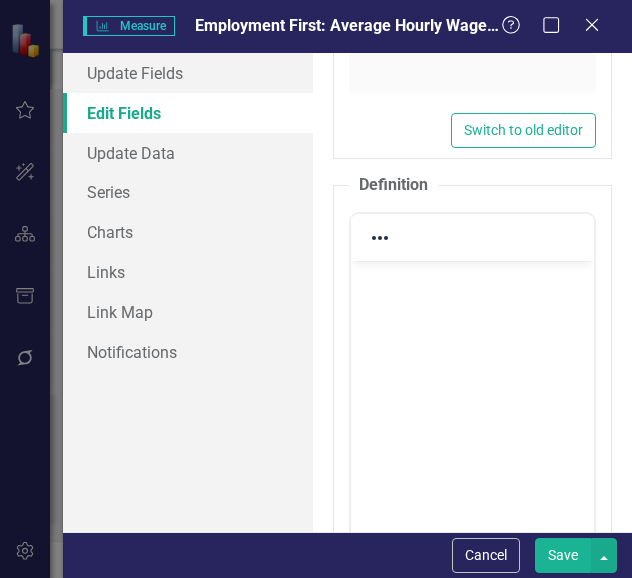 scroll, scrollTop: 0, scrollLeft: 0, axis: both 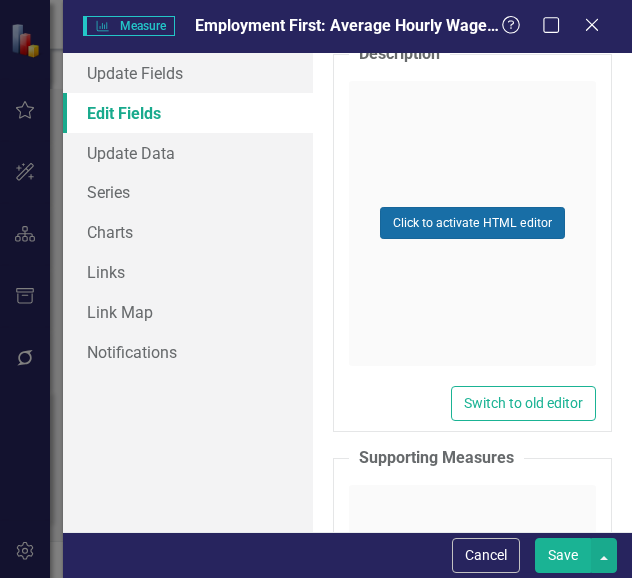 click on "Click to activate HTML editor" at bounding box center (472, 223) 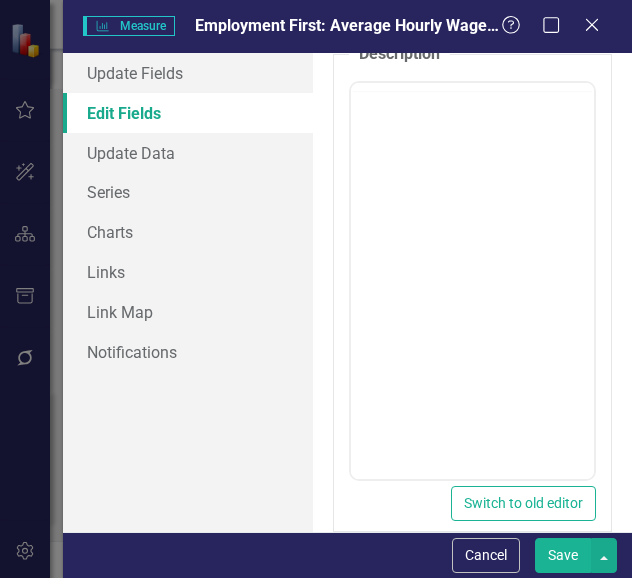 scroll, scrollTop: 0, scrollLeft: 0, axis: both 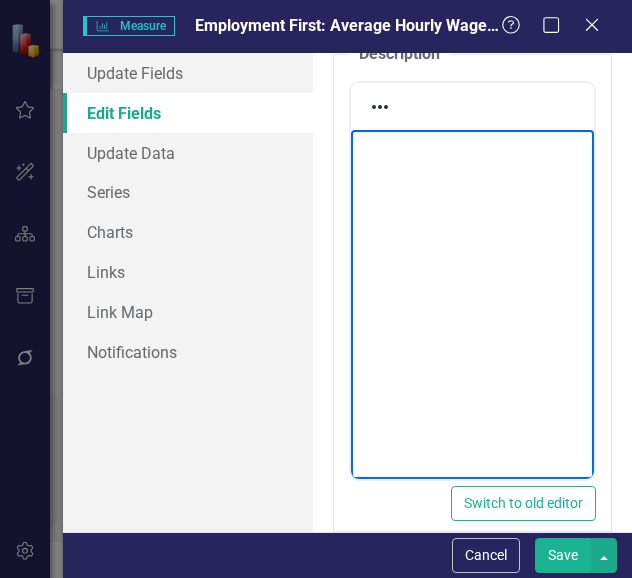 click at bounding box center (472, 279) 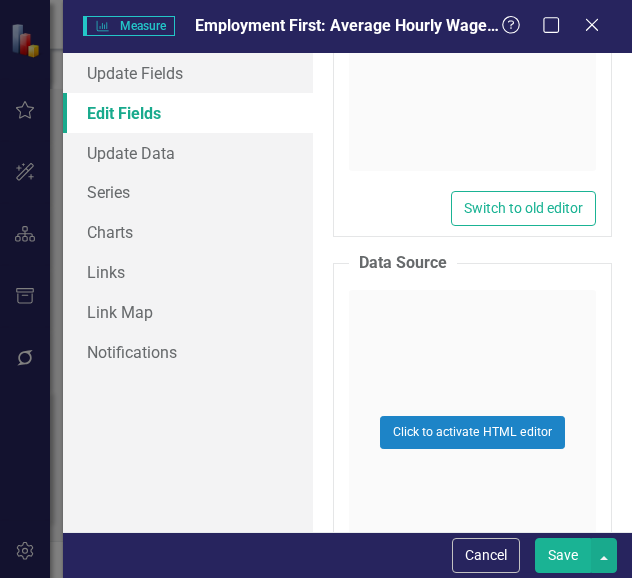 scroll, scrollTop: 7400, scrollLeft: 0, axis: vertical 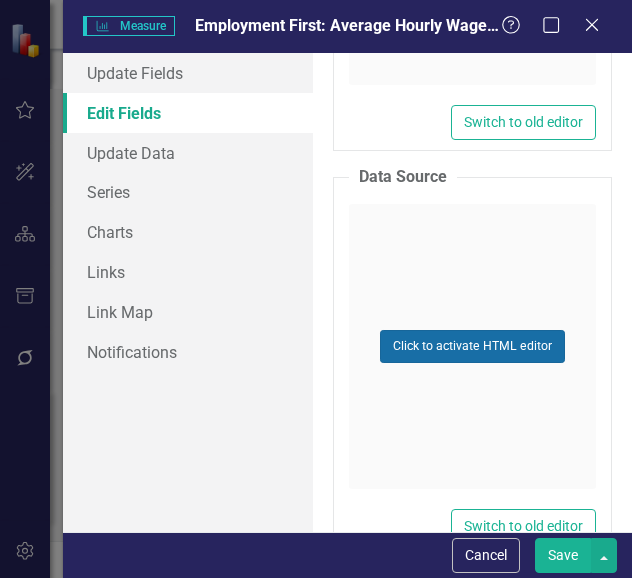 click on "Click to activate HTML editor" at bounding box center (472, 346) 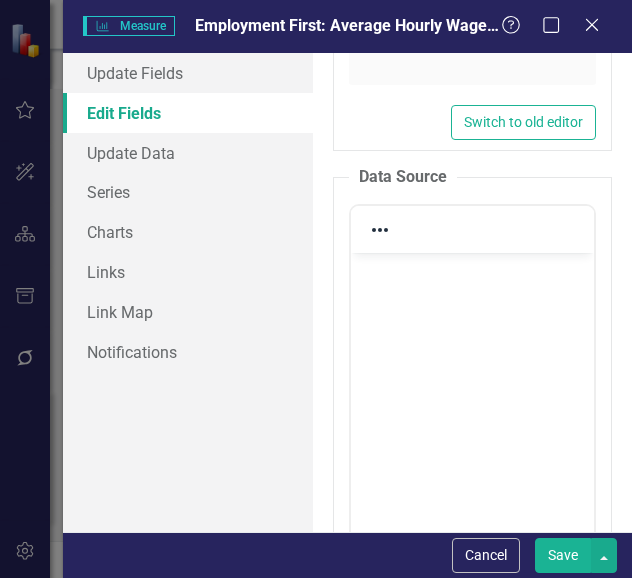 scroll, scrollTop: 0, scrollLeft: 0, axis: both 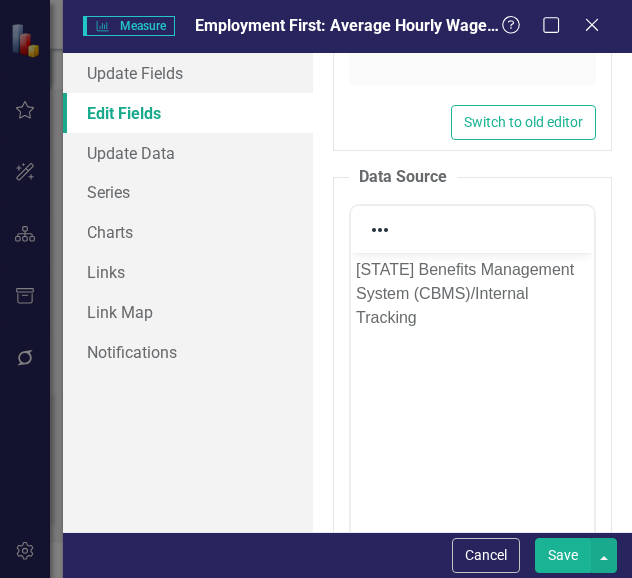 click on "Save" at bounding box center (563, 555) 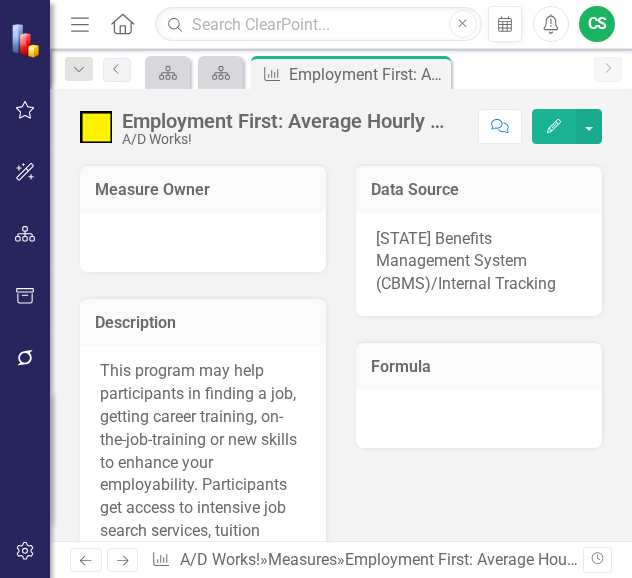 click on "Edit" 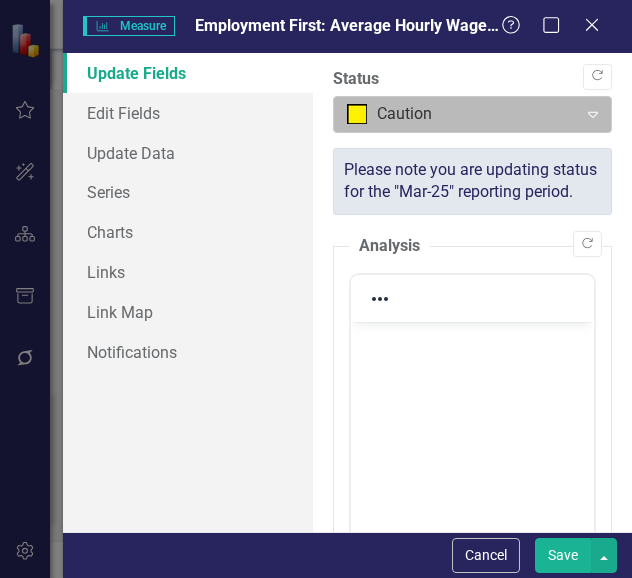 scroll, scrollTop: 0, scrollLeft: 0, axis: both 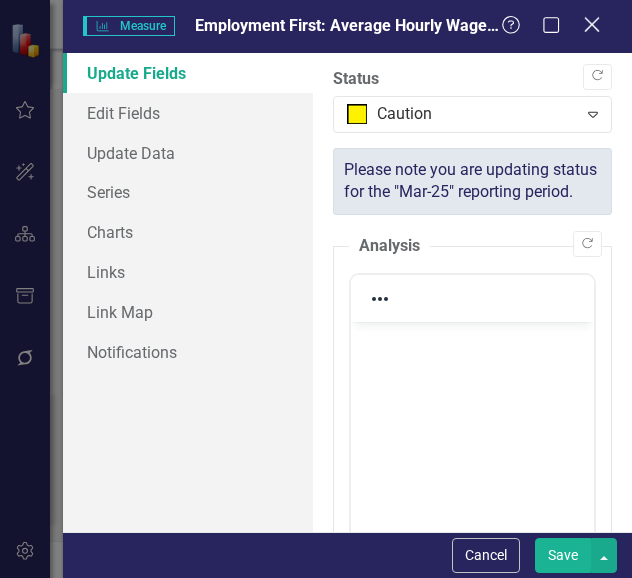 click on "Close" 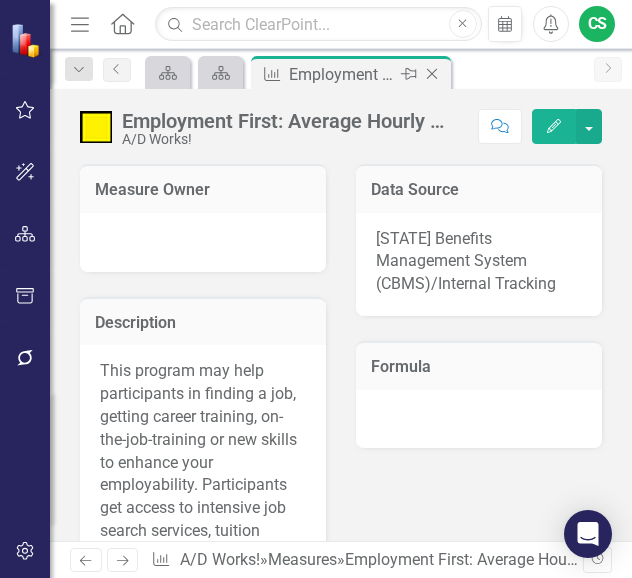 click on "Close" 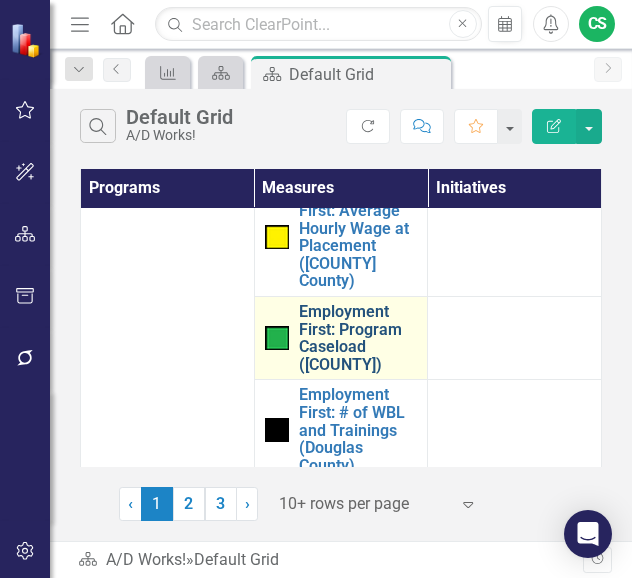 scroll, scrollTop: 1400, scrollLeft: 0, axis: vertical 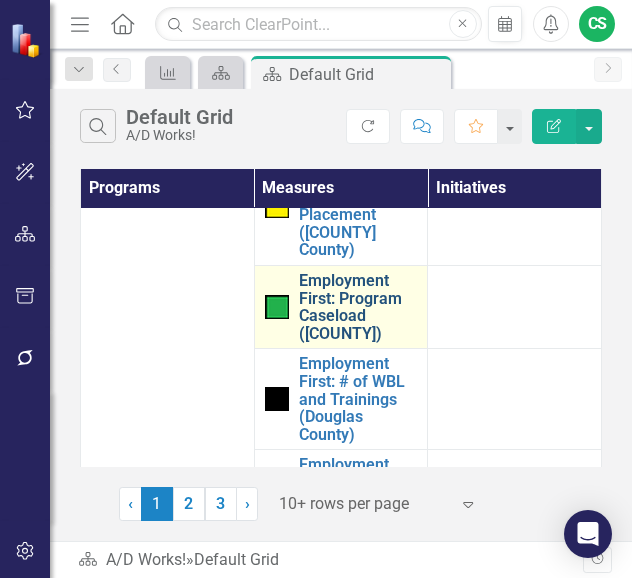 click on "Employment First:  Program Caseload ([COUNTY] County)" at bounding box center (358, 307) 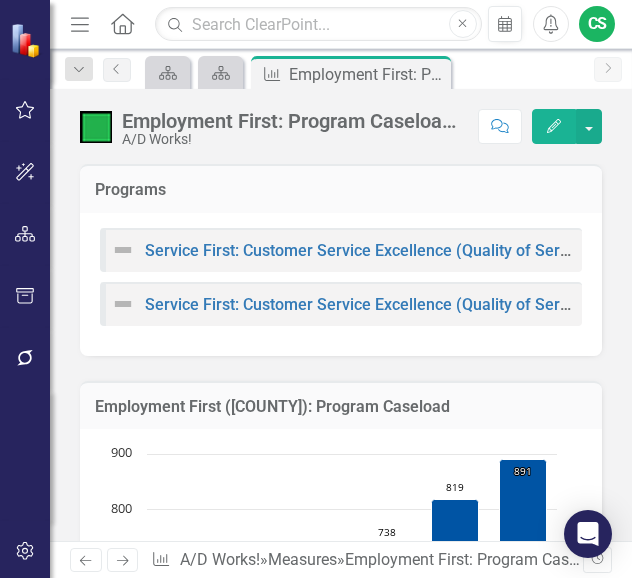 click on "Edit" 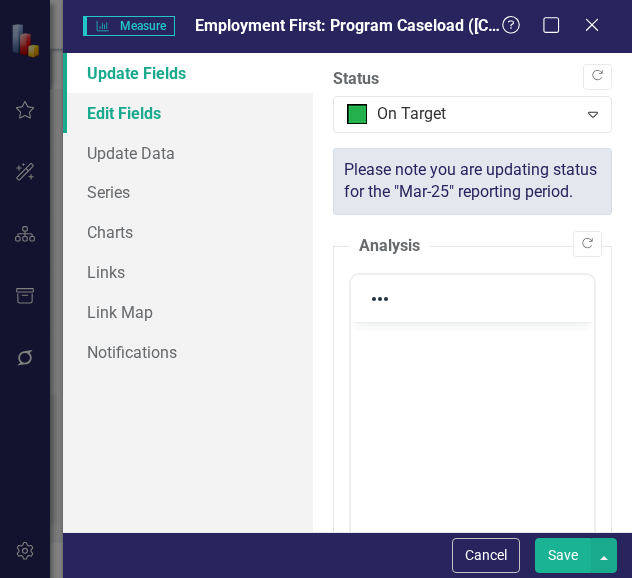 scroll, scrollTop: 0, scrollLeft: 0, axis: both 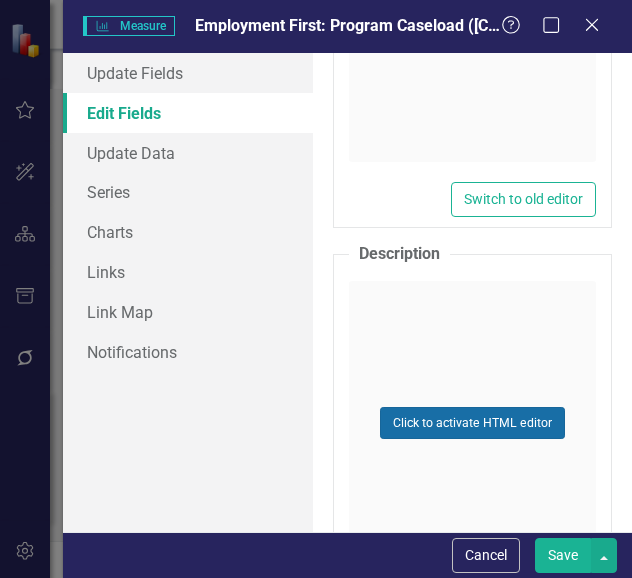 click on "Click to activate HTML editor" at bounding box center [472, 423] 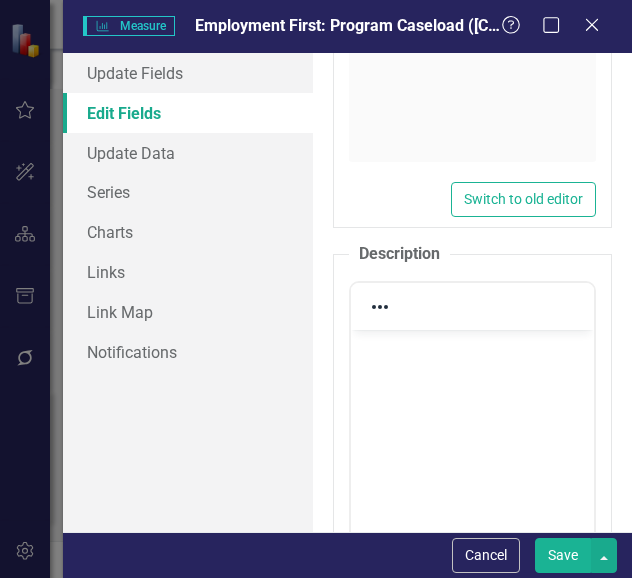 scroll, scrollTop: 0, scrollLeft: 0, axis: both 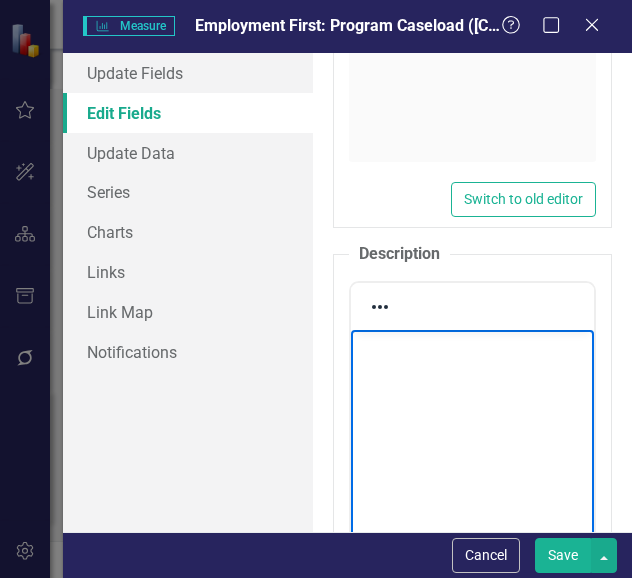 click at bounding box center (472, 479) 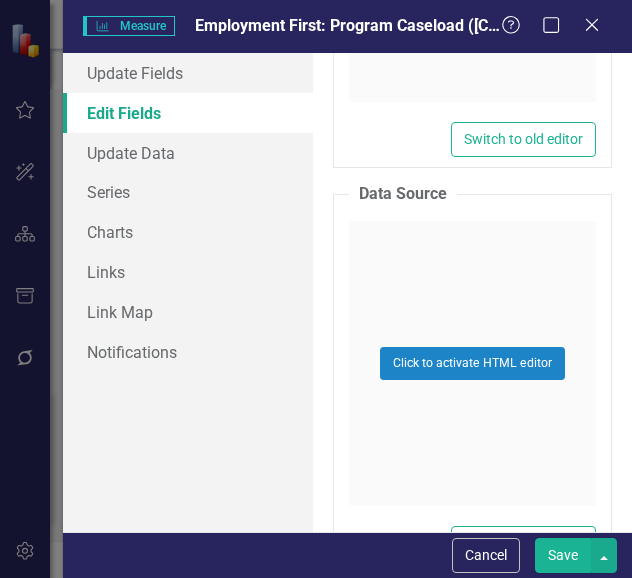 scroll, scrollTop: 7392, scrollLeft: 0, axis: vertical 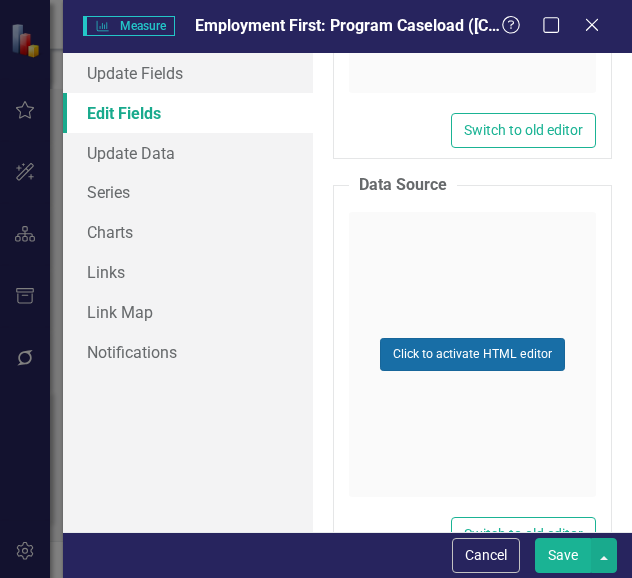click on "Click to activate HTML editor" at bounding box center [472, 354] 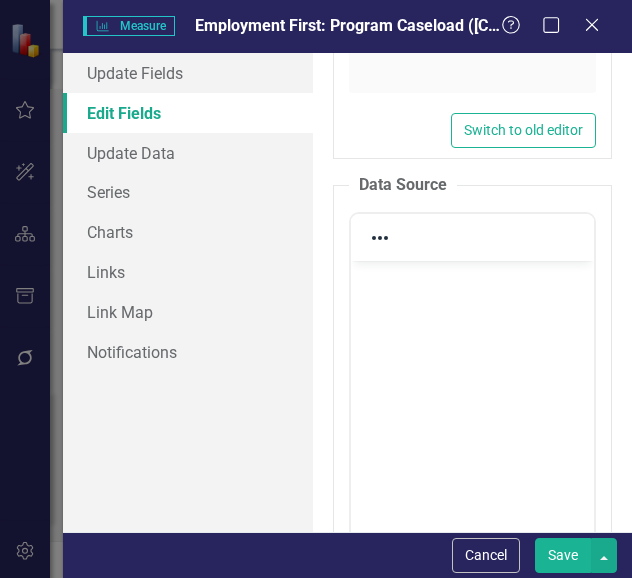 scroll, scrollTop: 0, scrollLeft: 0, axis: both 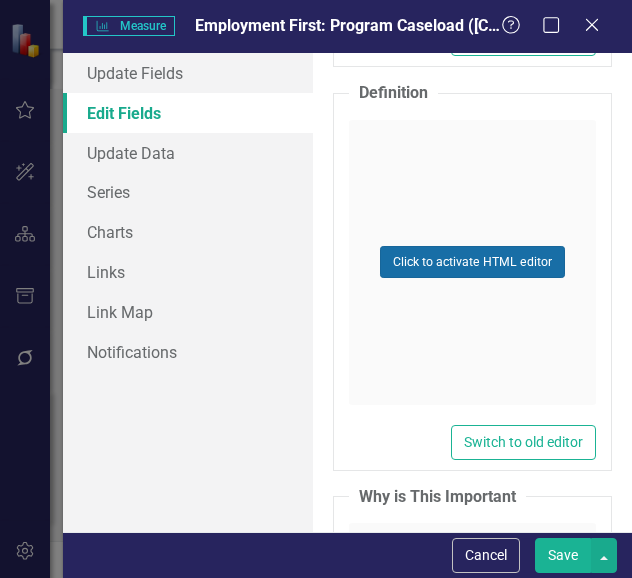 click on "Click to activate HTML editor" at bounding box center (472, 262) 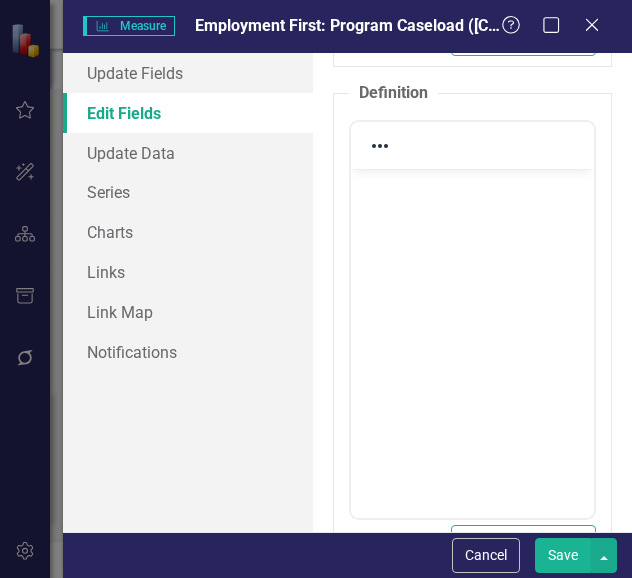scroll, scrollTop: 0, scrollLeft: 0, axis: both 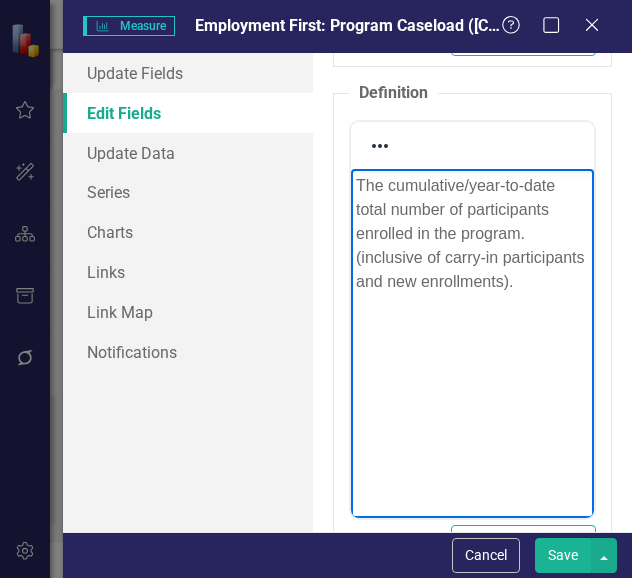 click on "Save" at bounding box center [563, 555] 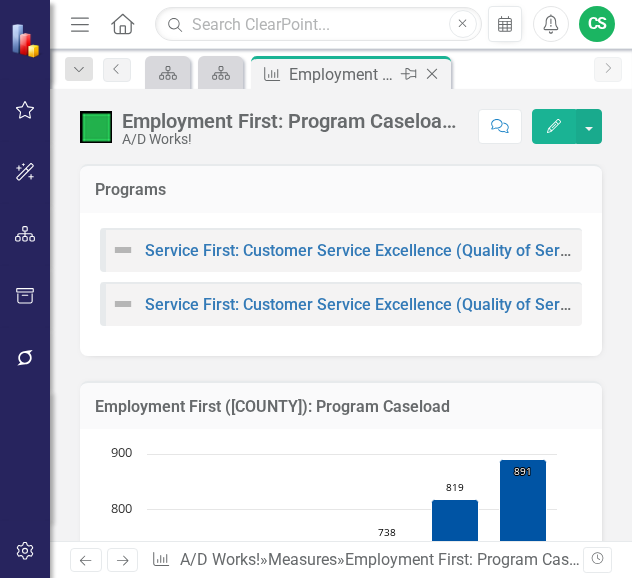 click on "Close" 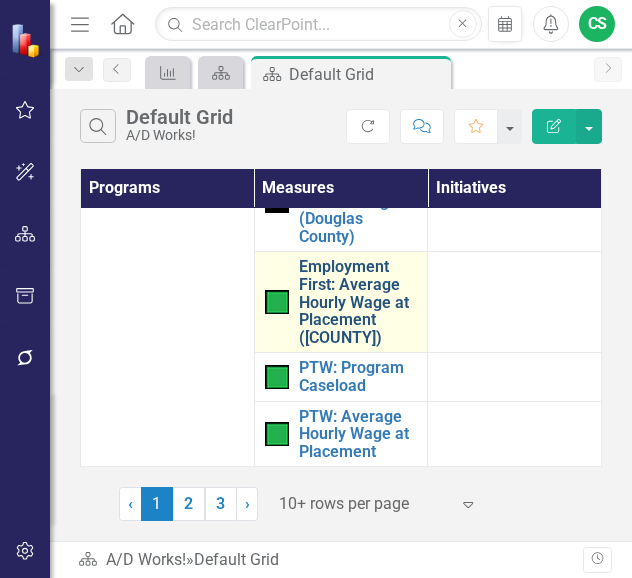 scroll, scrollTop: 1578, scrollLeft: 0, axis: vertical 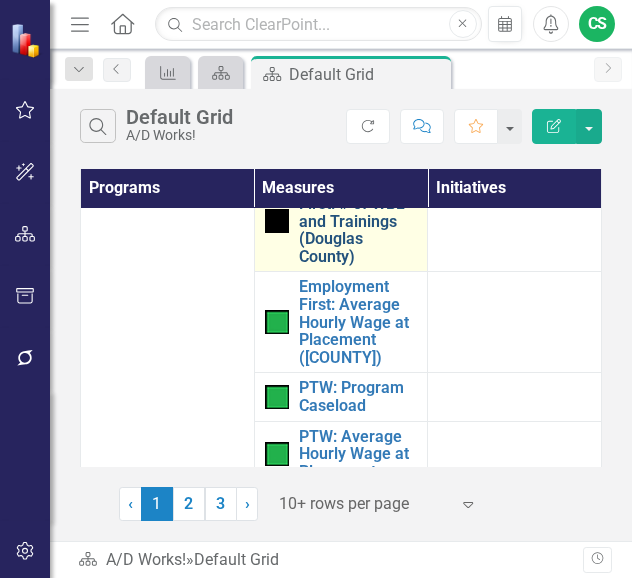 click on "Employment First:  # of WBL and Trainings ([COUNTY] County)" at bounding box center (358, 221) 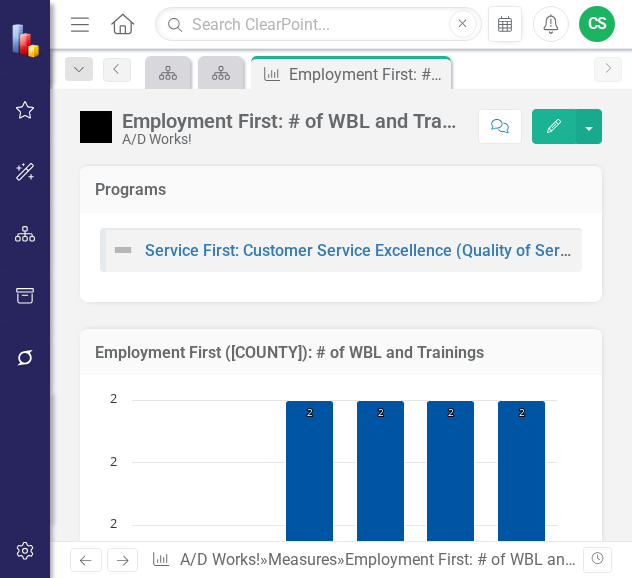 click on "Edit" at bounding box center (554, 126) 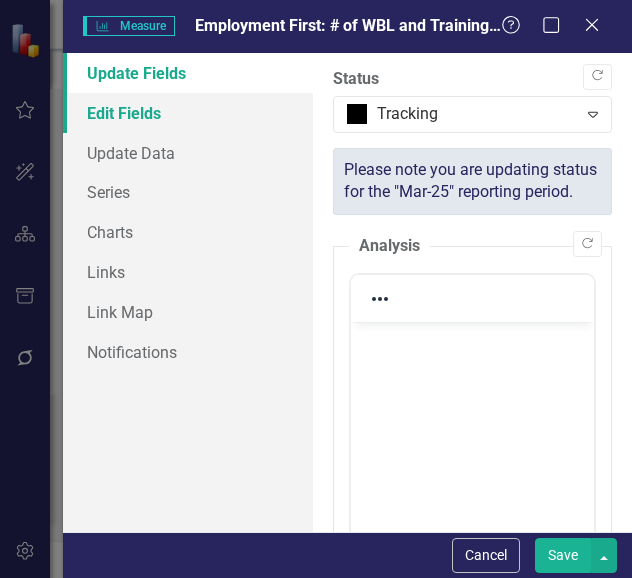 scroll, scrollTop: 0, scrollLeft: 0, axis: both 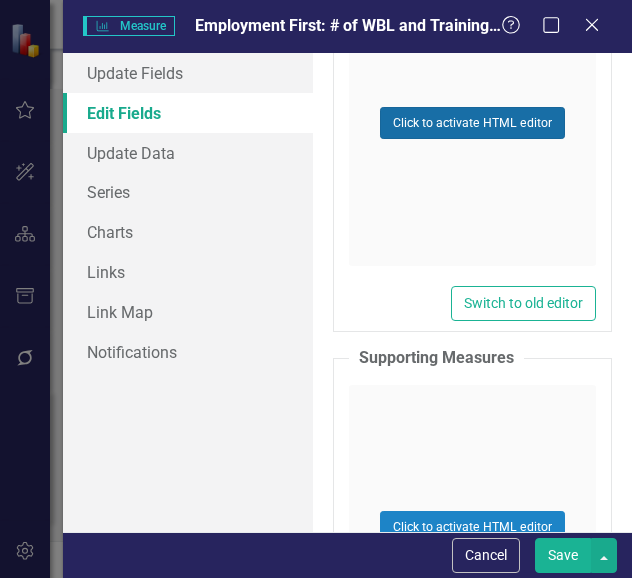 click on "Click to activate HTML editor" at bounding box center (472, 123) 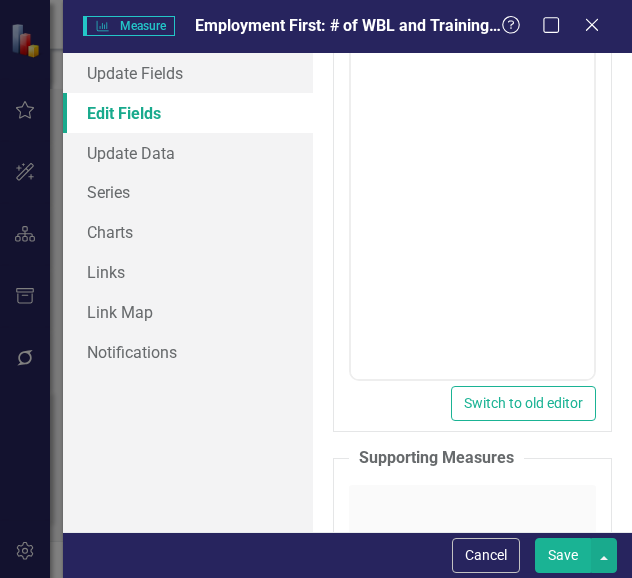 scroll, scrollTop: 0, scrollLeft: 0, axis: both 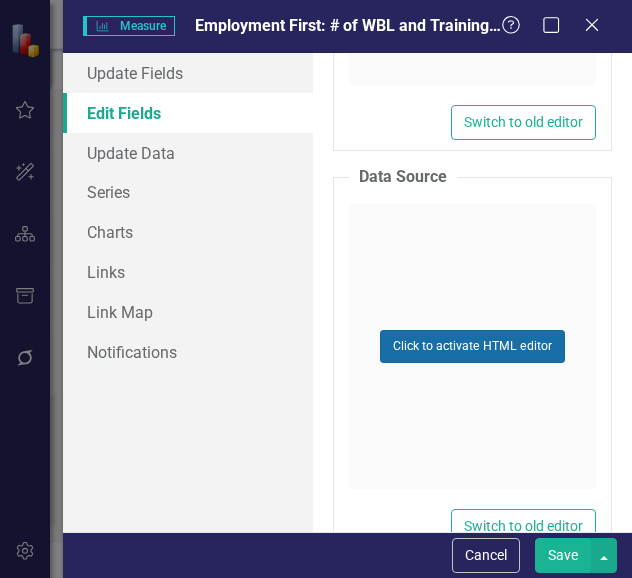 click on "Click to activate HTML editor" at bounding box center (472, 346) 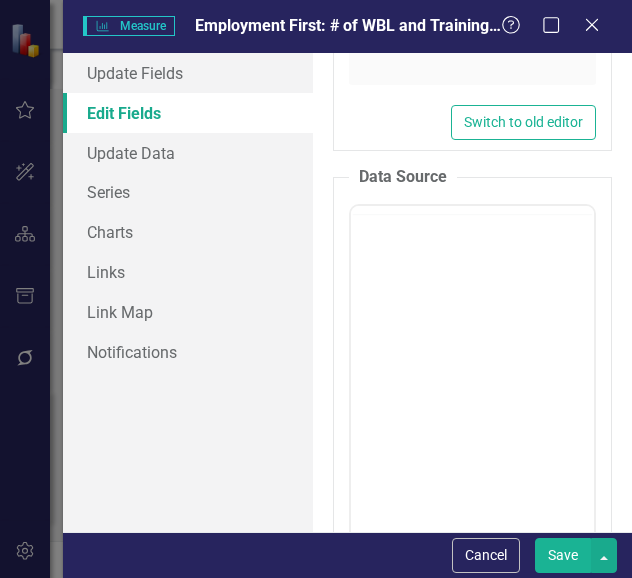 scroll, scrollTop: 0, scrollLeft: 0, axis: both 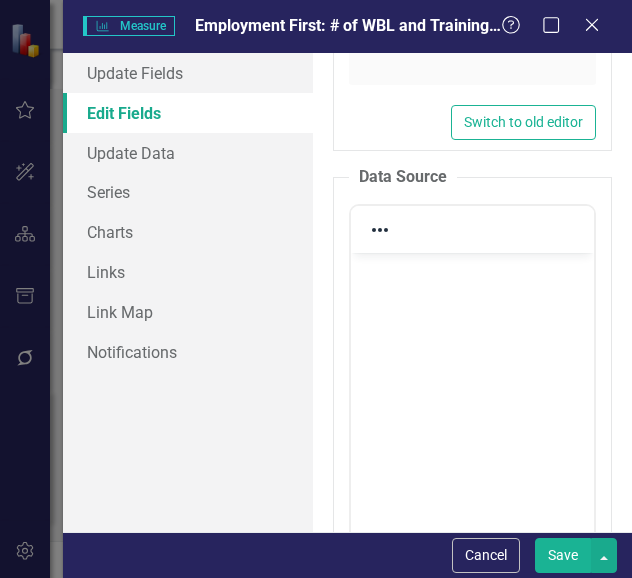 click at bounding box center (472, 402) 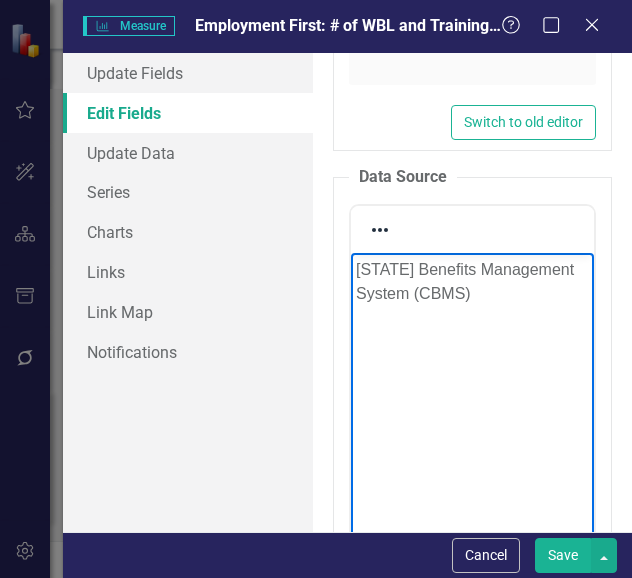 click on "Data Source Switch to old editor" at bounding box center [472, 410] 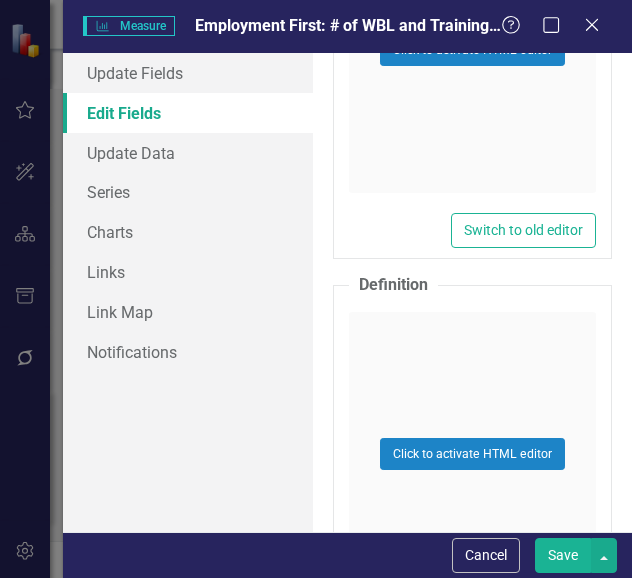 scroll, scrollTop: 8300, scrollLeft: 0, axis: vertical 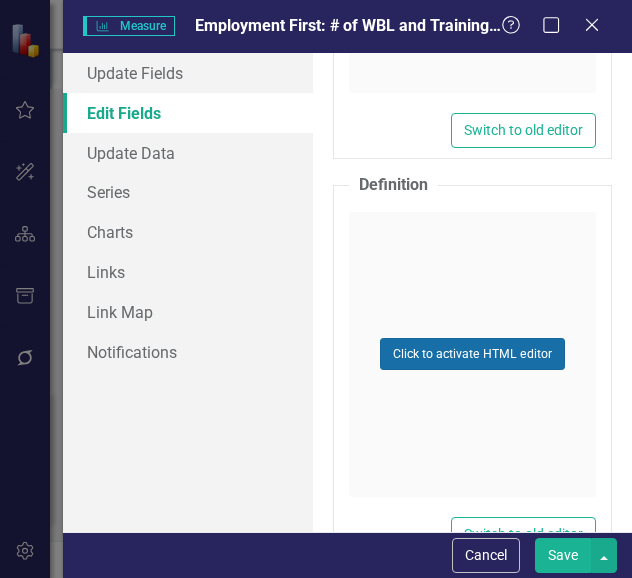 click on "Click to activate HTML editor" at bounding box center (472, 354) 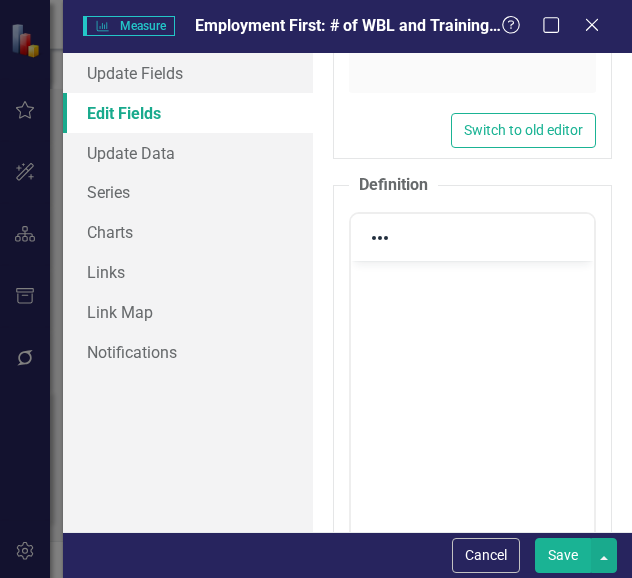 scroll, scrollTop: 0, scrollLeft: 0, axis: both 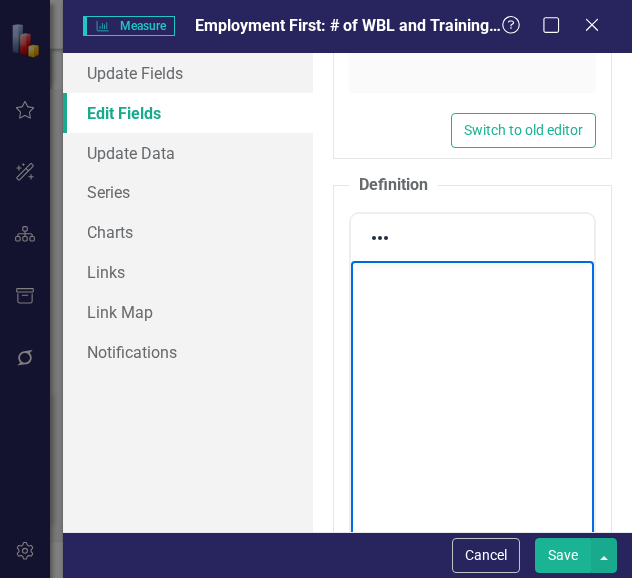 click at bounding box center (472, 410) 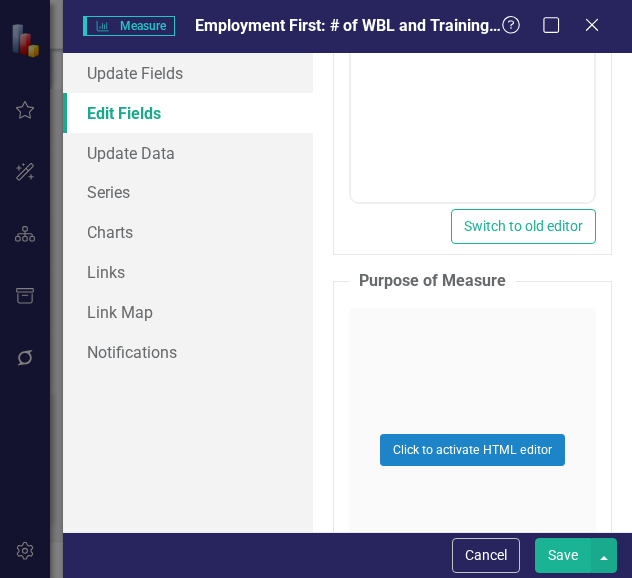 scroll, scrollTop: 8300, scrollLeft: 0, axis: vertical 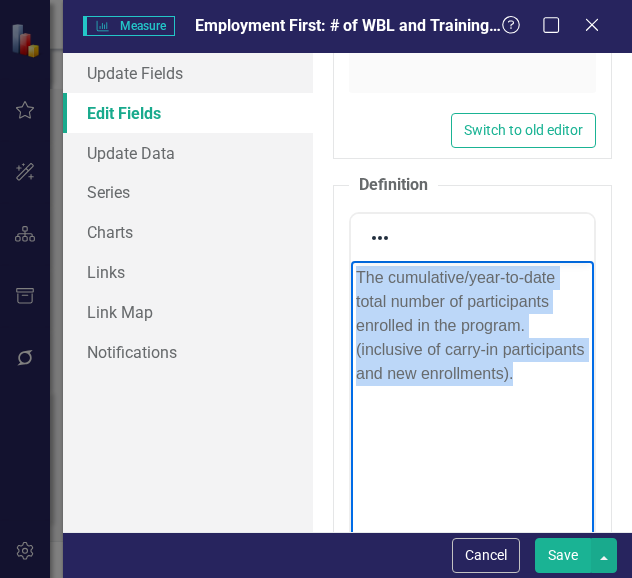 drag, startPoint x: 458, startPoint y: 396, endPoint x: 318, endPoint y: 255, distance: 198.69826 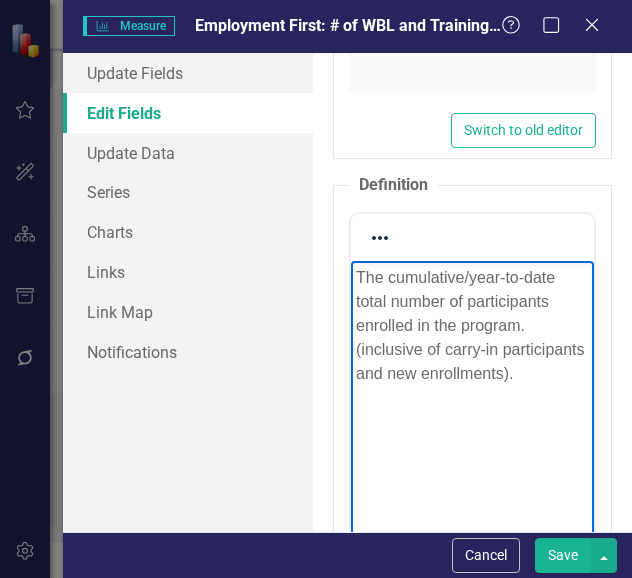 scroll, scrollTop: 8367, scrollLeft: 0, axis: vertical 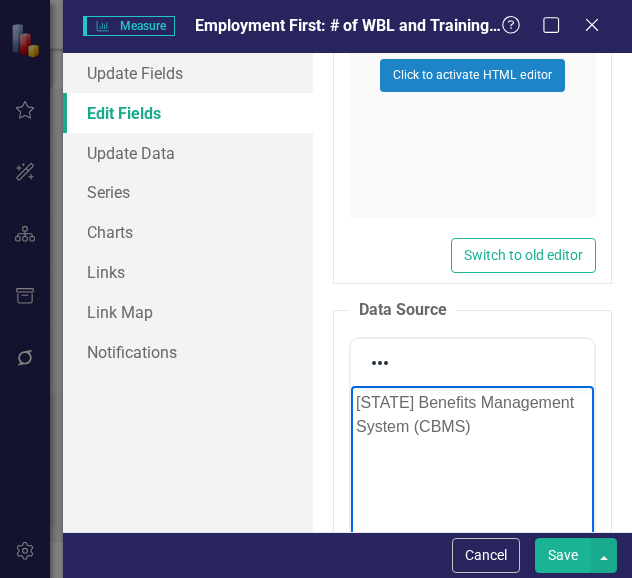 drag, startPoint x: 568, startPoint y: 429, endPoint x: 321, endPoint y: 402, distance: 248.47133 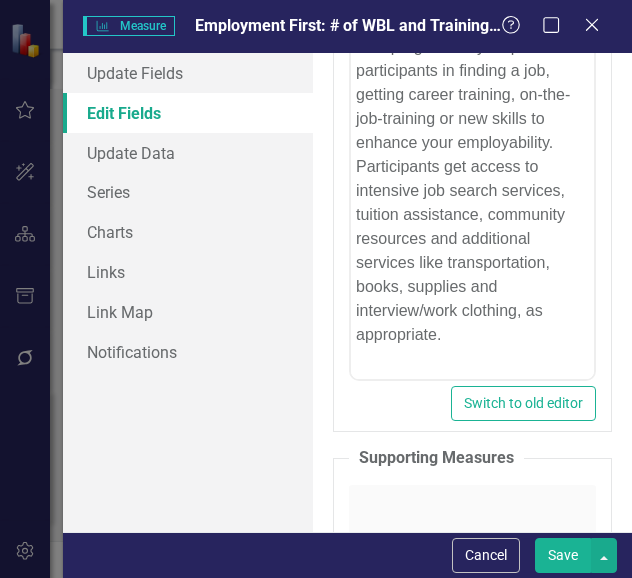 scroll, scrollTop: 5167, scrollLeft: 0, axis: vertical 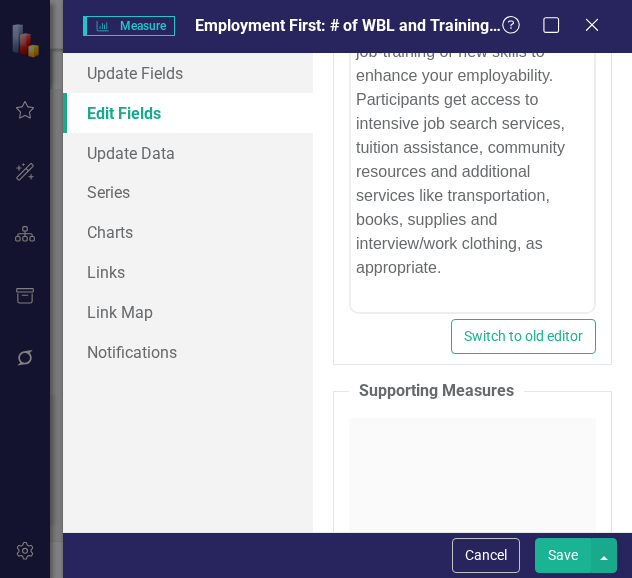 click on "Save" at bounding box center (563, 555) 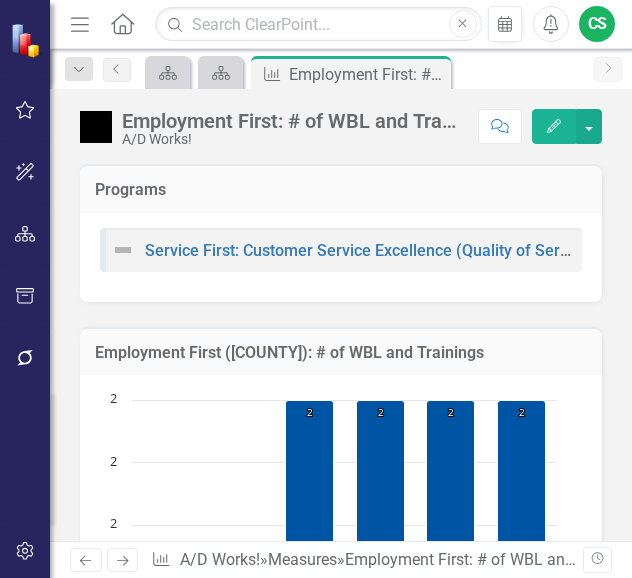 click on "Close" 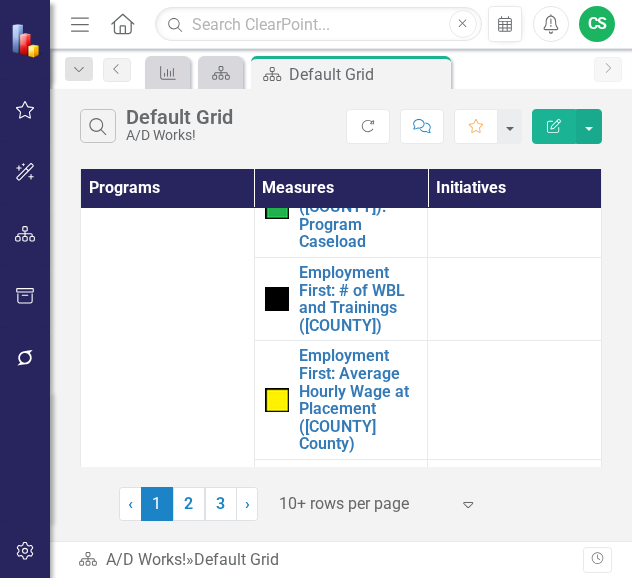 scroll, scrollTop: 1300, scrollLeft: 0, axis: vertical 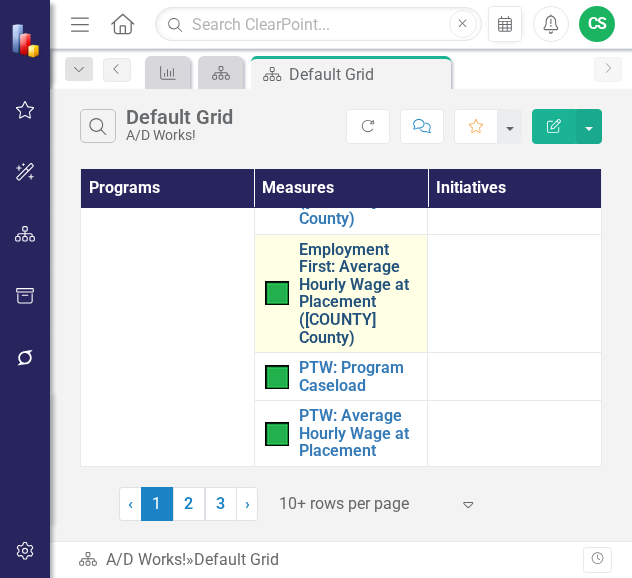 click on "Employment First:  Average Hourly Wage at Placement ([COUNTY] County)" at bounding box center (358, 294) 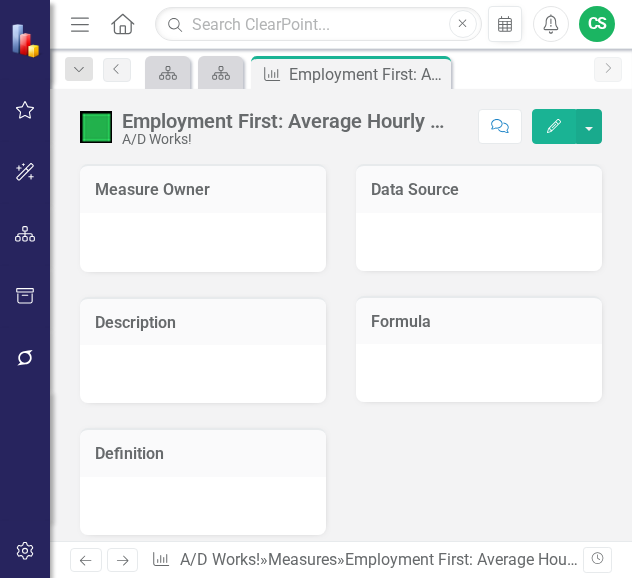 click 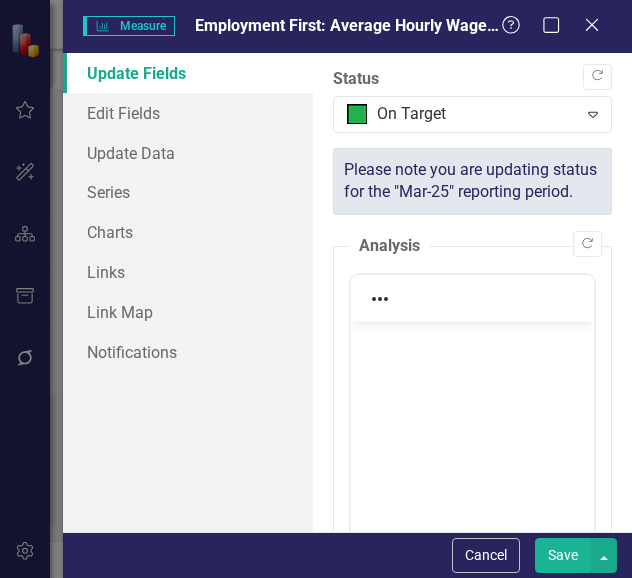 scroll, scrollTop: 0, scrollLeft: 0, axis: both 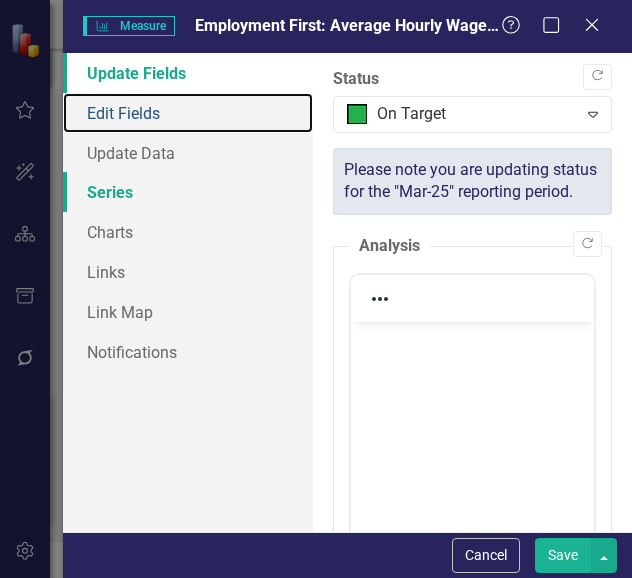 drag, startPoint x: 157, startPoint y: 124, endPoint x: 259, endPoint y: 176, distance: 114.49017 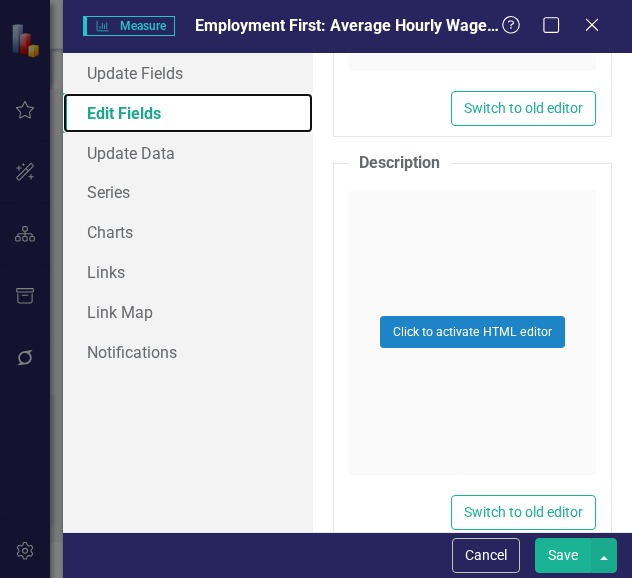 scroll, scrollTop: 4900, scrollLeft: 0, axis: vertical 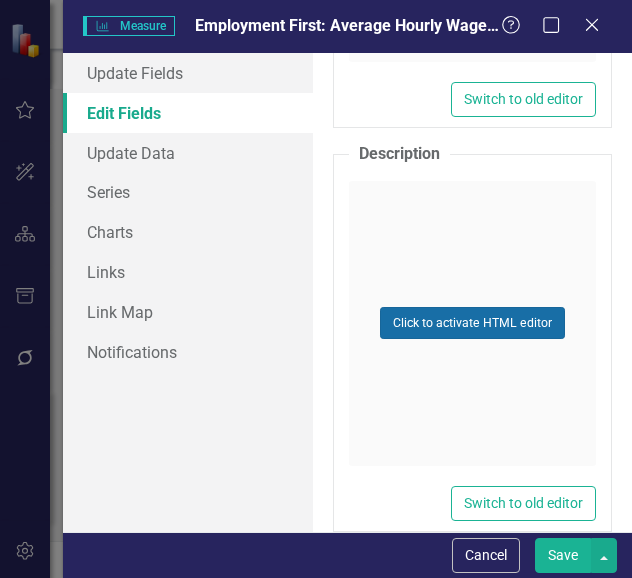 click on "Click to activate HTML editor" at bounding box center [472, 323] 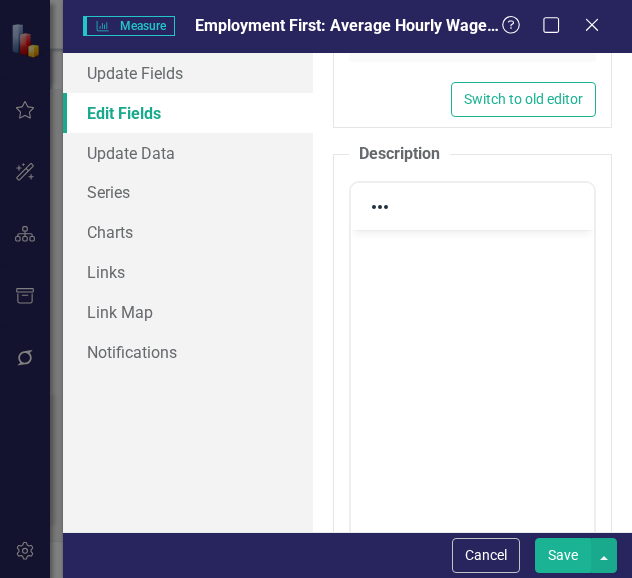 scroll, scrollTop: 0, scrollLeft: 0, axis: both 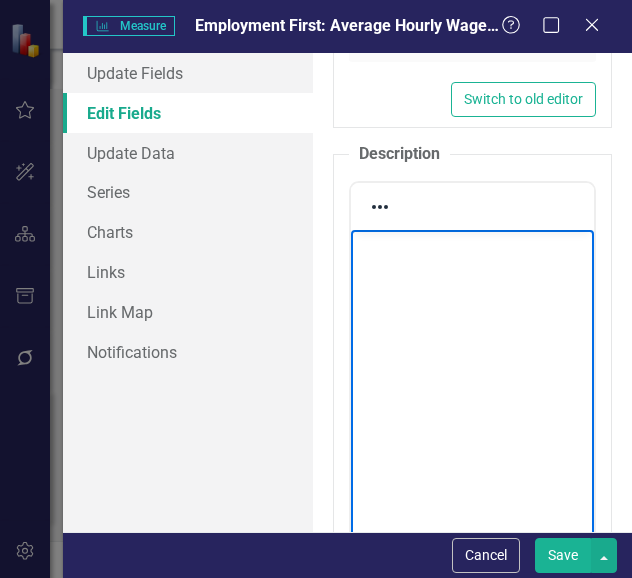 click at bounding box center [472, 379] 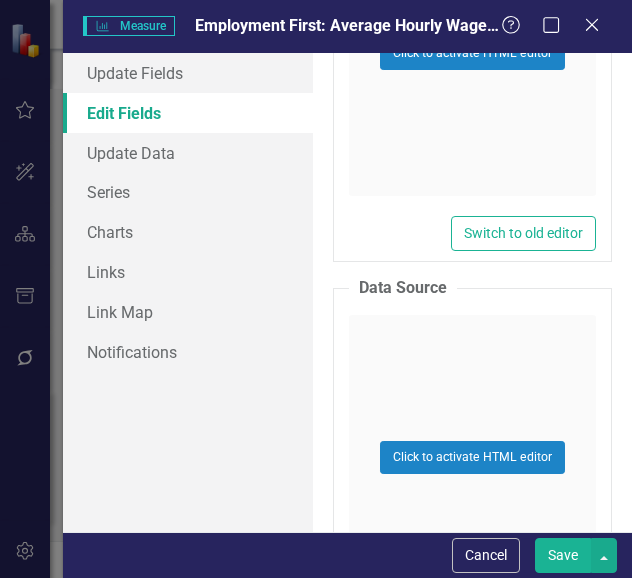 scroll, scrollTop: 7400, scrollLeft: 0, axis: vertical 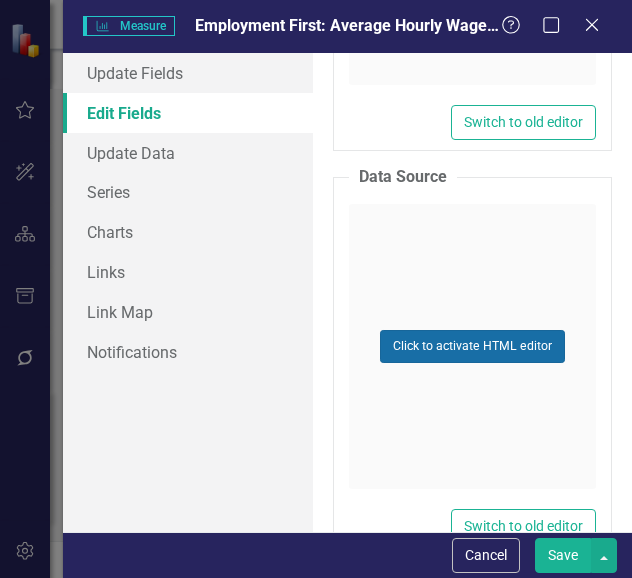 click on "Click to activate HTML editor" at bounding box center (472, 346) 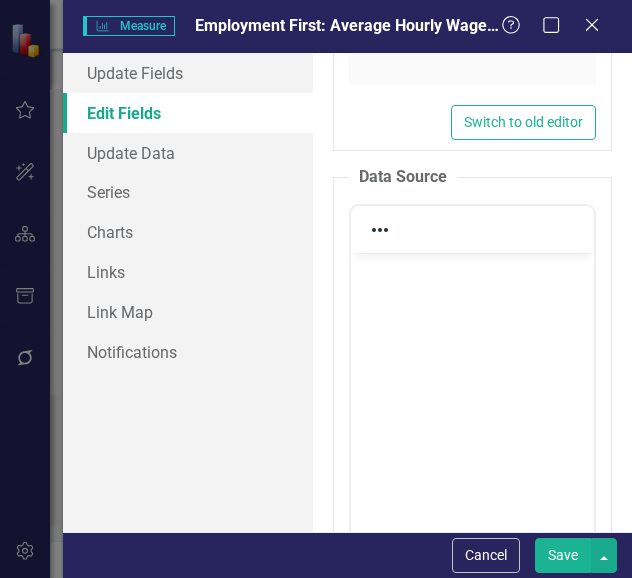 scroll, scrollTop: 0, scrollLeft: 0, axis: both 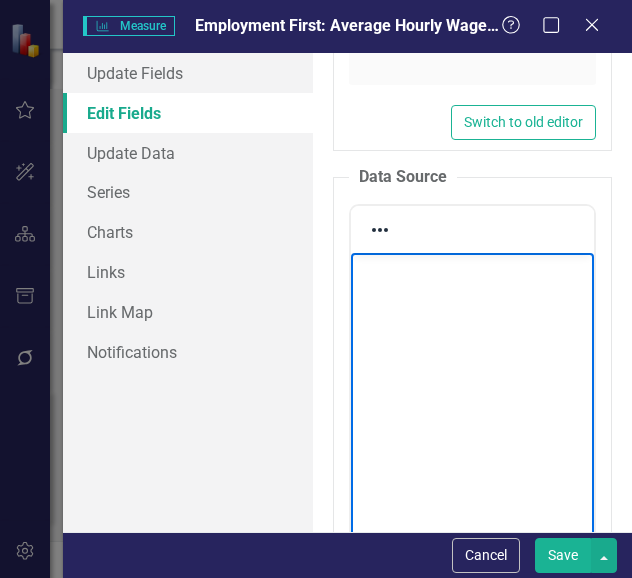 click at bounding box center (472, 402) 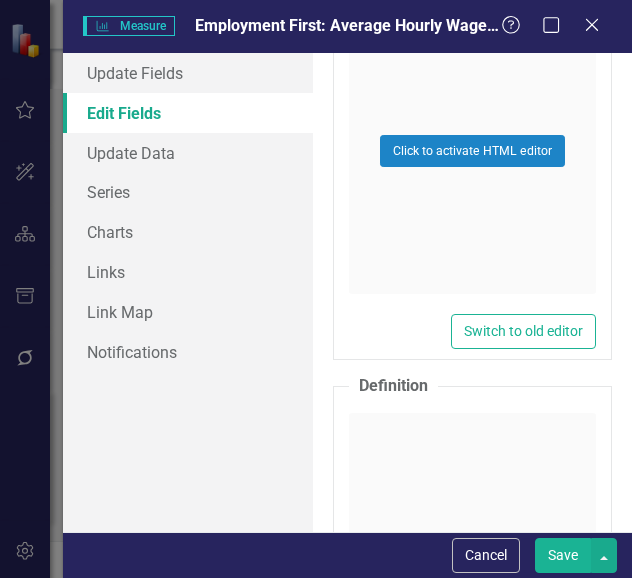 scroll, scrollTop: 8300, scrollLeft: 0, axis: vertical 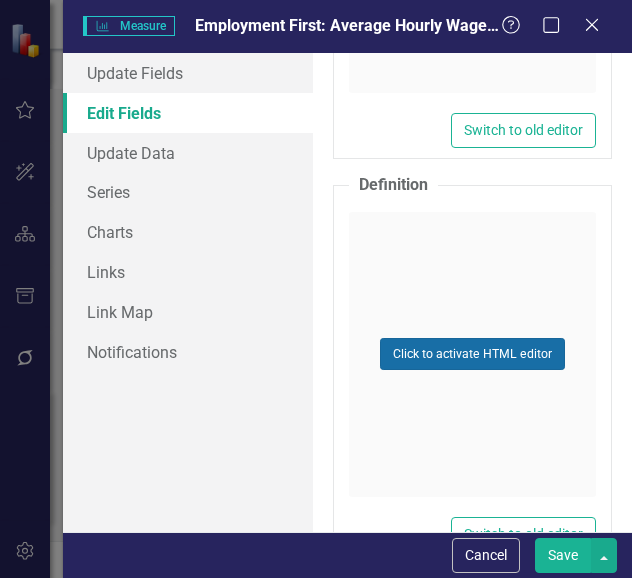 click on "Click to activate HTML editor" at bounding box center (472, 354) 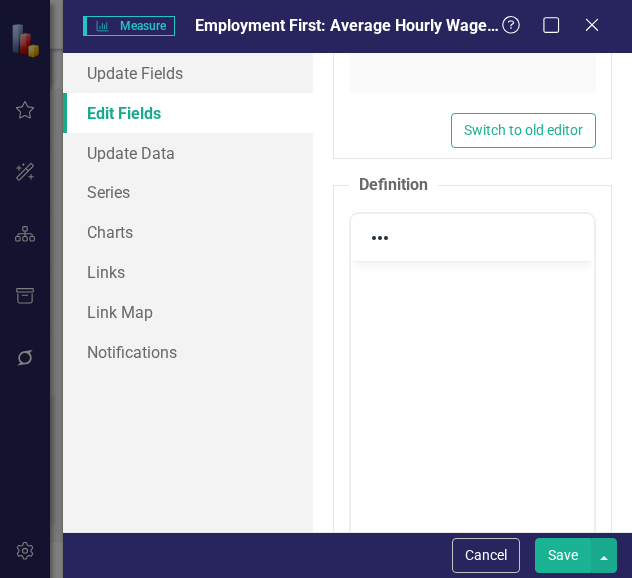 scroll, scrollTop: 0, scrollLeft: 0, axis: both 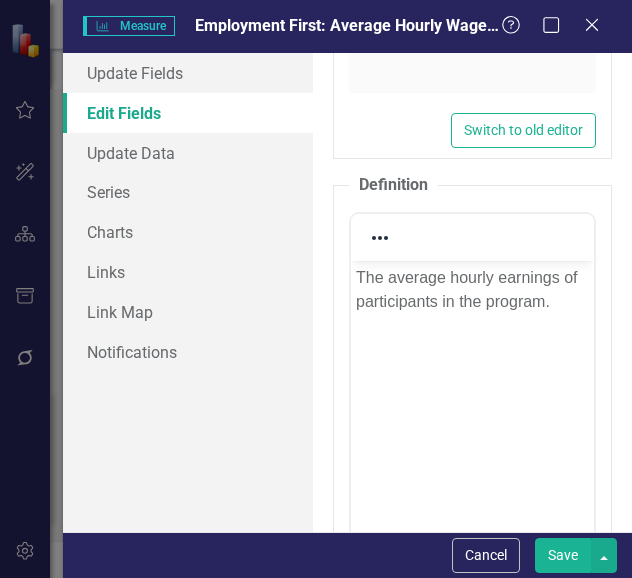 click on "Save" at bounding box center (563, 555) 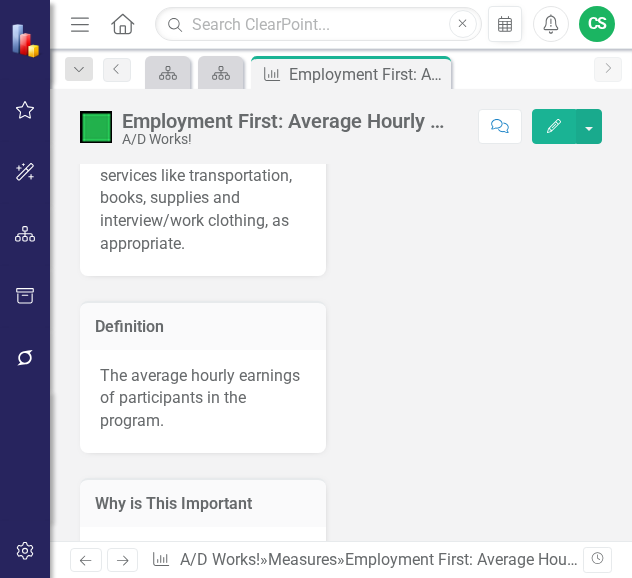 scroll, scrollTop: 348, scrollLeft: 0, axis: vertical 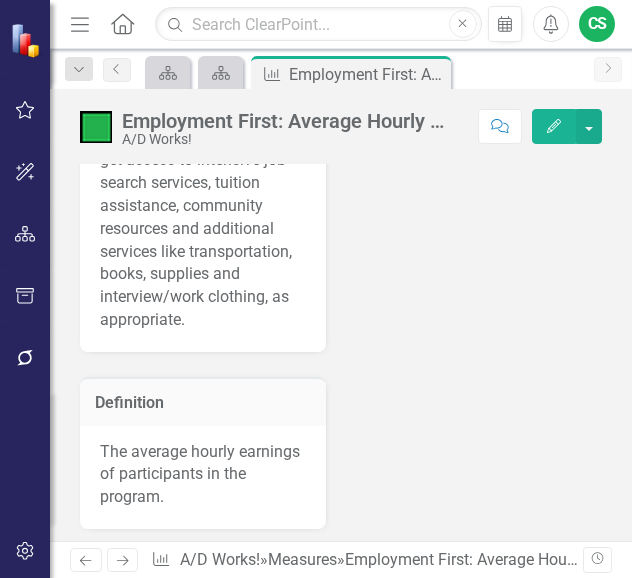 click on "Close" 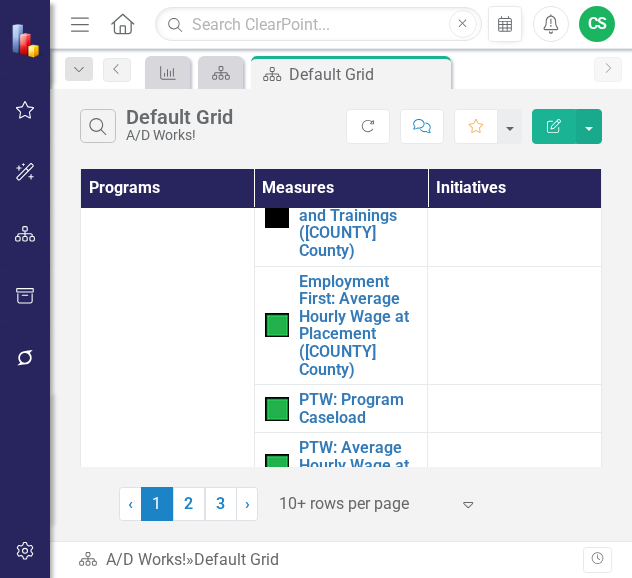 scroll, scrollTop: 1678, scrollLeft: 0, axis: vertical 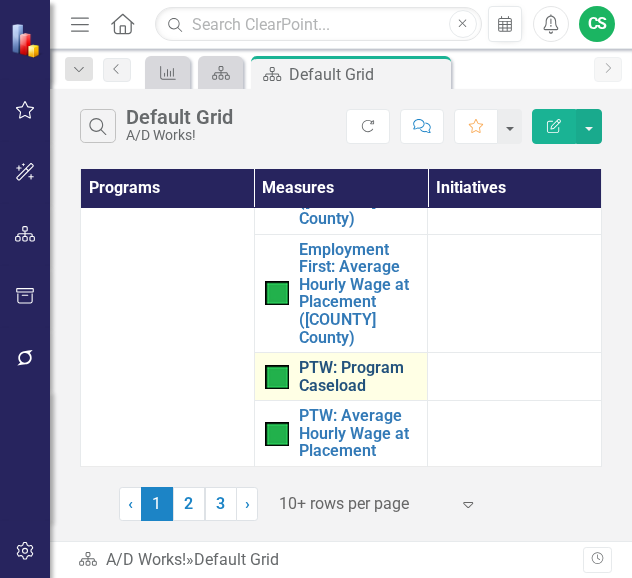 click on "PTW:  Program Caseload" at bounding box center (358, 376) 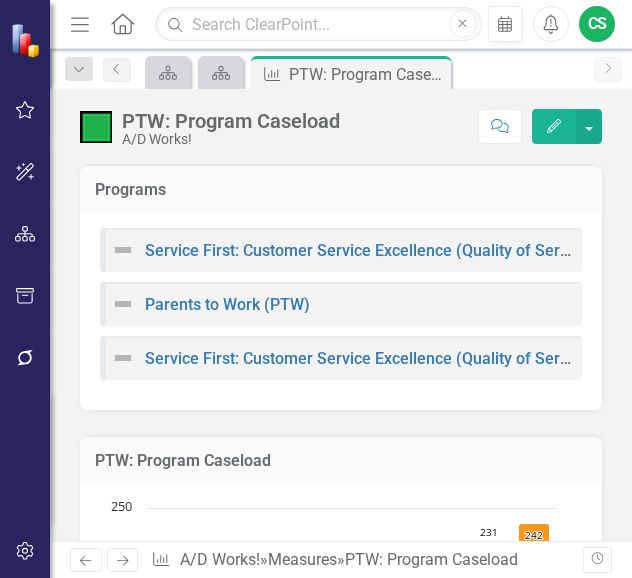 click on "Edit" at bounding box center (554, 126) 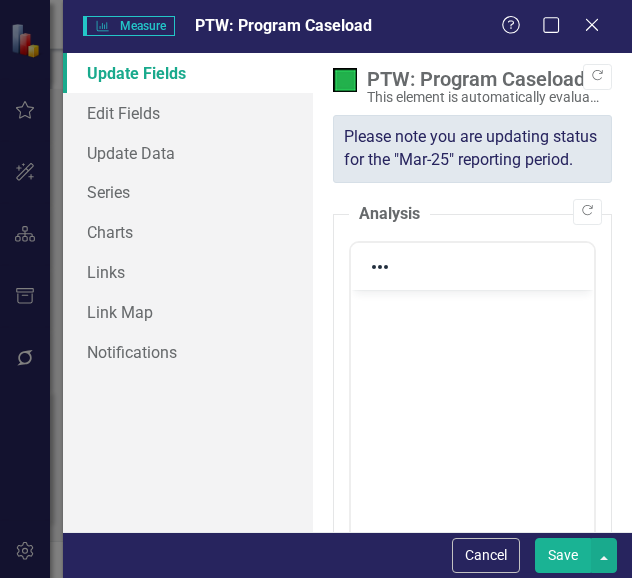 scroll, scrollTop: 0, scrollLeft: 0, axis: both 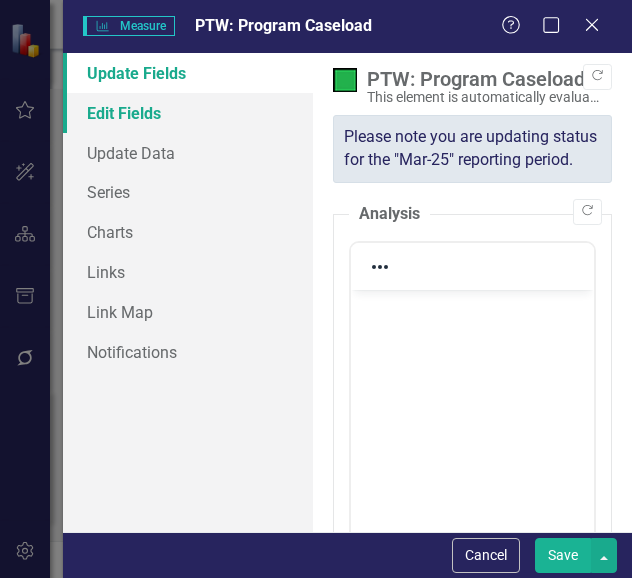 click on "Edit Fields" at bounding box center (188, 113) 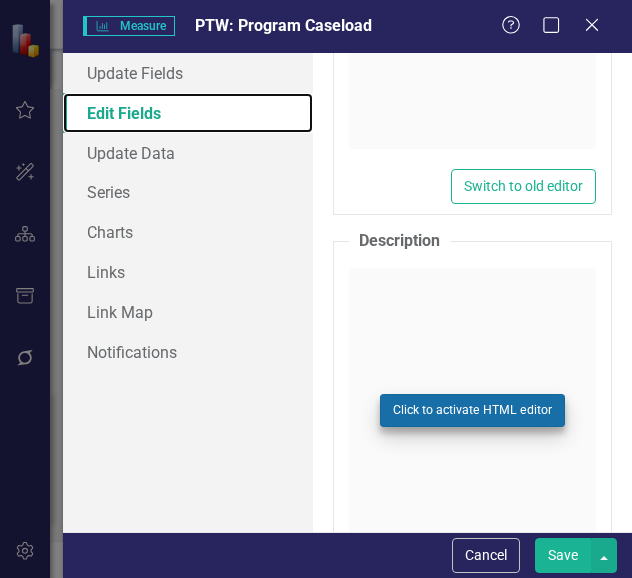 scroll, scrollTop: 4800, scrollLeft: 0, axis: vertical 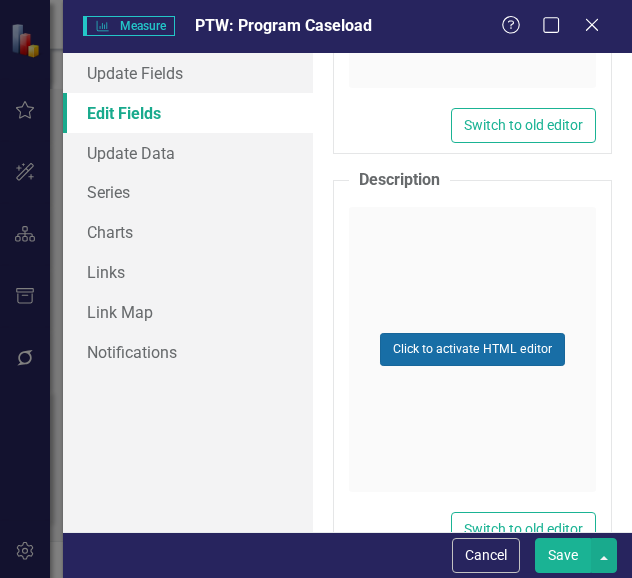 click on "Click to activate HTML editor" at bounding box center [472, 349] 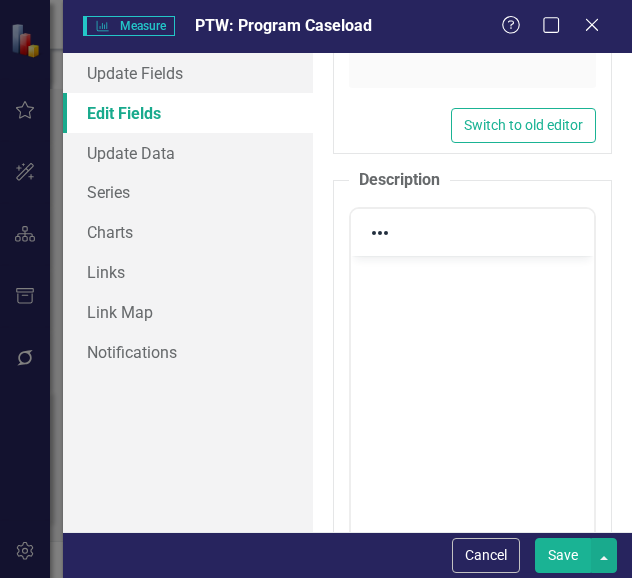scroll, scrollTop: 0, scrollLeft: 0, axis: both 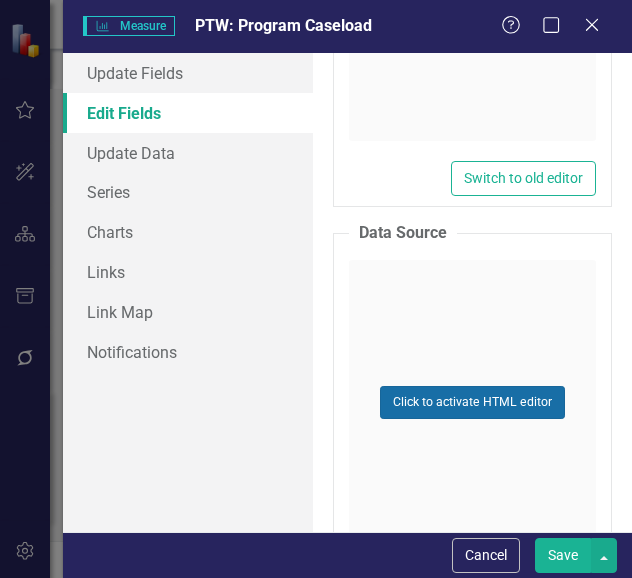 click on "Click to activate HTML editor" at bounding box center (472, 402) 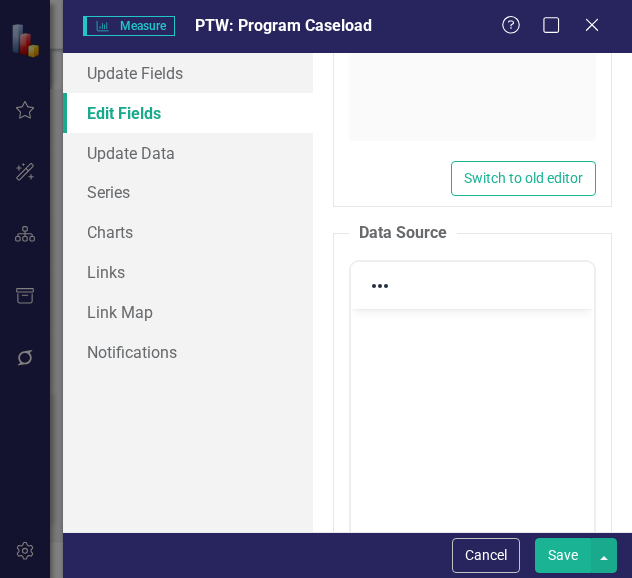 scroll, scrollTop: 0, scrollLeft: 0, axis: both 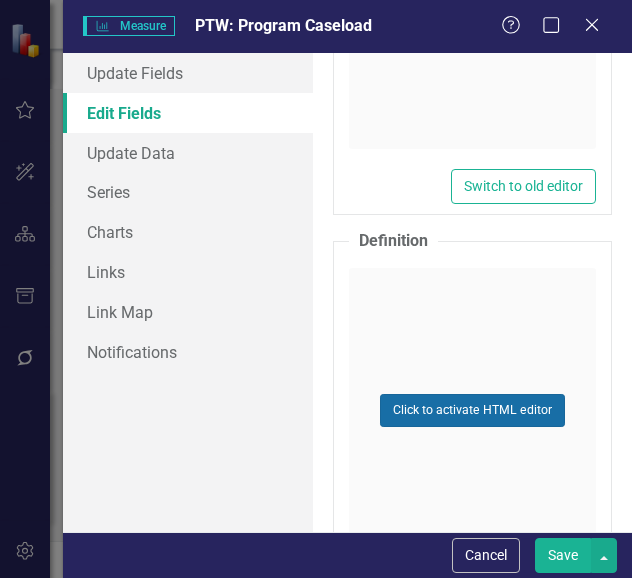click on "Click to activate HTML editor" at bounding box center [472, 410] 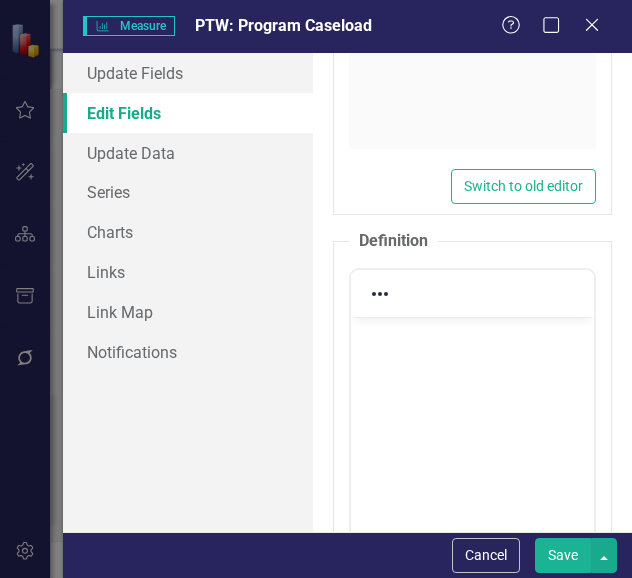 scroll, scrollTop: 0, scrollLeft: 0, axis: both 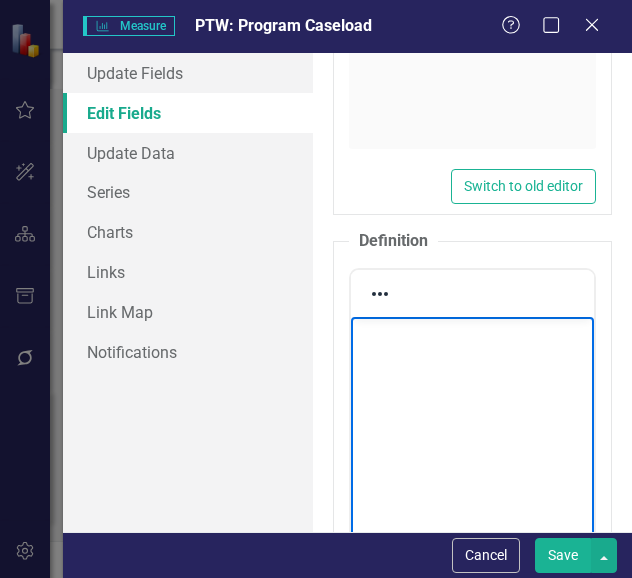 click at bounding box center [472, 466] 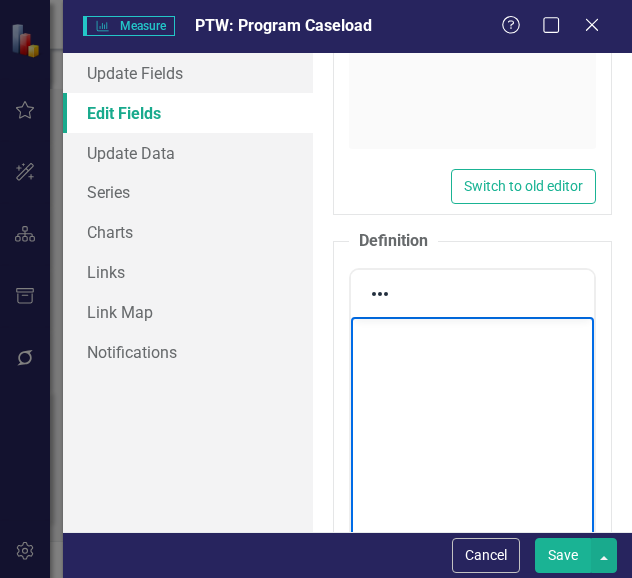 click at bounding box center (472, 333) 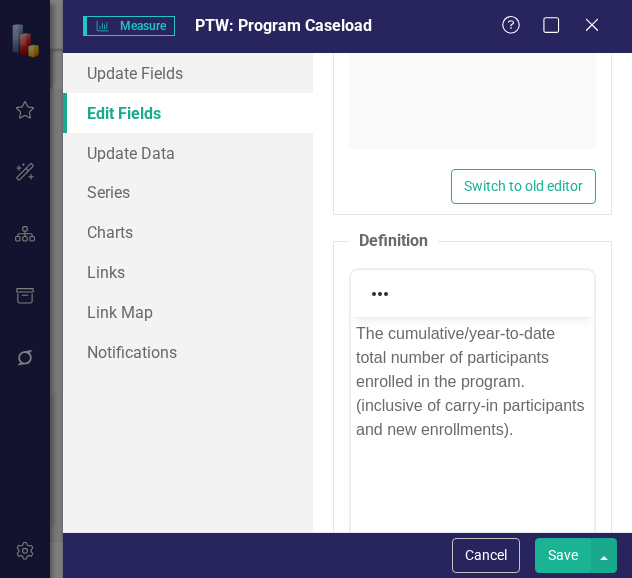 click on "Save" at bounding box center (563, 555) 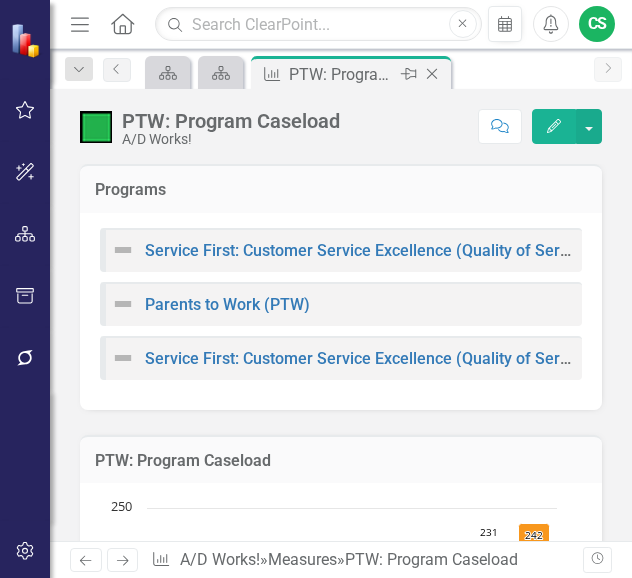 click on "Close" 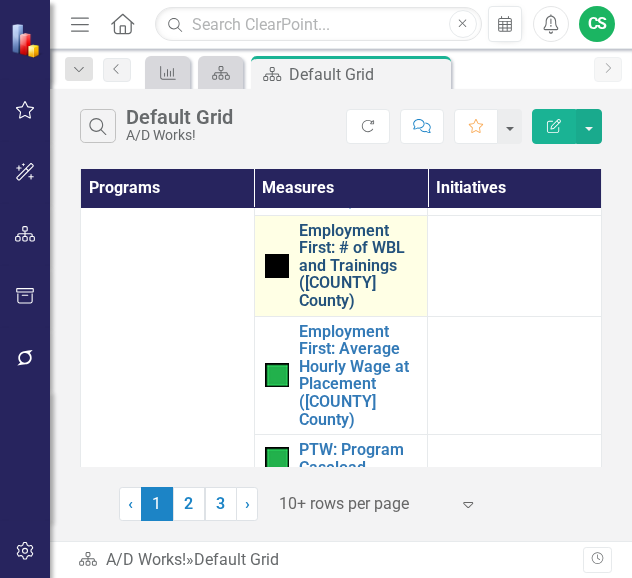 scroll, scrollTop: 1678, scrollLeft: 0, axis: vertical 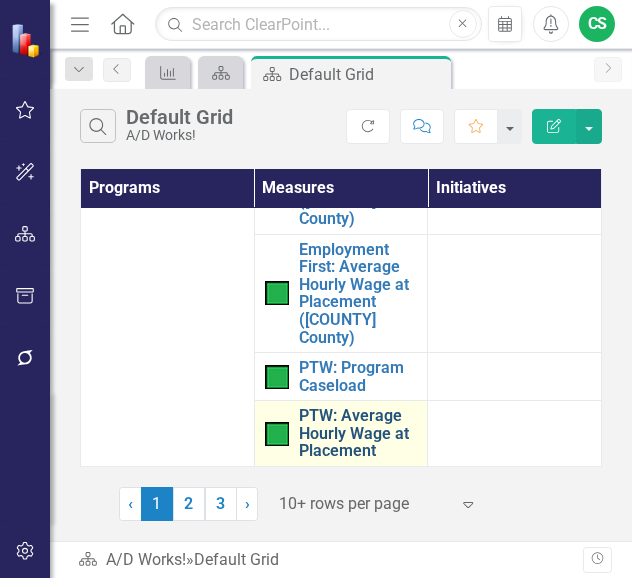 click on "PTW:  Average Hourly Wage at Placement" at bounding box center (358, 433) 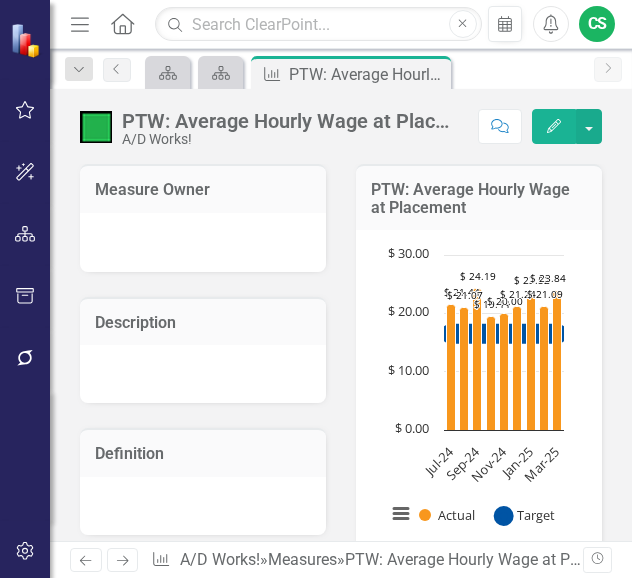 click on "Edit" 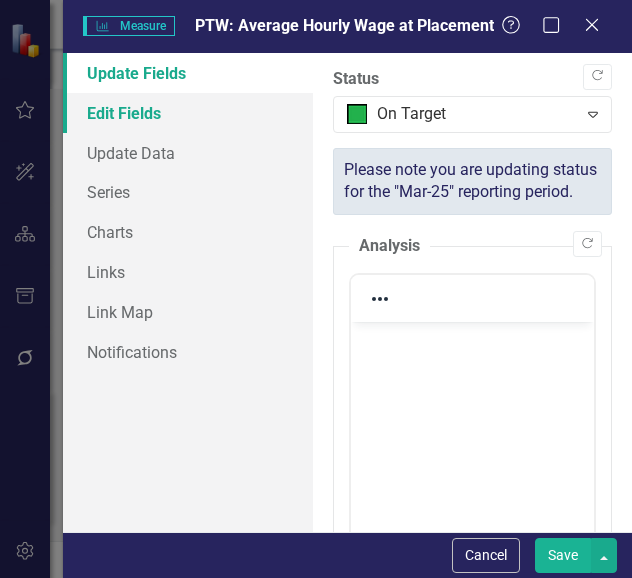 click on "Edit Fields" at bounding box center (188, 113) 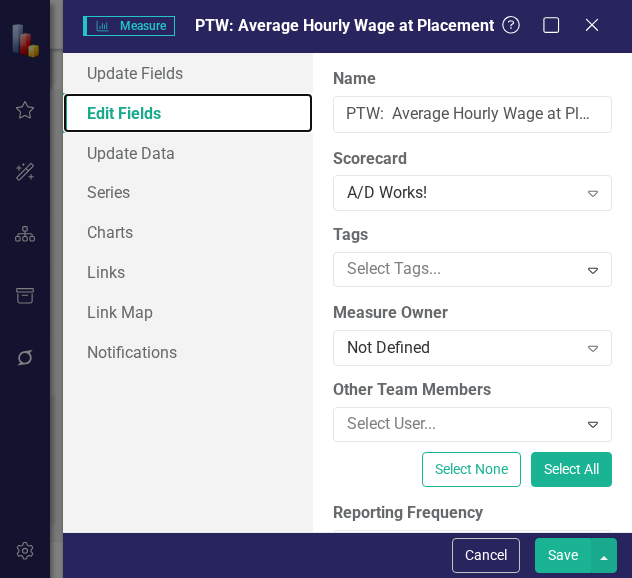 scroll, scrollTop: 0, scrollLeft: 0, axis: both 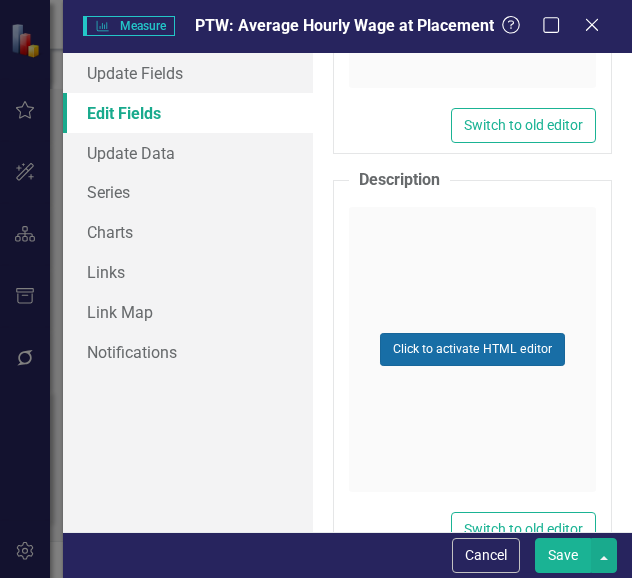 click on "Click to activate HTML editor" at bounding box center [472, 349] 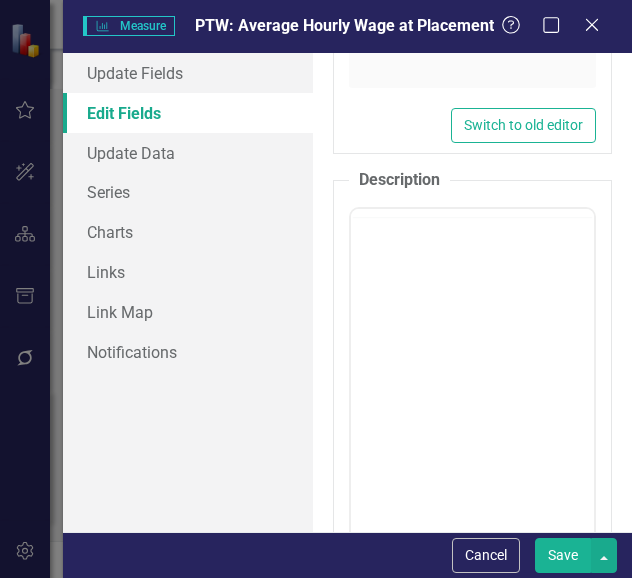 scroll, scrollTop: 0, scrollLeft: 0, axis: both 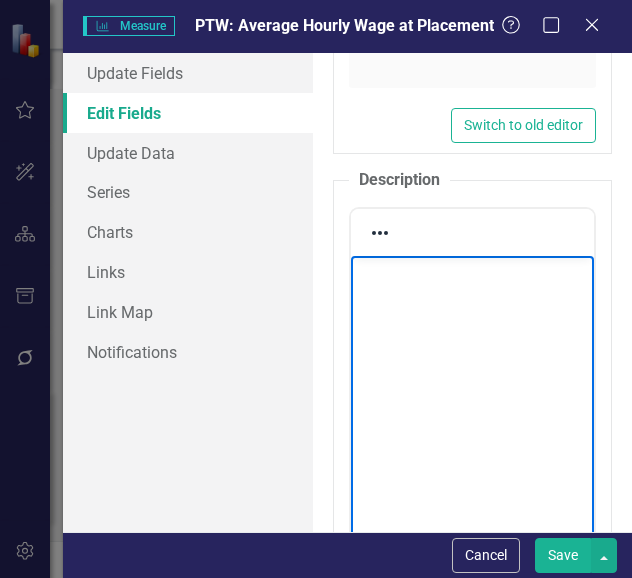 click at bounding box center (472, 406) 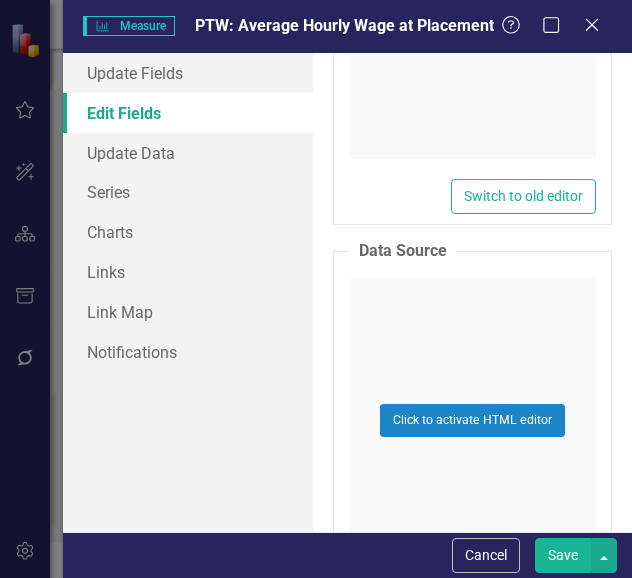 scroll, scrollTop: 7270, scrollLeft: 0, axis: vertical 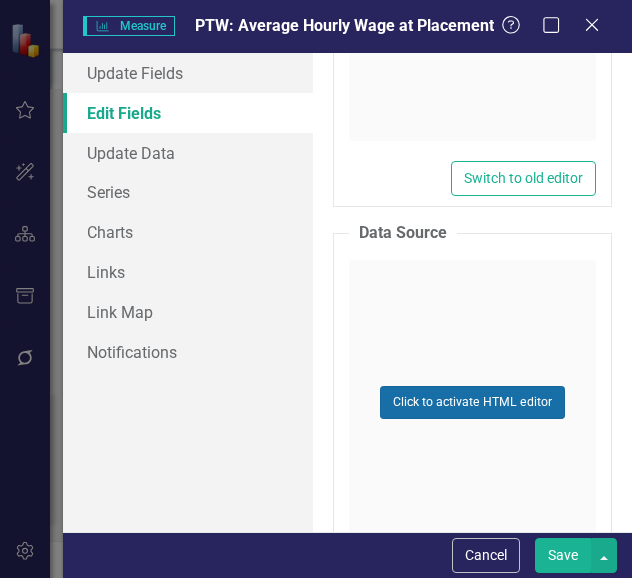 click on "Click to activate HTML editor" at bounding box center [472, 402] 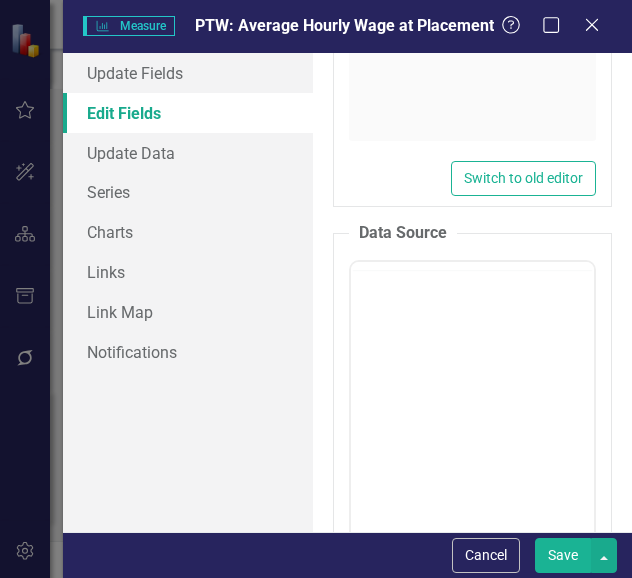 scroll, scrollTop: 0, scrollLeft: 0, axis: both 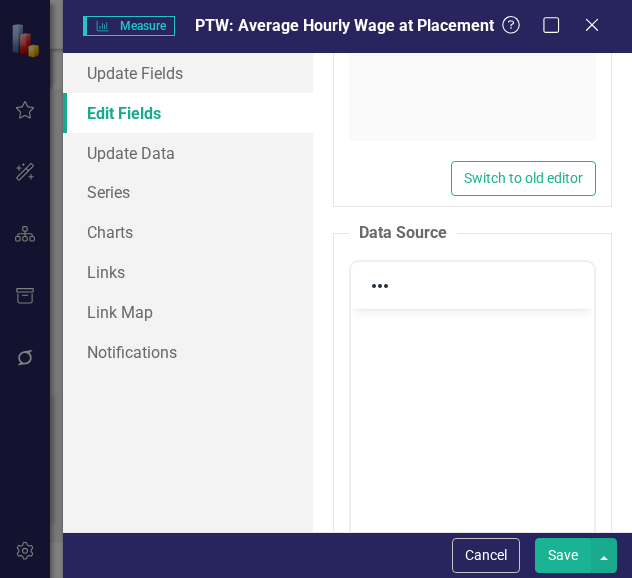 click at bounding box center (472, 459) 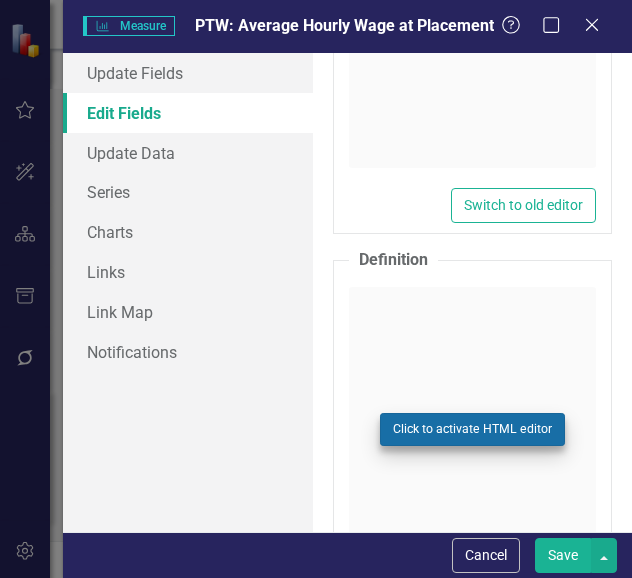 scroll, scrollTop: 8170, scrollLeft: 0, axis: vertical 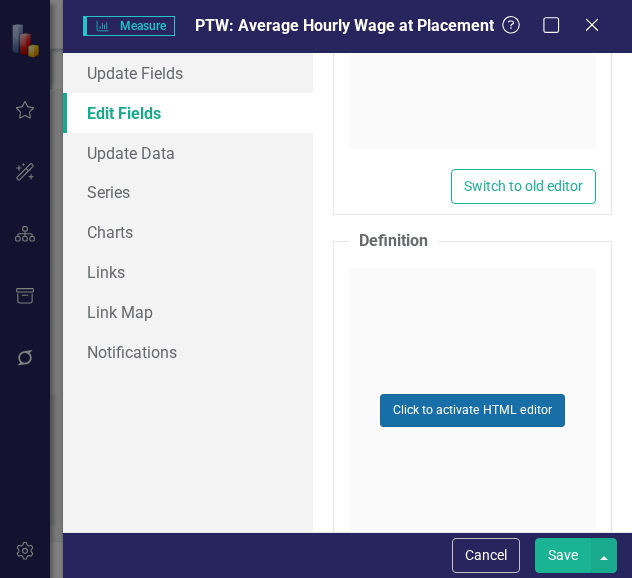 click on "Click to activate HTML editor" at bounding box center (472, 410) 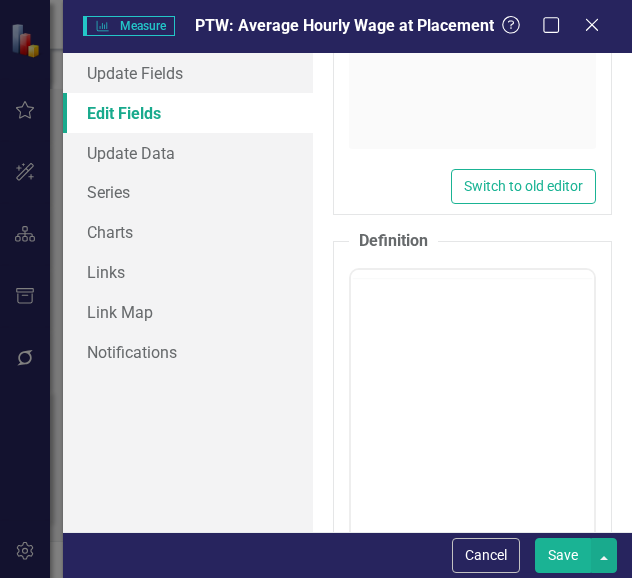 scroll, scrollTop: 0, scrollLeft: 0, axis: both 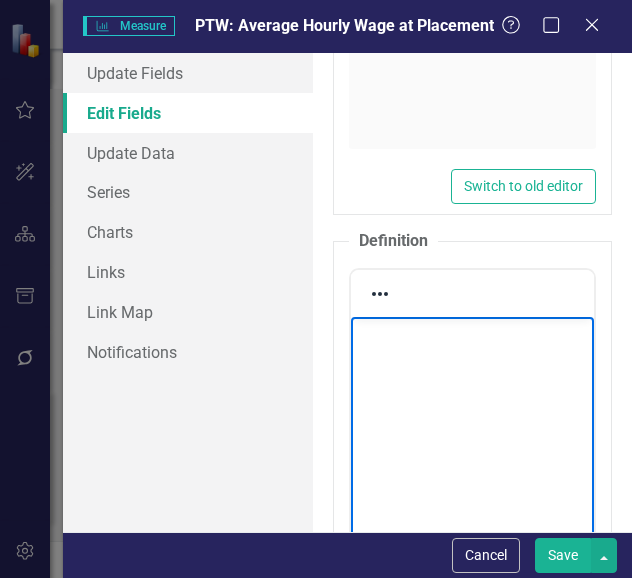 click at bounding box center (472, 466) 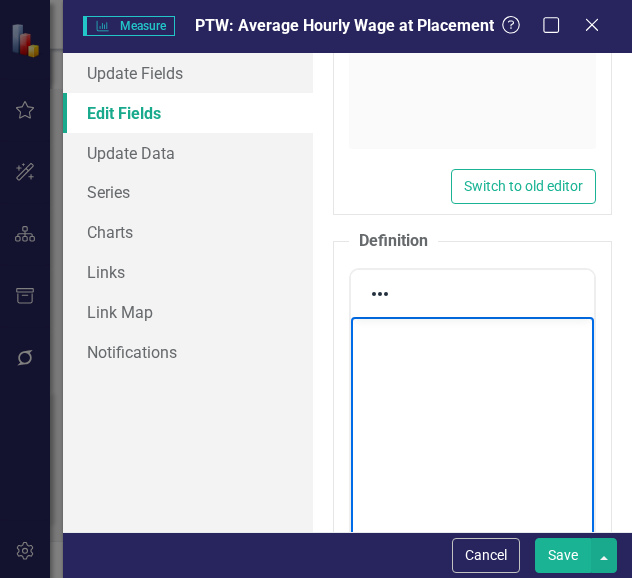 click at bounding box center (472, 466) 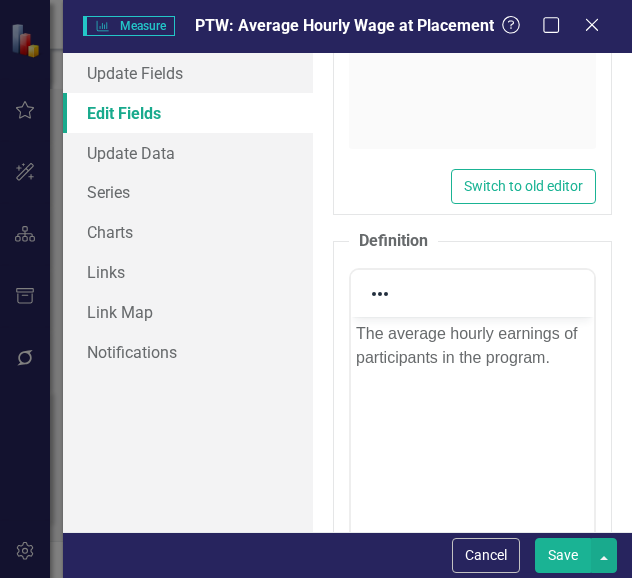 click on "Save" at bounding box center [563, 555] 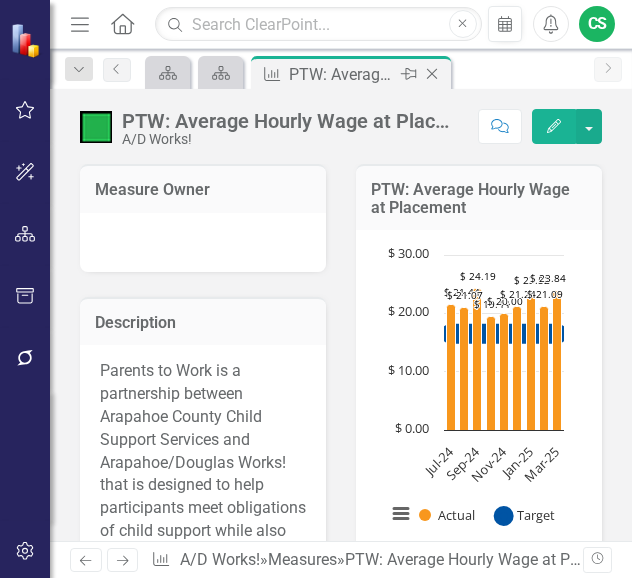 click on "Close" 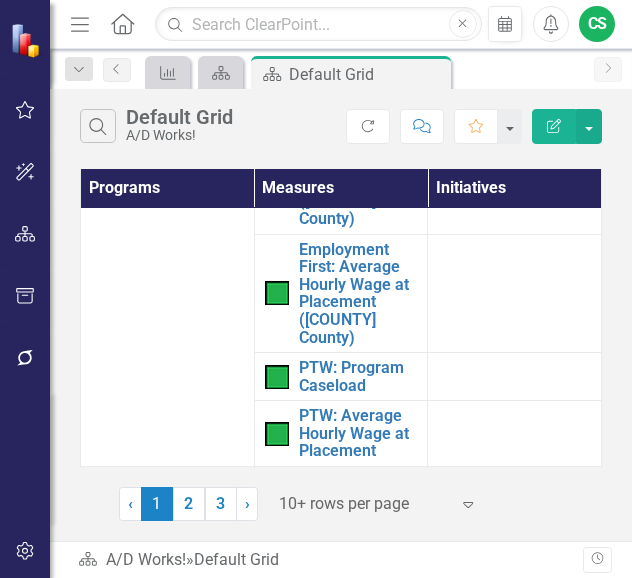 scroll, scrollTop: 1678, scrollLeft: 0, axis: vertical 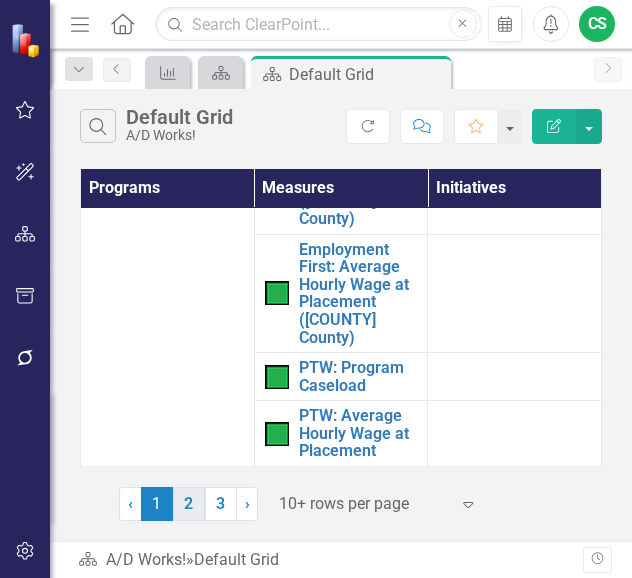 click on "2" at bounding box center [189, 504] 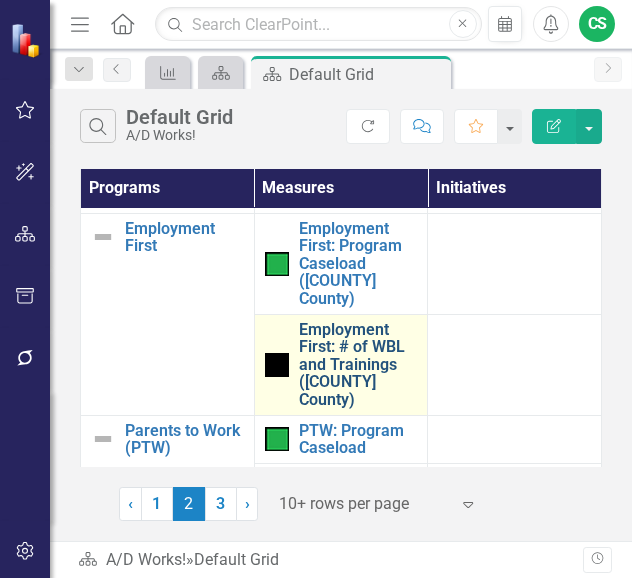 scroll, scrollTop: 542, scrollLeft: 0, axis: vertical 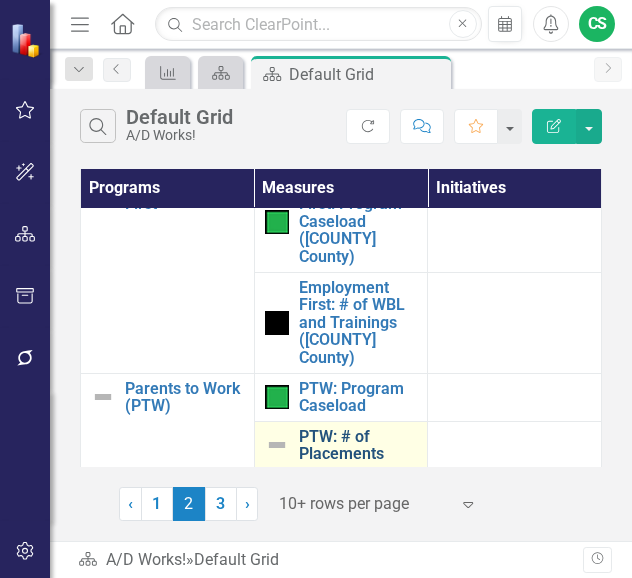 click on "PTW:  # of Placements" at bounding box center [358, 445] 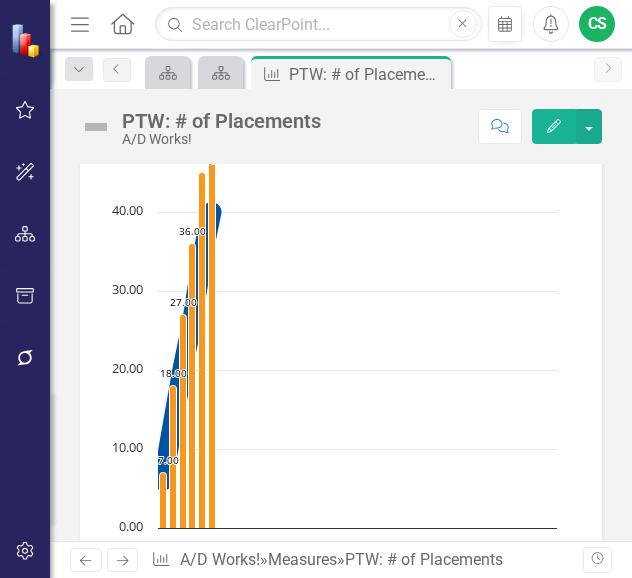 scroll, scrollTop: 300, scrollLeft: 0, axis: vertical 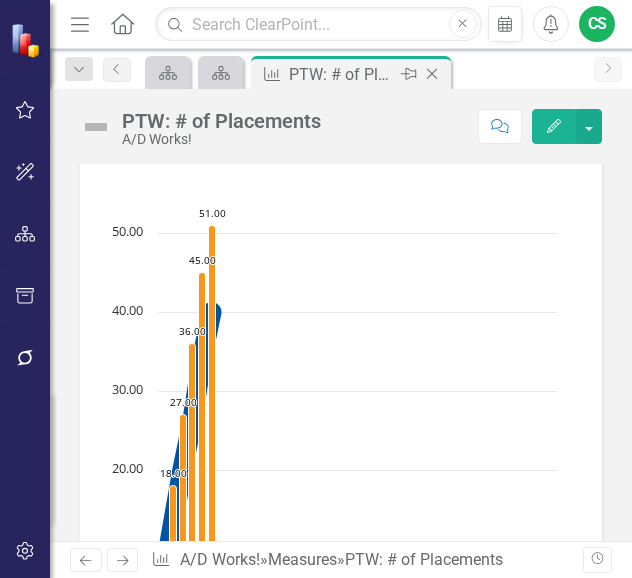 click 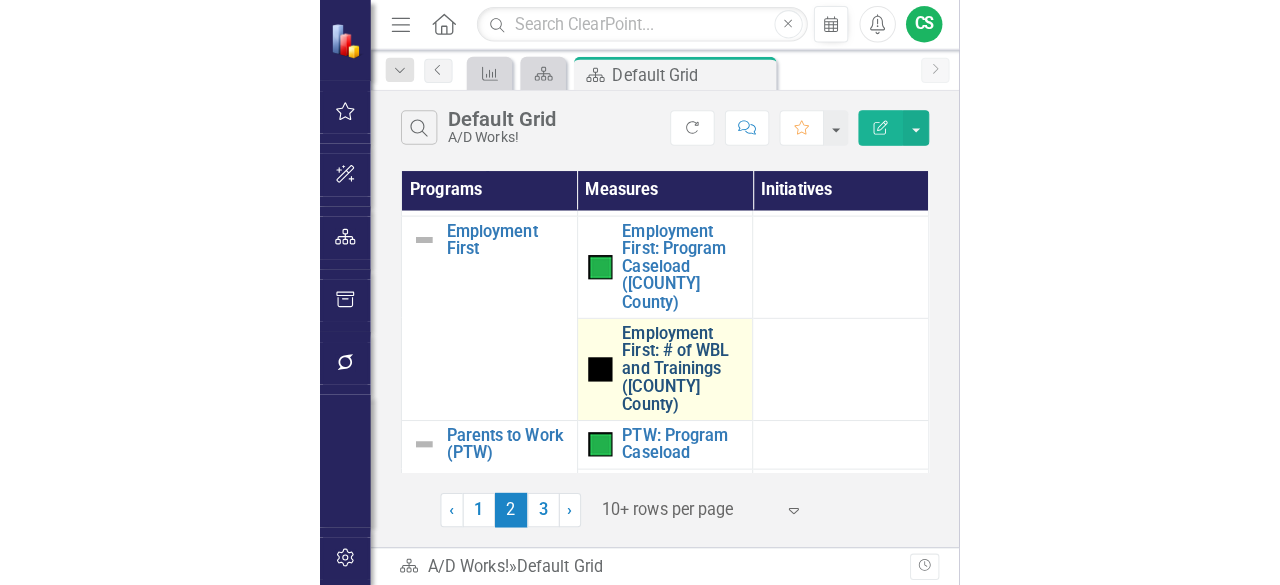 scroll, scrollTop: 542, scrollLeft: 0, axis: vertical 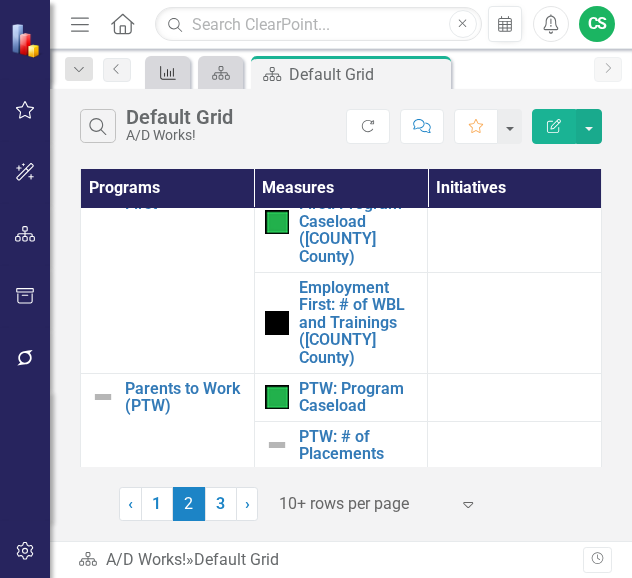 drag, startPoint x: 429, startPoint y: 71, endPoint x: 168, endPoint y: 75, distance: 261.03064 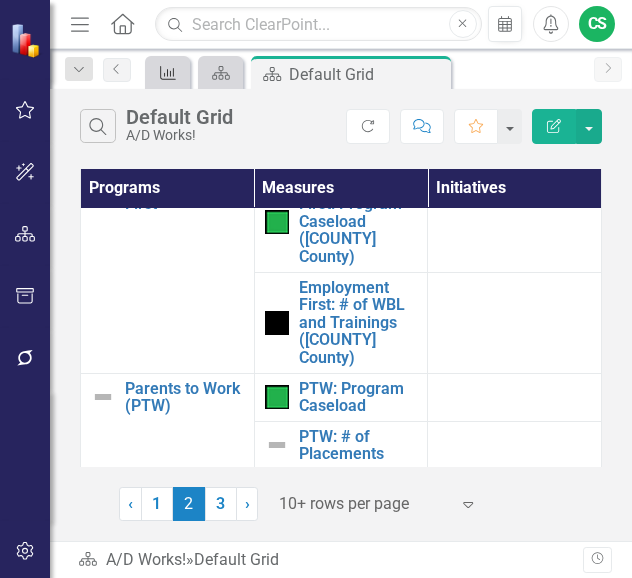 click 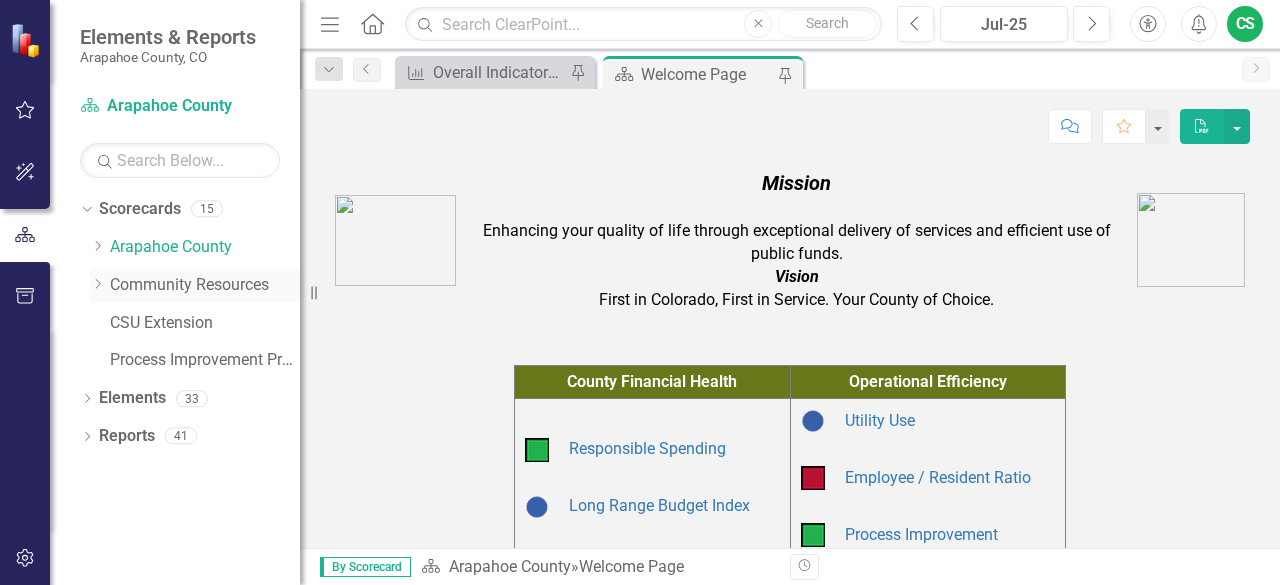 click on "Community Resources" at bounding box center (205, 285) 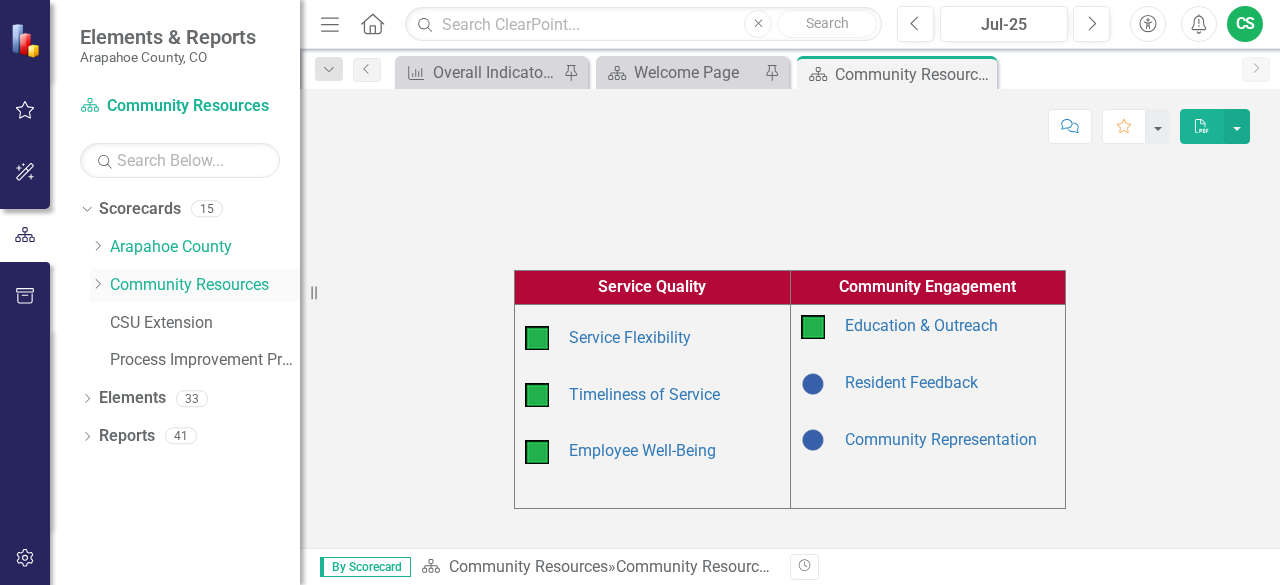 click on "Dropdown" 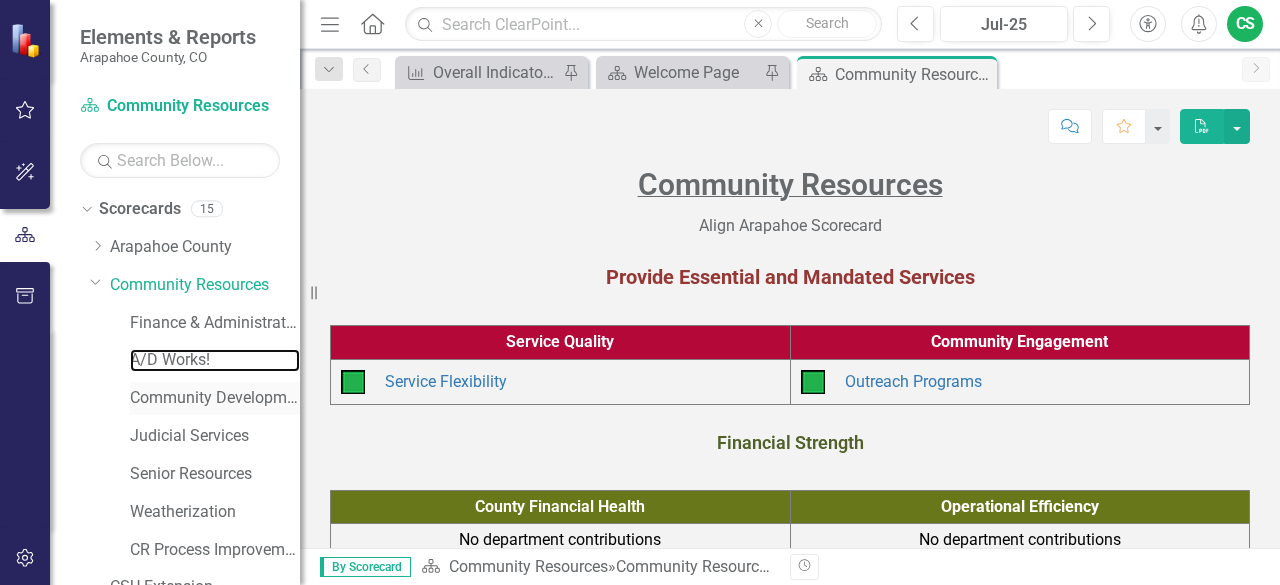 drag, startPoint x: 174, startPoint y: 358, endPoint x: 192, endPoint y: 381, distance: 29.206163 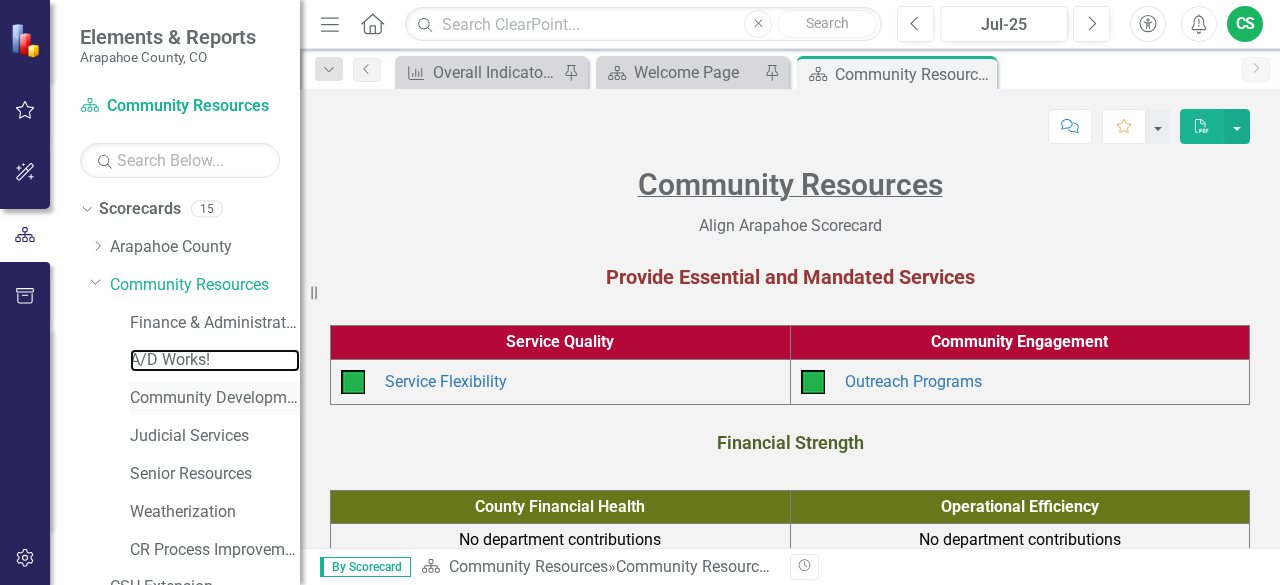 click on "A/D Works!" at bounding box center (215, 360) 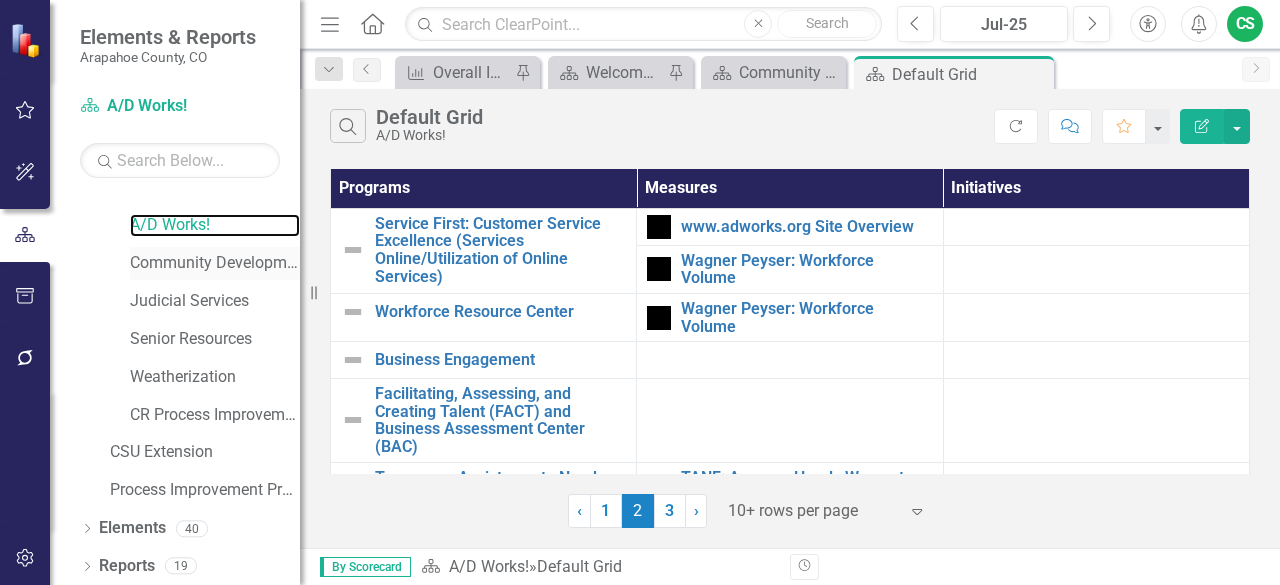 scroll, scrollTop: 136, scrollLeft: 0, axis: vertical 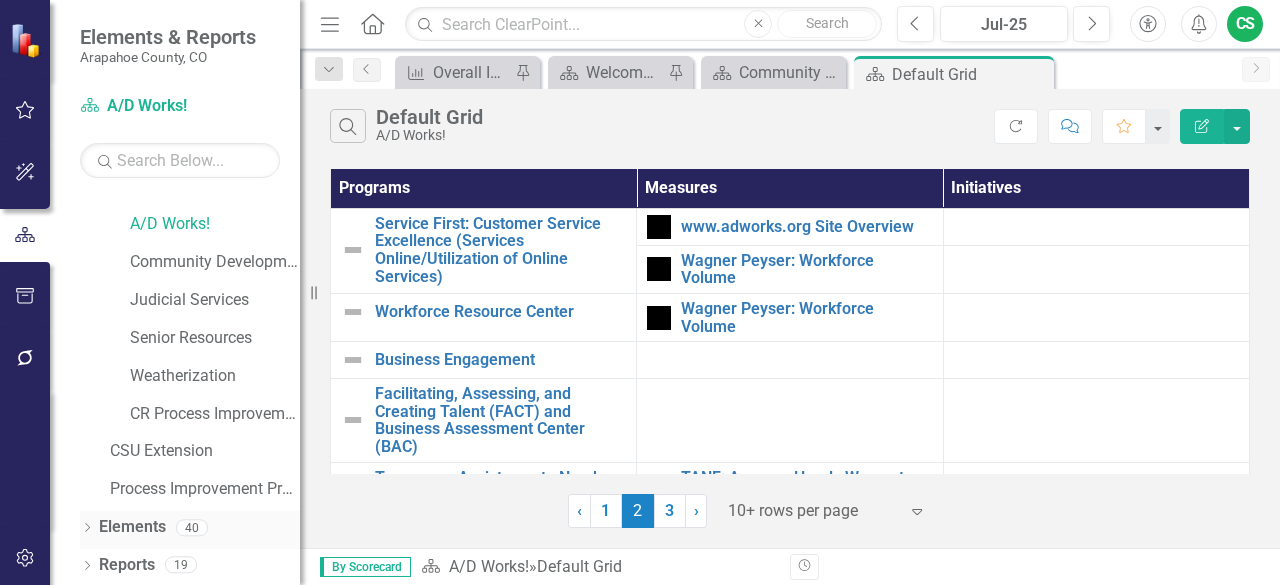 click on "Dropdown" 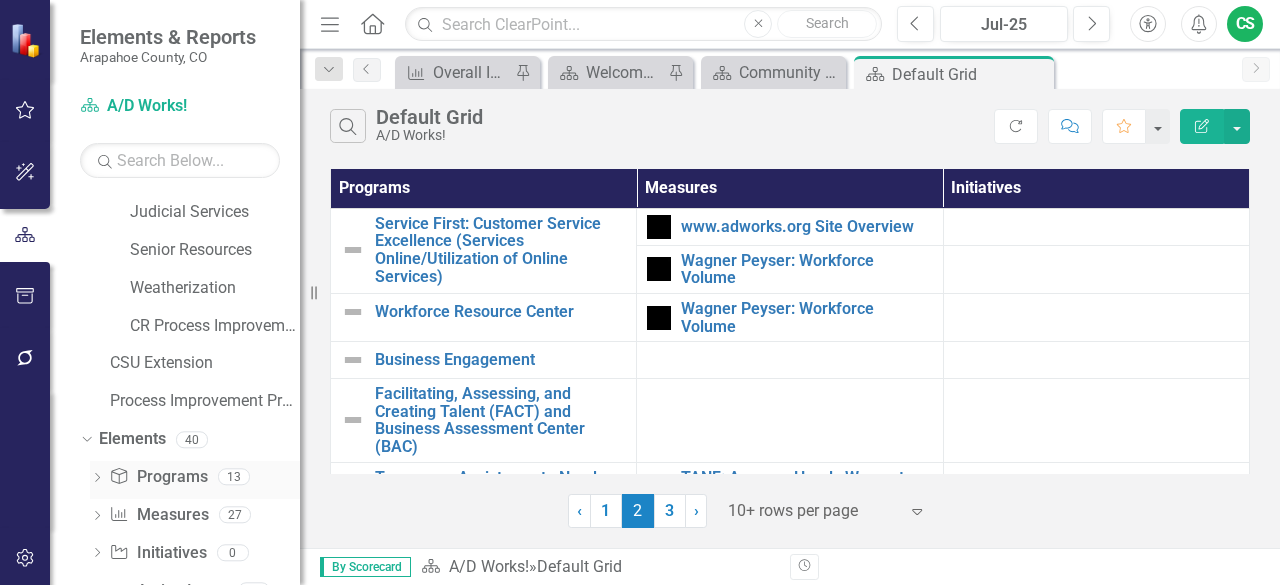 scroll, scrollTop: 288, scrollLeft: 0, axis: vertical 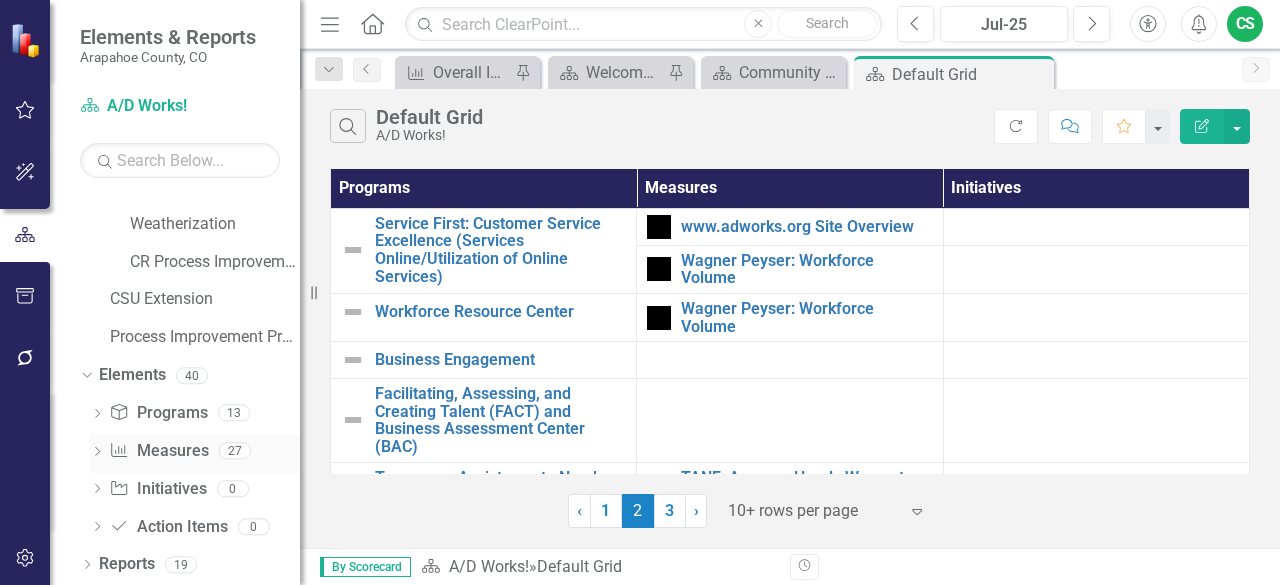click on "Dropdown" 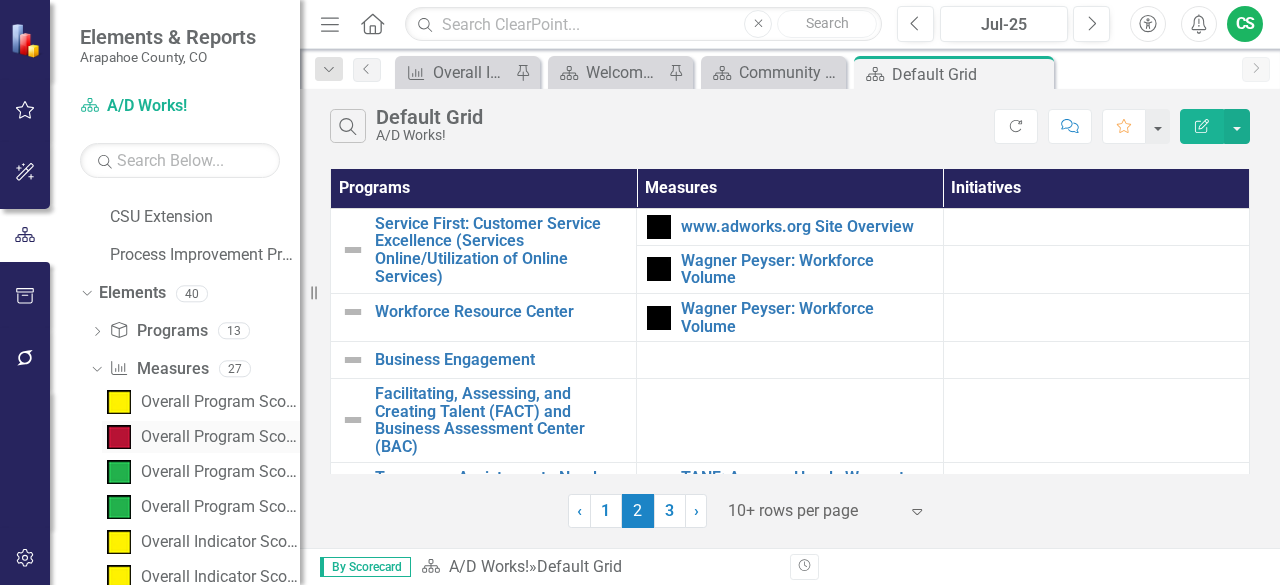 scroll, scrollTop: 388, scrollLeft: 0, axis: vertical 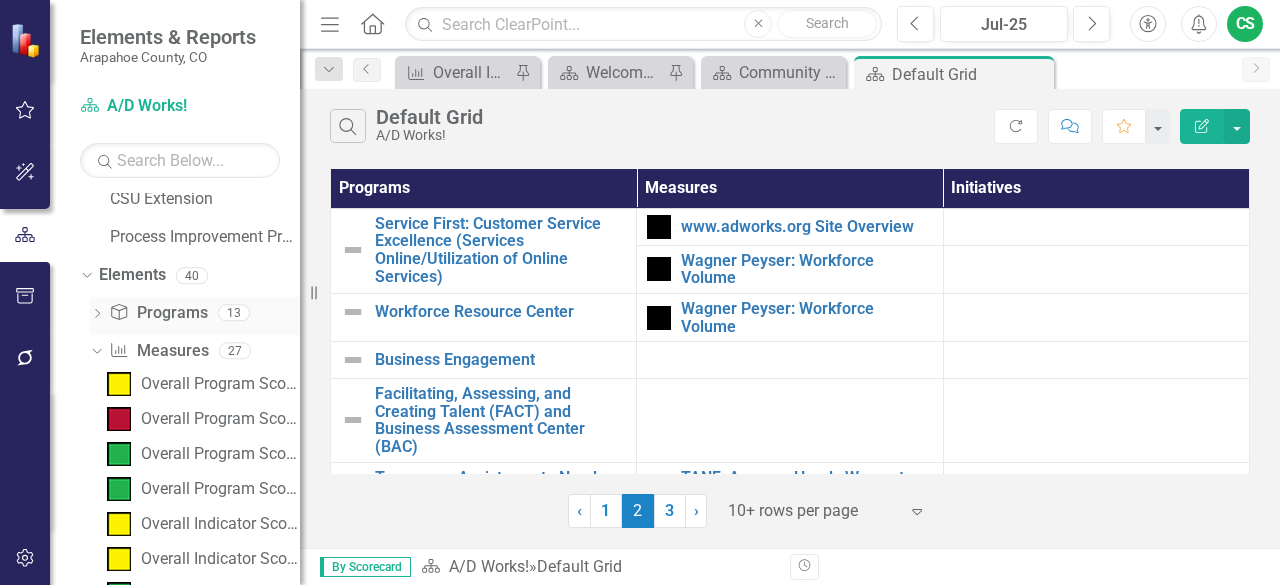 click on "Dropdown" 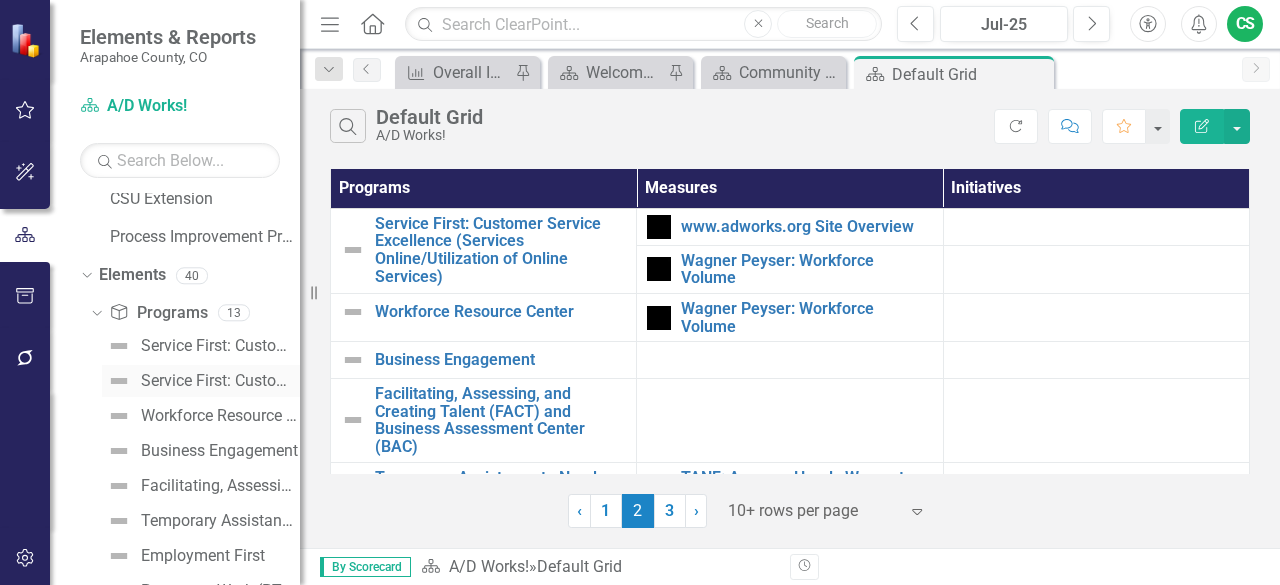 click on "Service First: Customer Service Excellence (Services Online/Utilization of Online Services)" at bounding box center [220, 381] 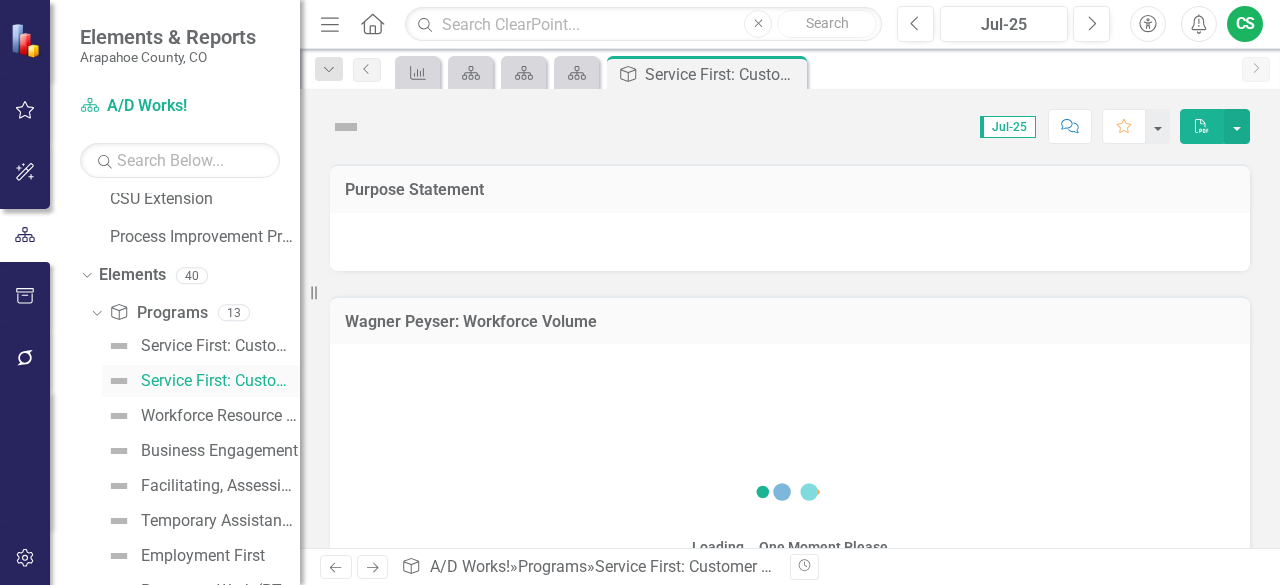 scroll, scrollTop: 198, scrollLeft: 0, axis: vertical 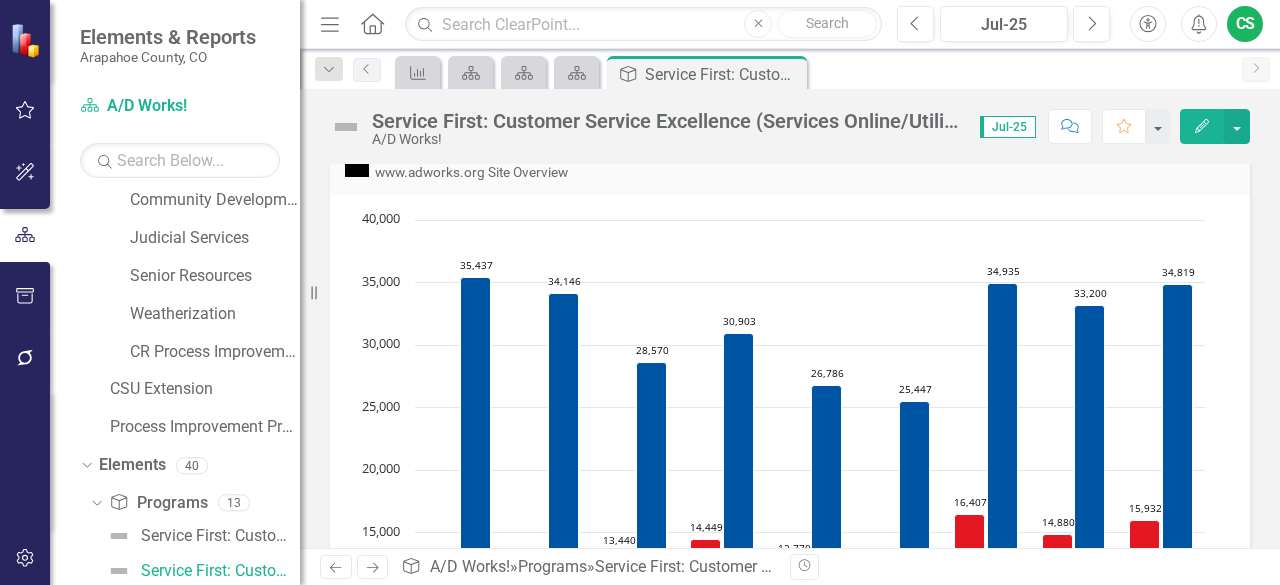 click 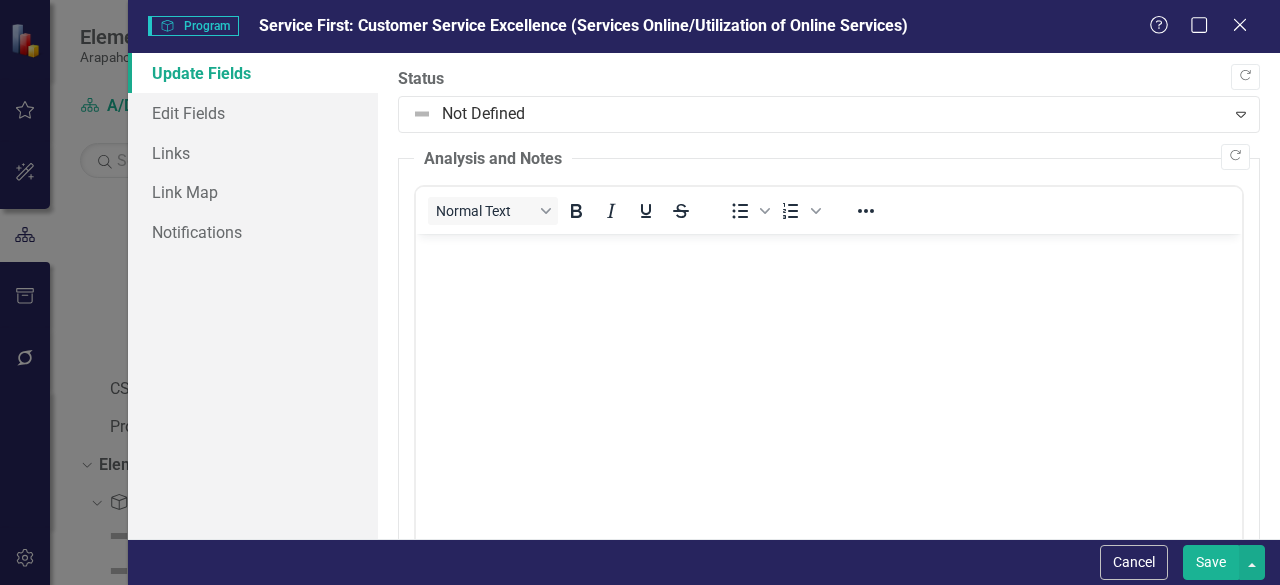 scroll, scrollTop: 0, scrollLeft: 0, axis: both 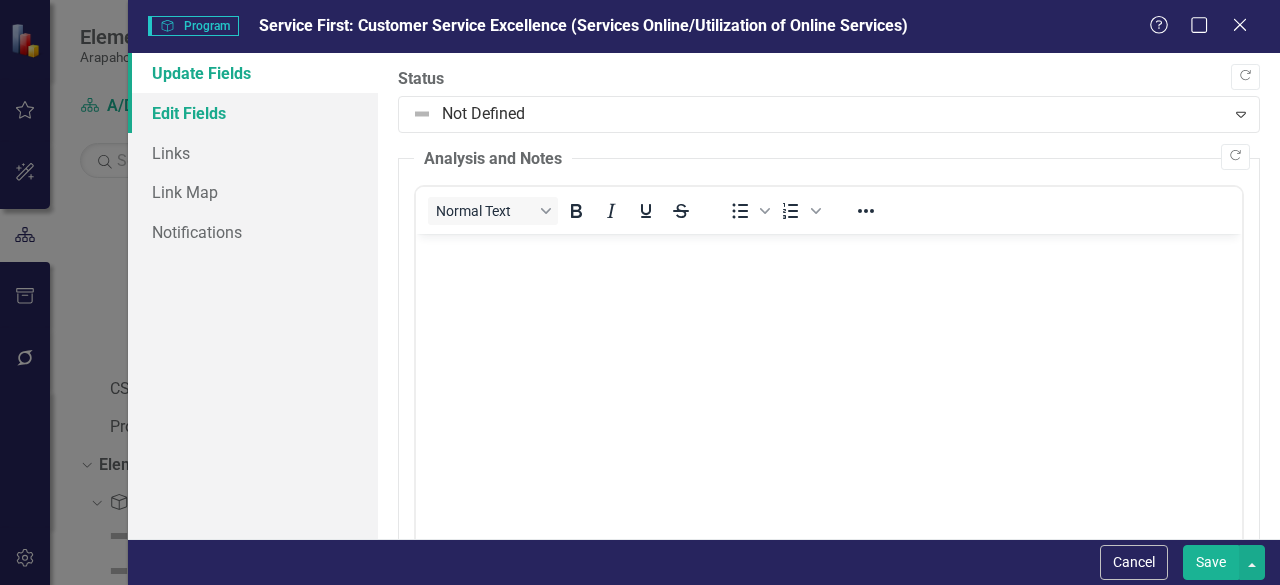 click on "Edit Fields" at bounding box center [253, 113] 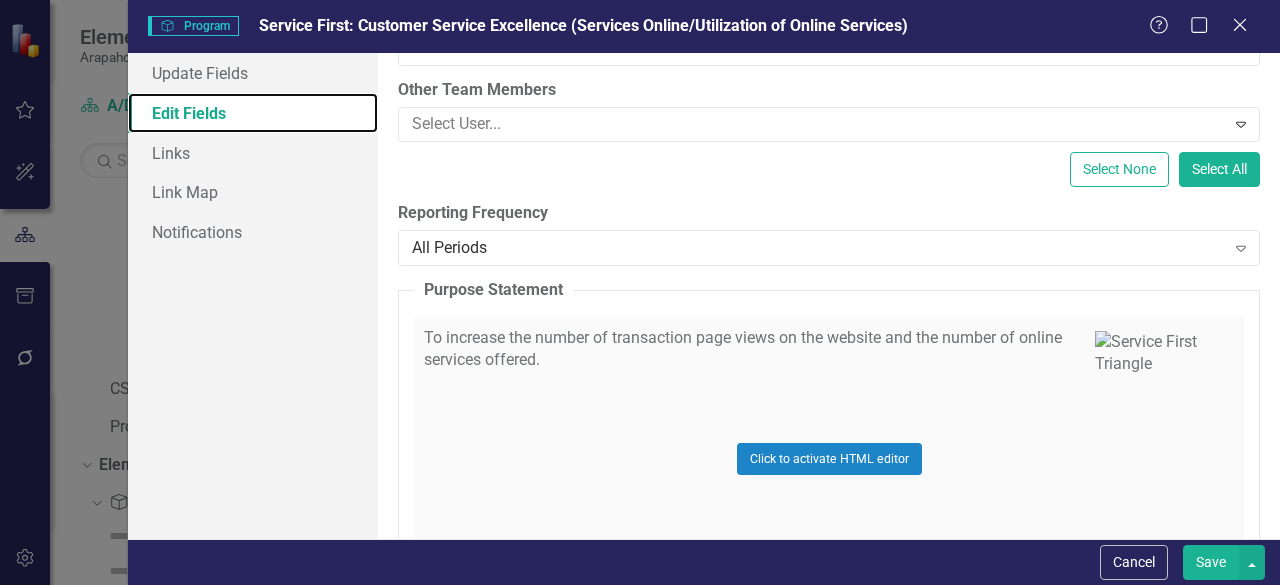 scroll, scrollTop: 456, scrollLeft: 0, axis: vertical 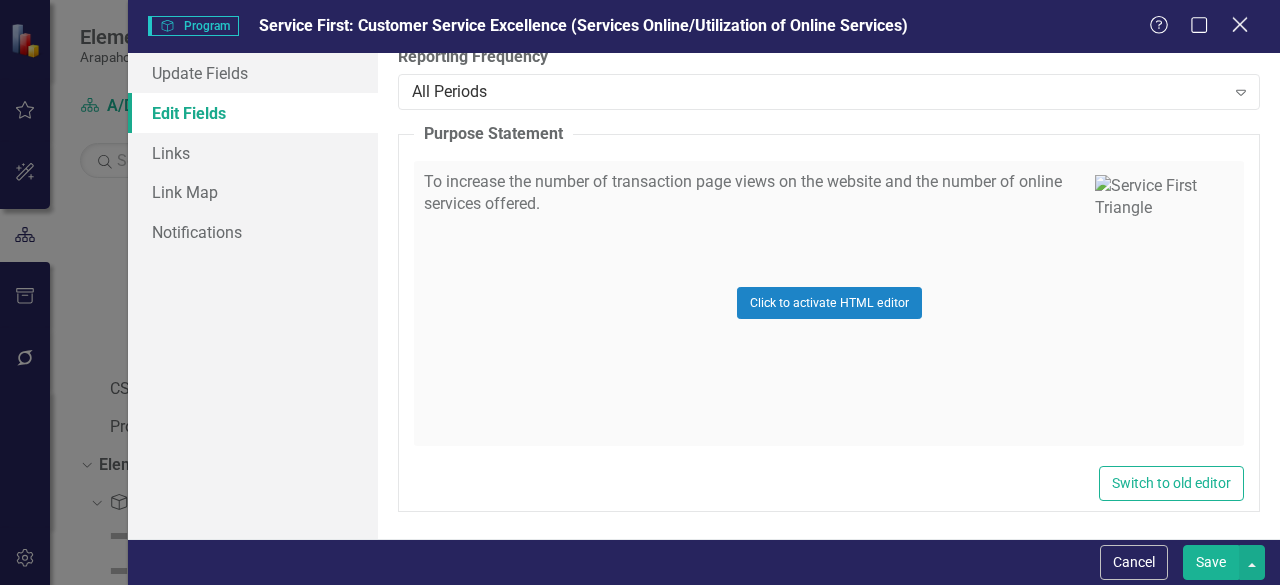 click on "Close" 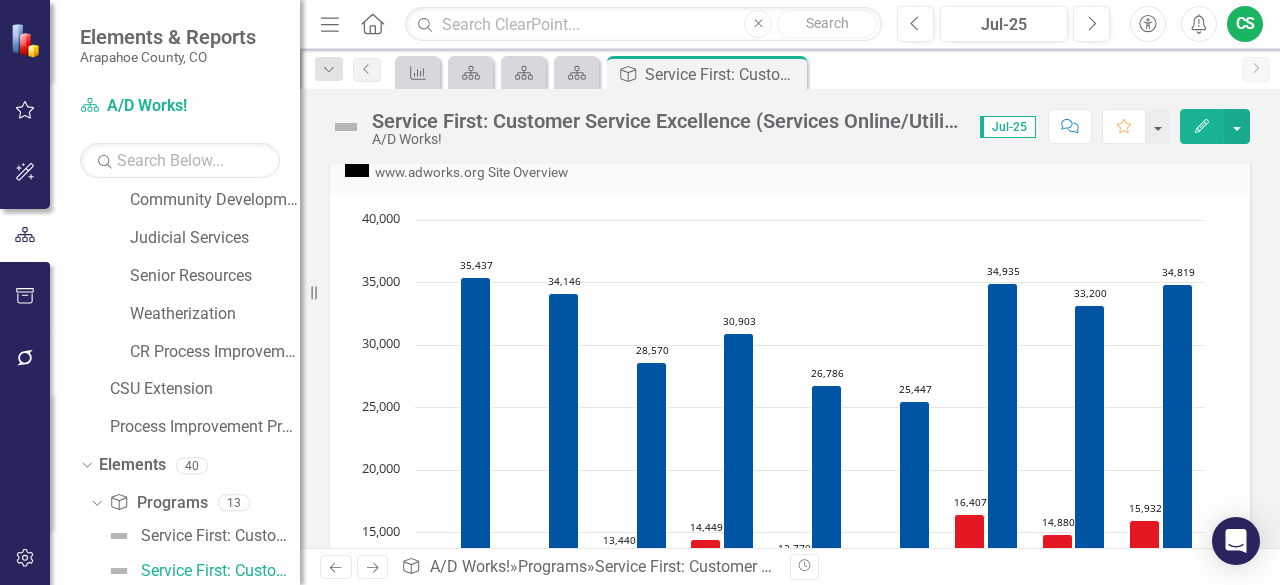 click on "Edit" 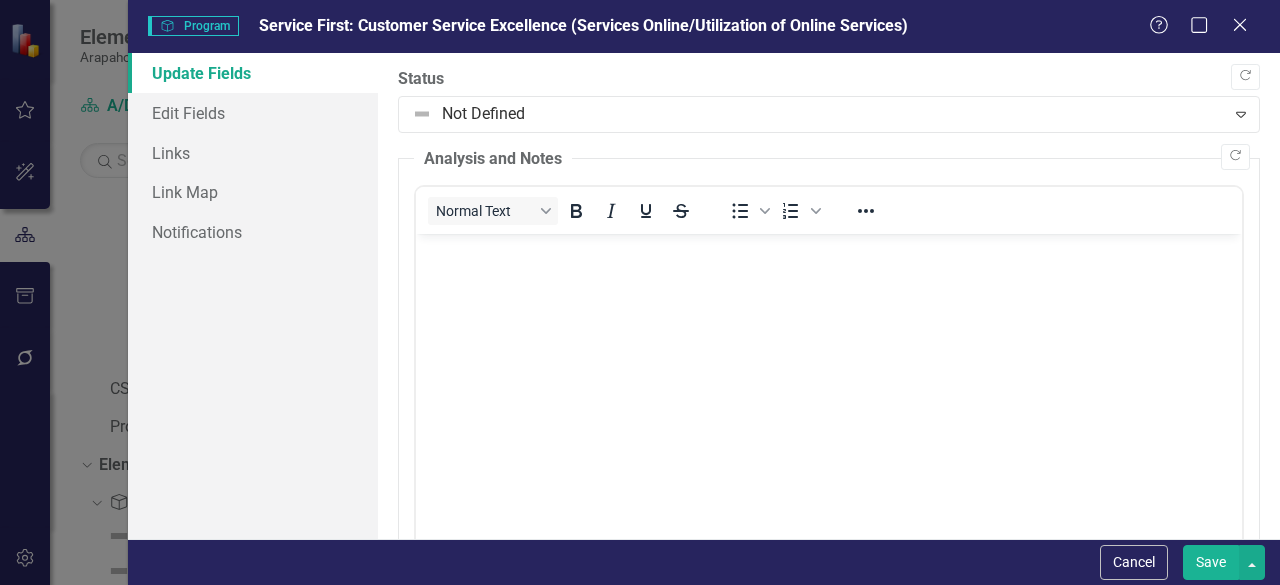 scroll, scrollTop: 0, scrollLeft: 0, axis: both 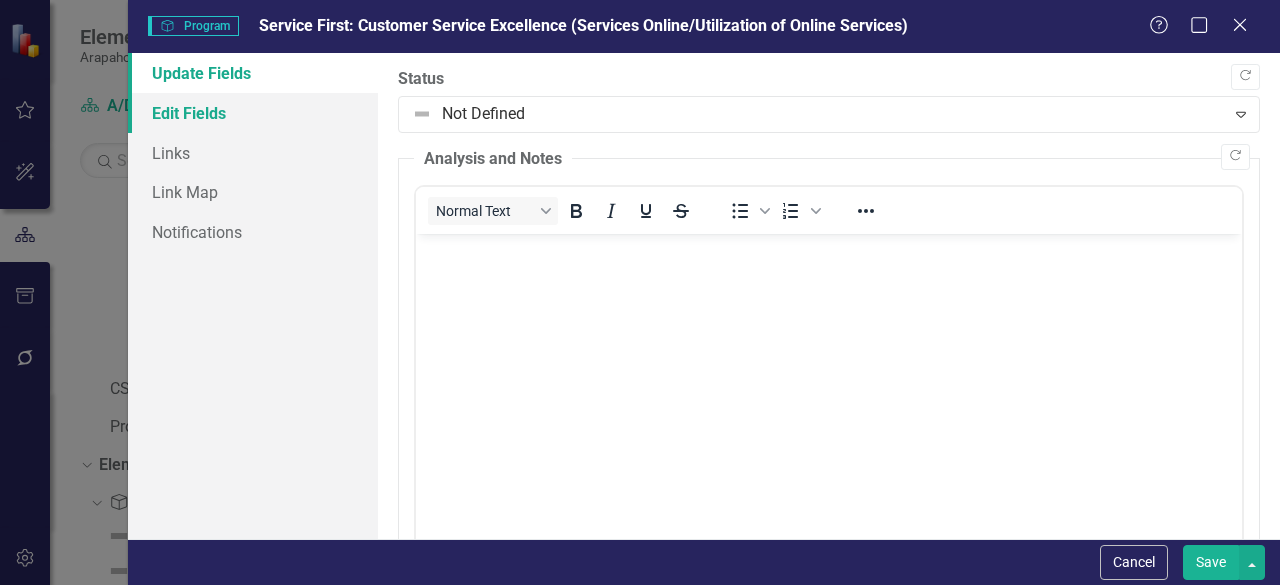 click on "Edit Fields" at bounding box center [253, 113] 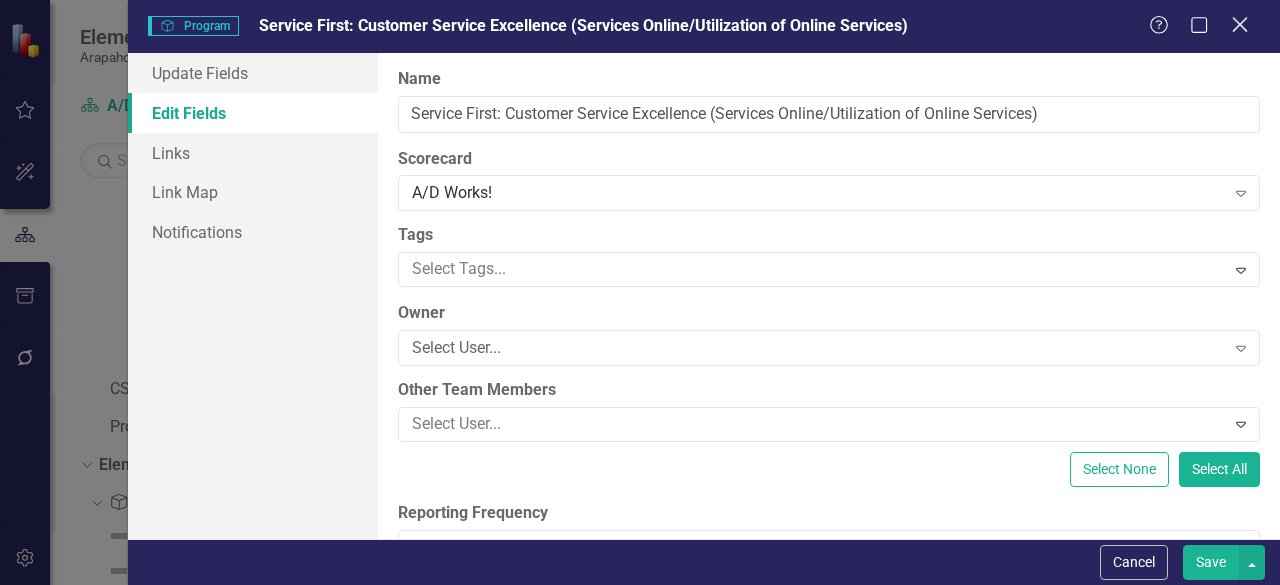 click on "Close" 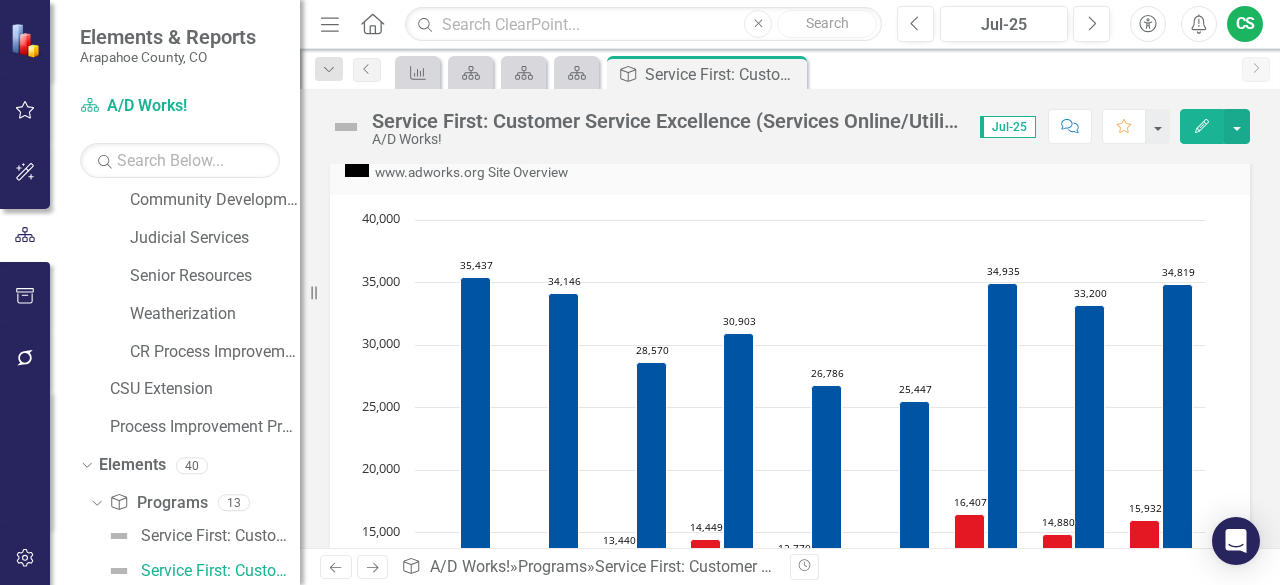click 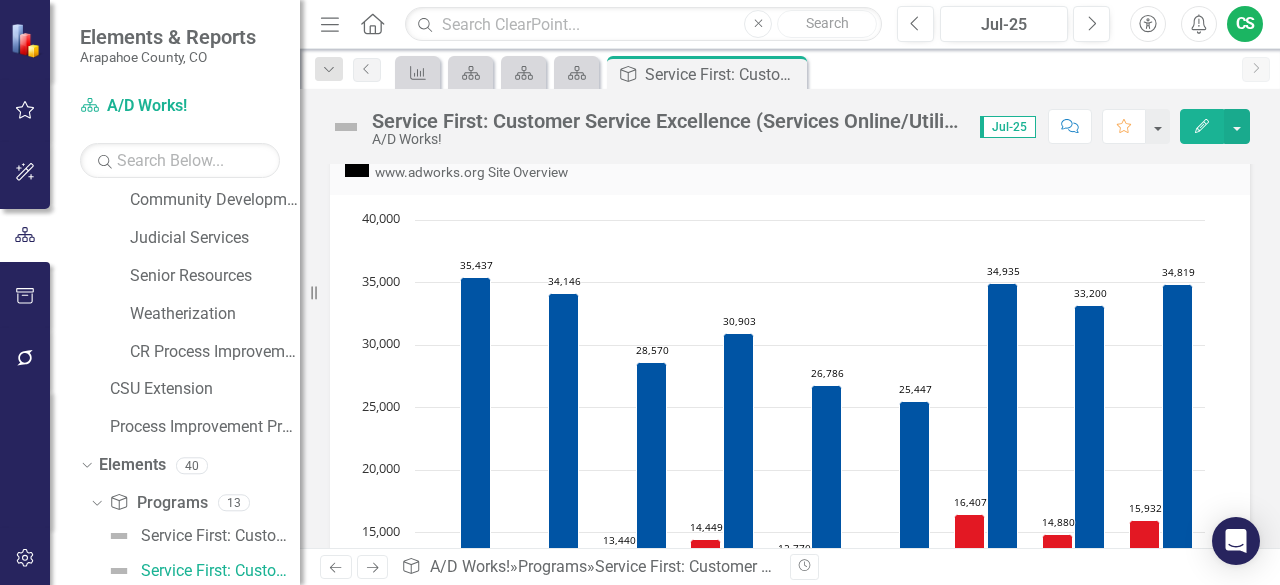click 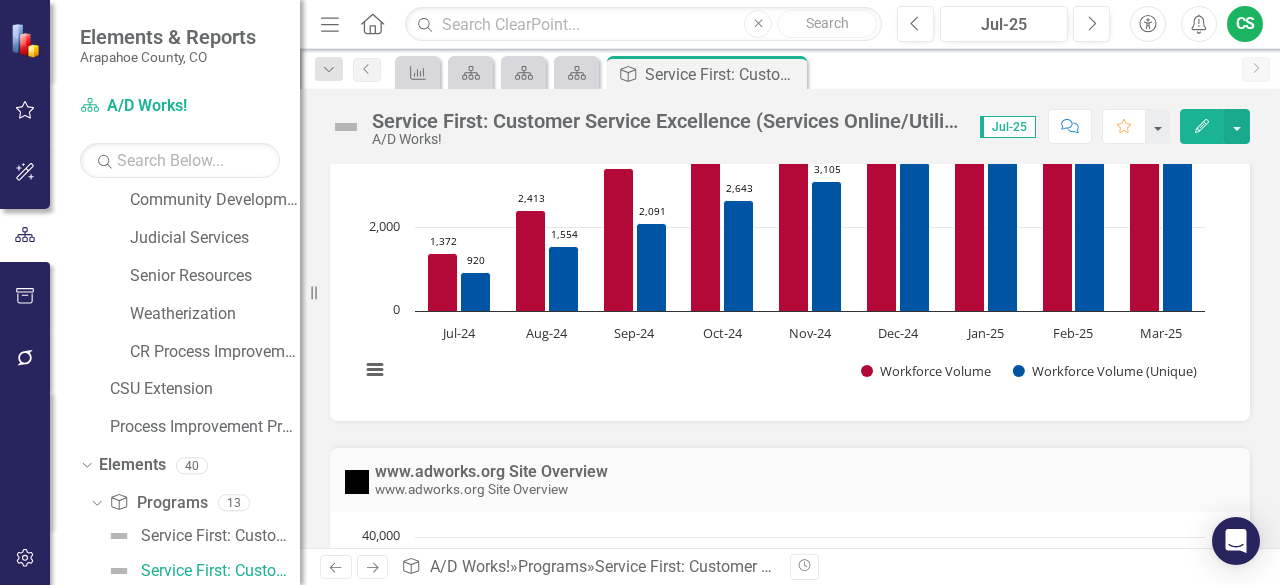 scroll, scrollTop: 700, scrollLeft: 0, axis: vertical 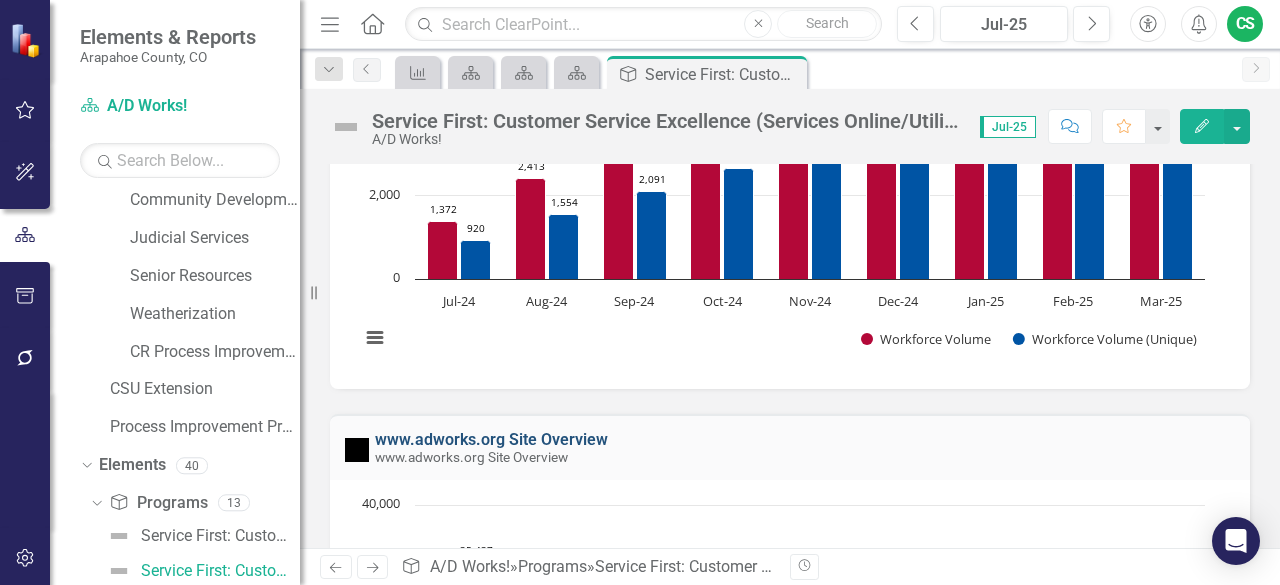 click on "www.adworks.org Site Overview" at bounding box center [491, 439] 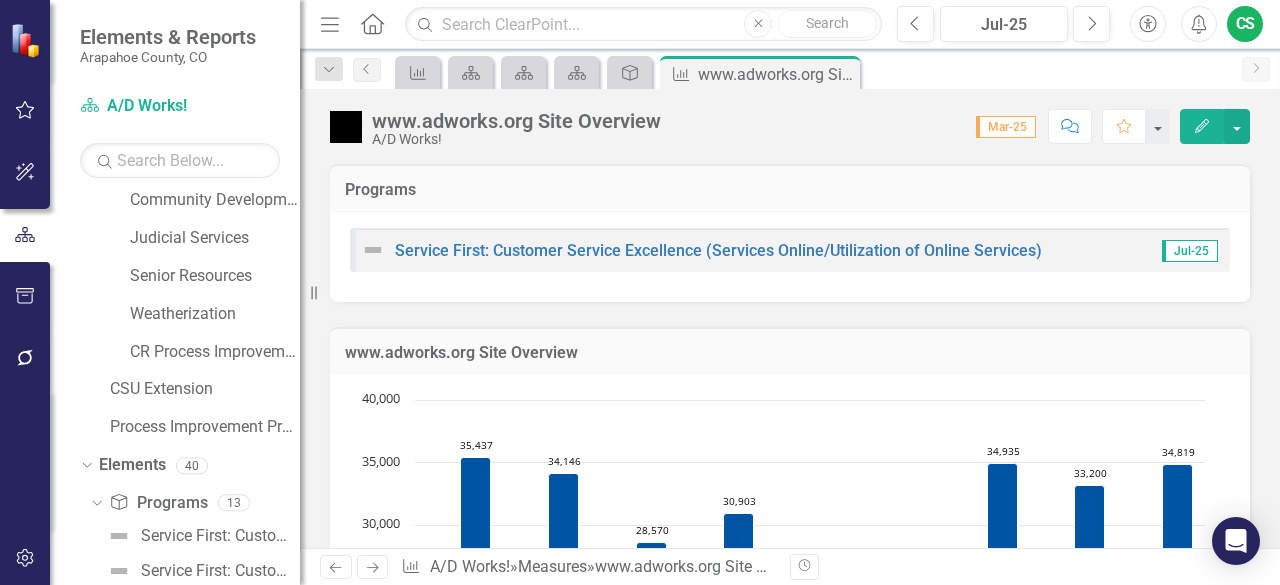 click on "Edit" 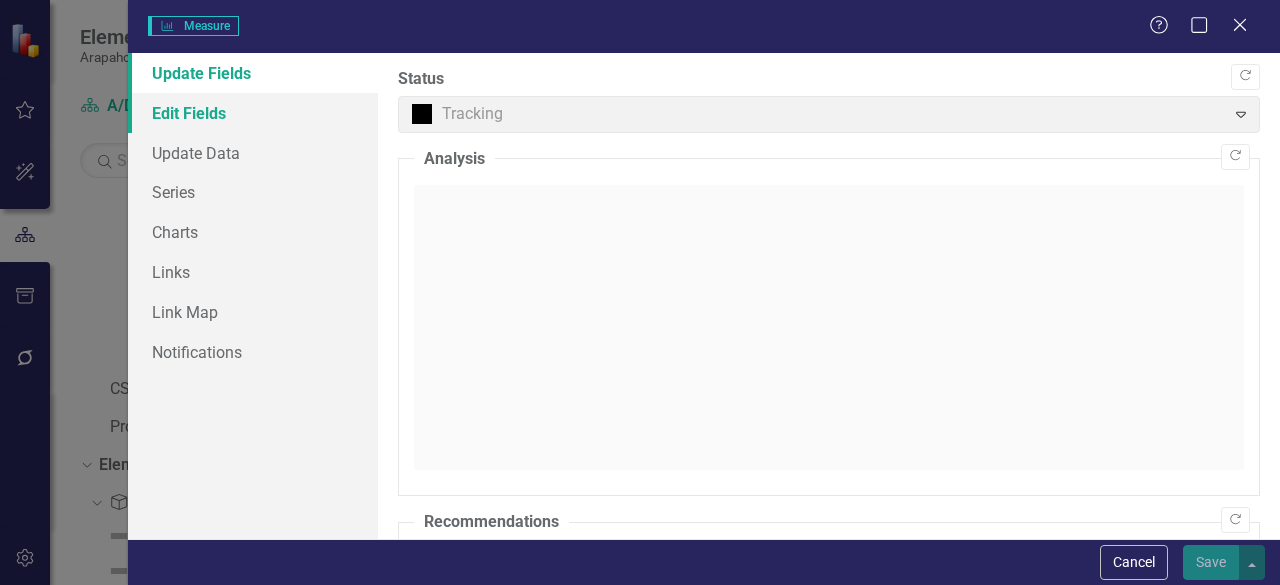 click on "Edit Fields" at bounding box center [253, 113] 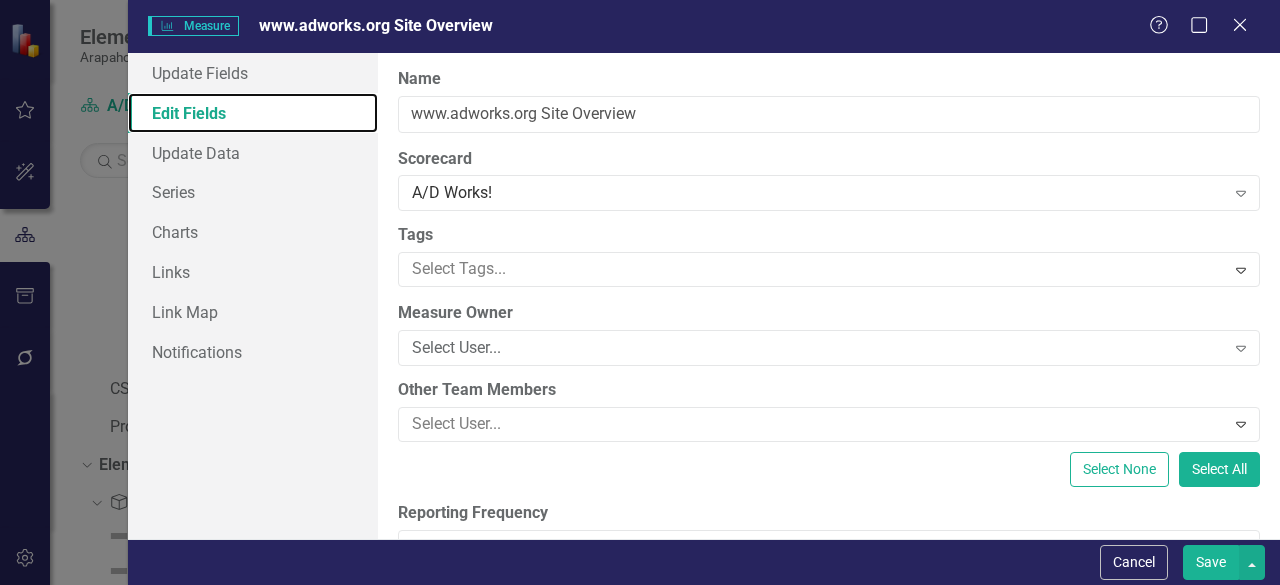 scroll, scrollTop: 0, scrollLeft: 0, axis: both 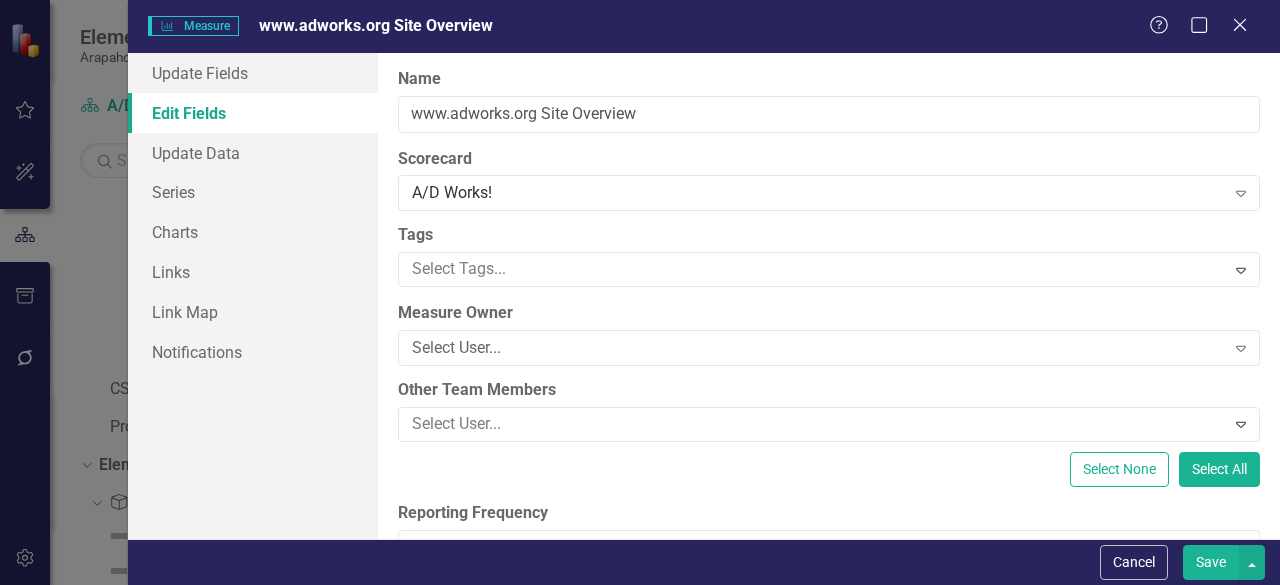 drag, startPoint x: 977, startPoint y: 511, endPoint x: 962, endPoint y: 479, distance: 35.341194 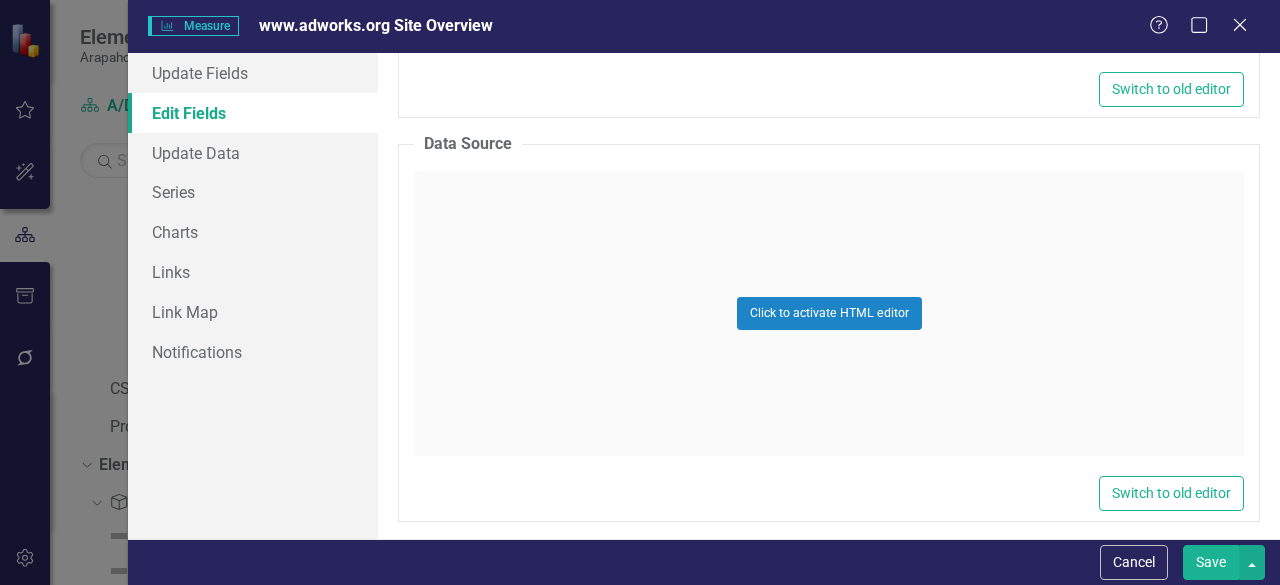 scroll, scrollTop: 4400, scrollLeft: 0, axis: vertical 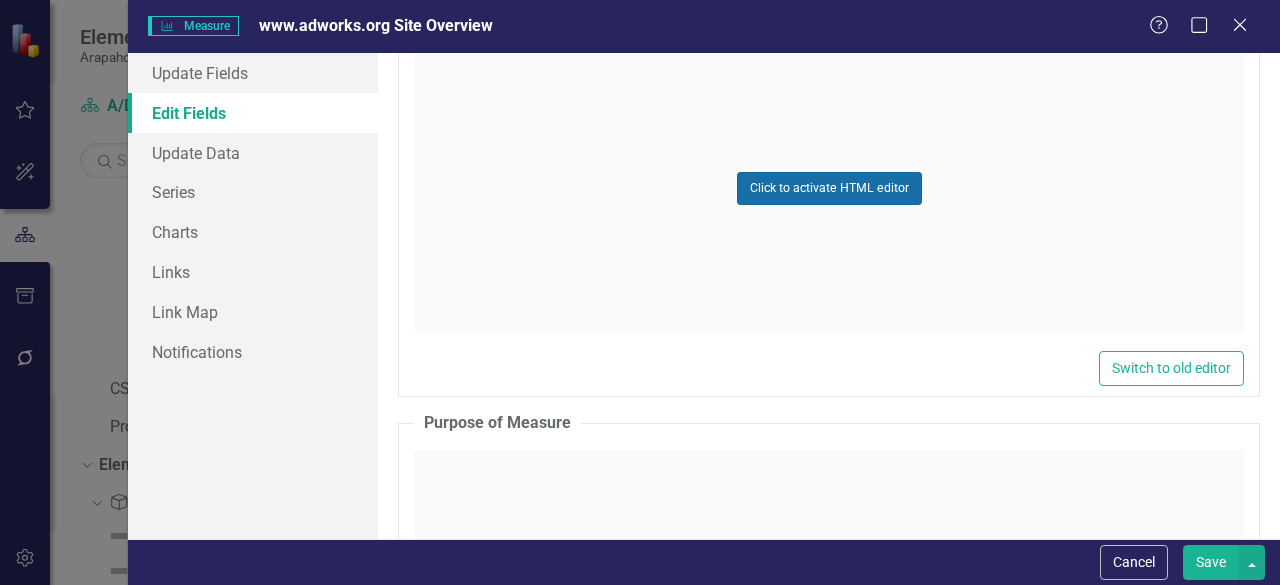 click on "Click to activate HTML editor" at bounding box center [829, 188] 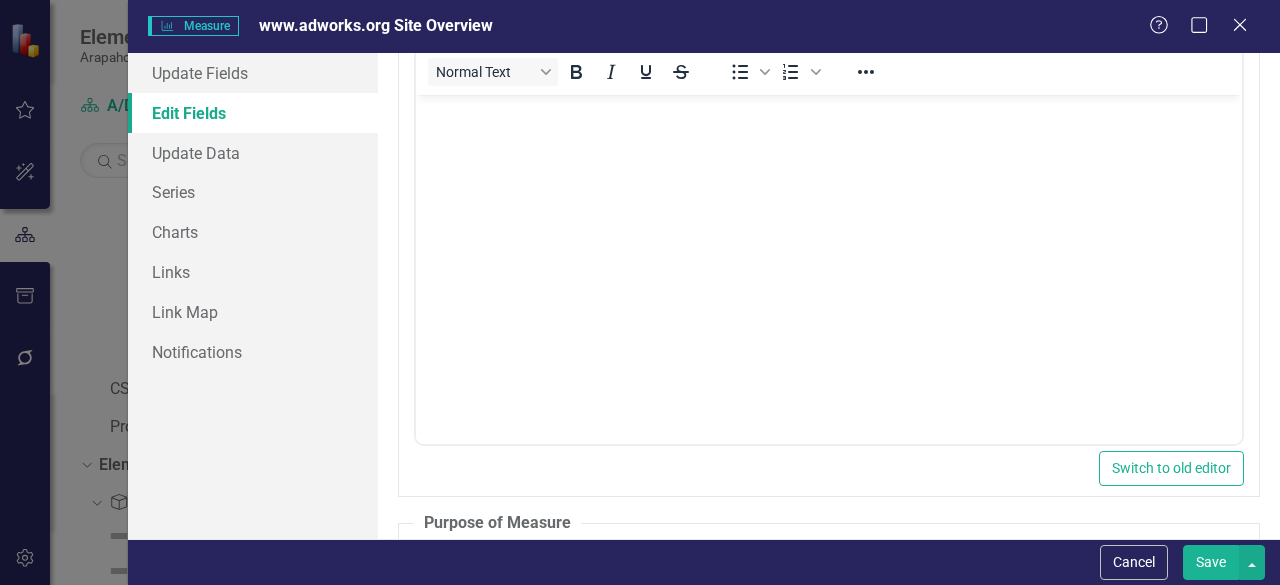 scroll, scrollTop: 0, scrollLeft: 0, axis: both 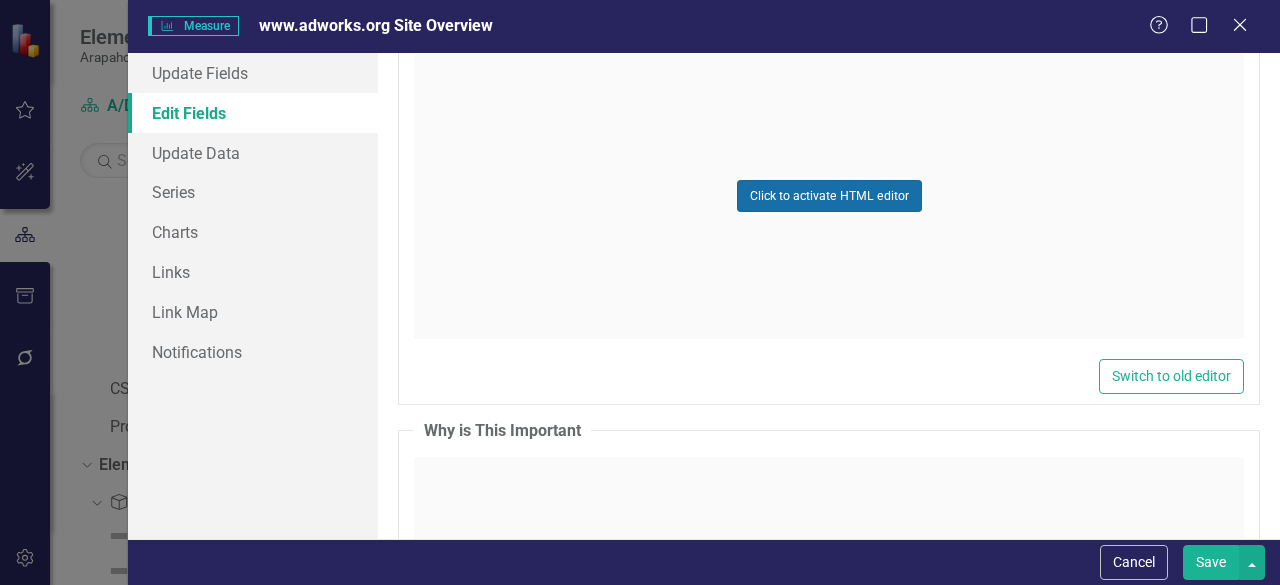 click on "Click to activate HTML editor" at bounding box center (829, 196) 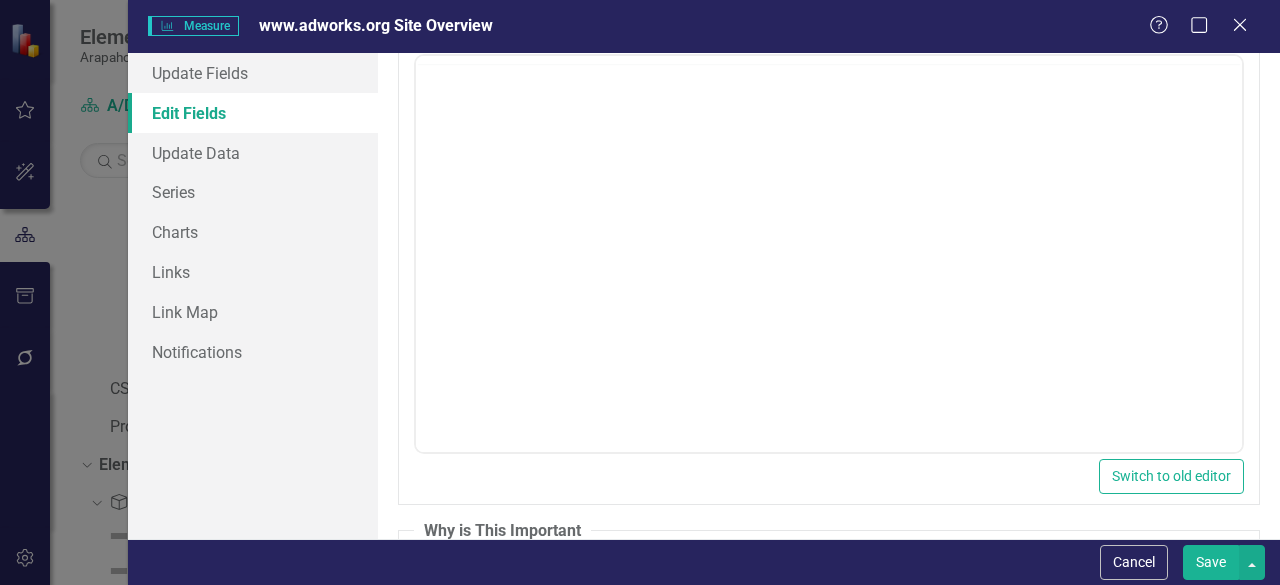 scroll, scrollTop: 0, scrollLeft: 0, axis: both 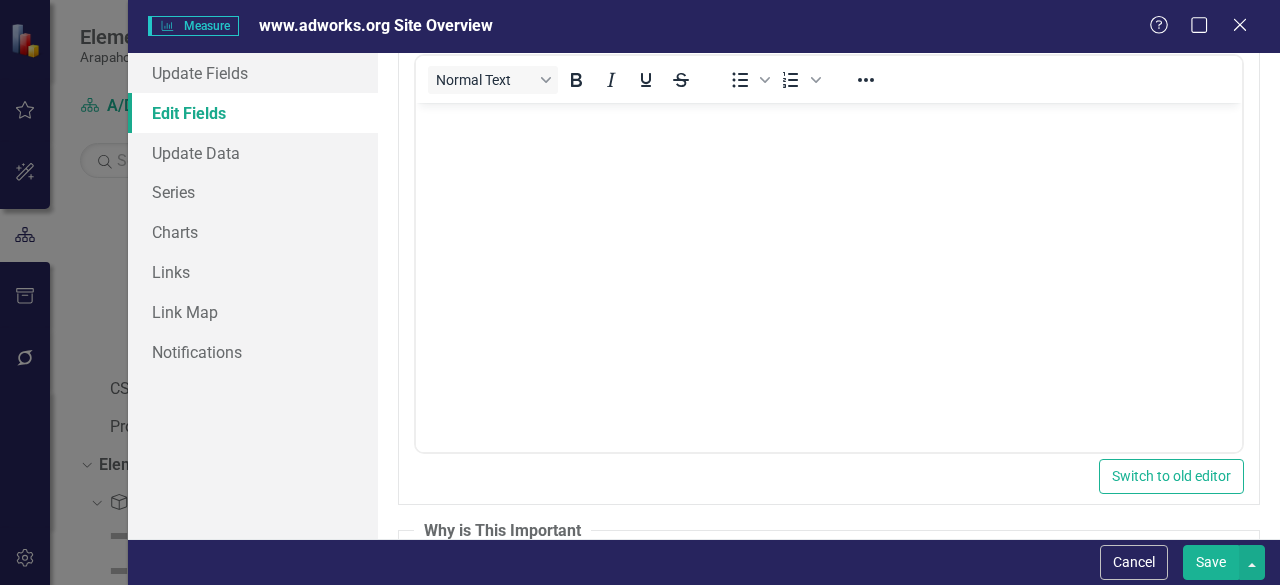 click at bounding box center (829, 252) 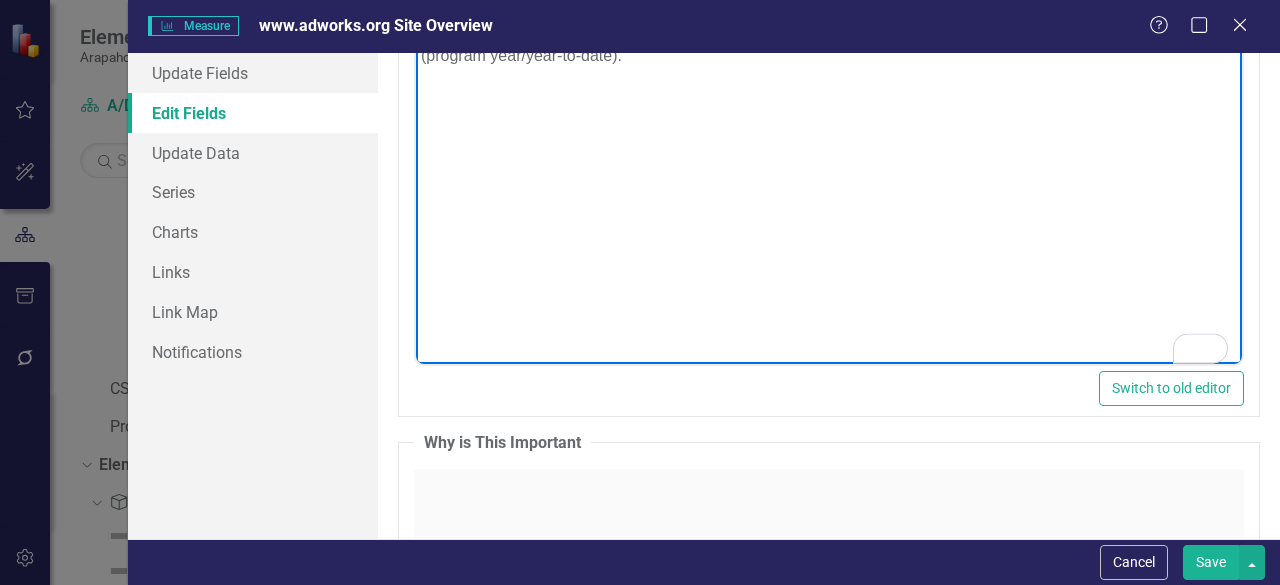 scroll, scrollTop: 5594, scrollLeft: 0, axis: vertical 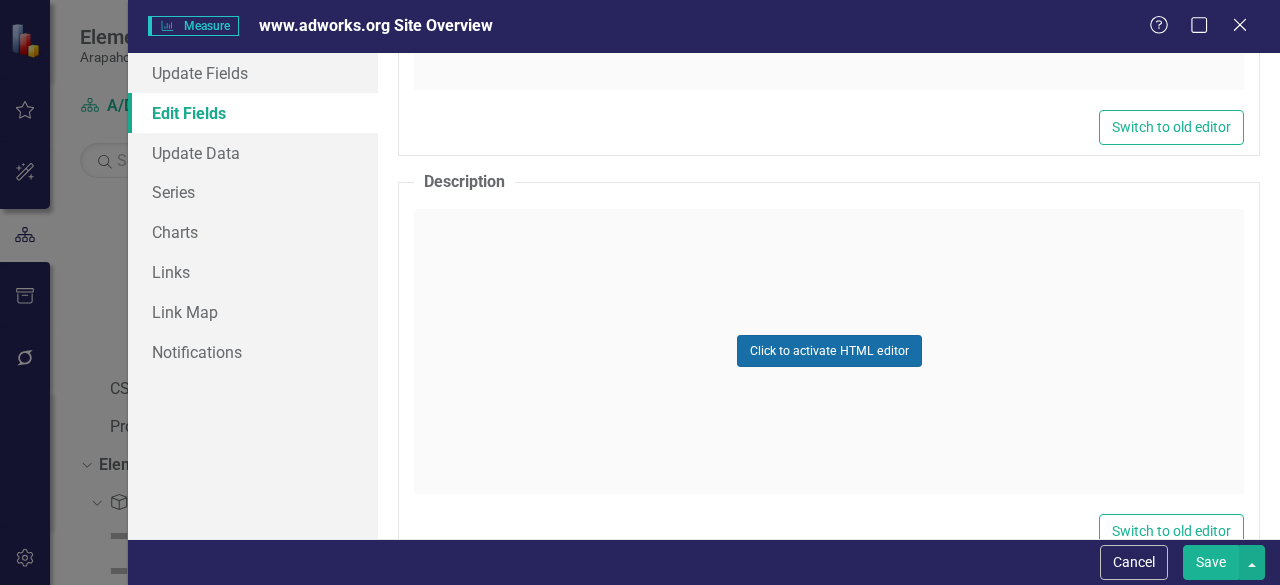click on "Click to activate HTML editor" at bounding box center (829, 351) 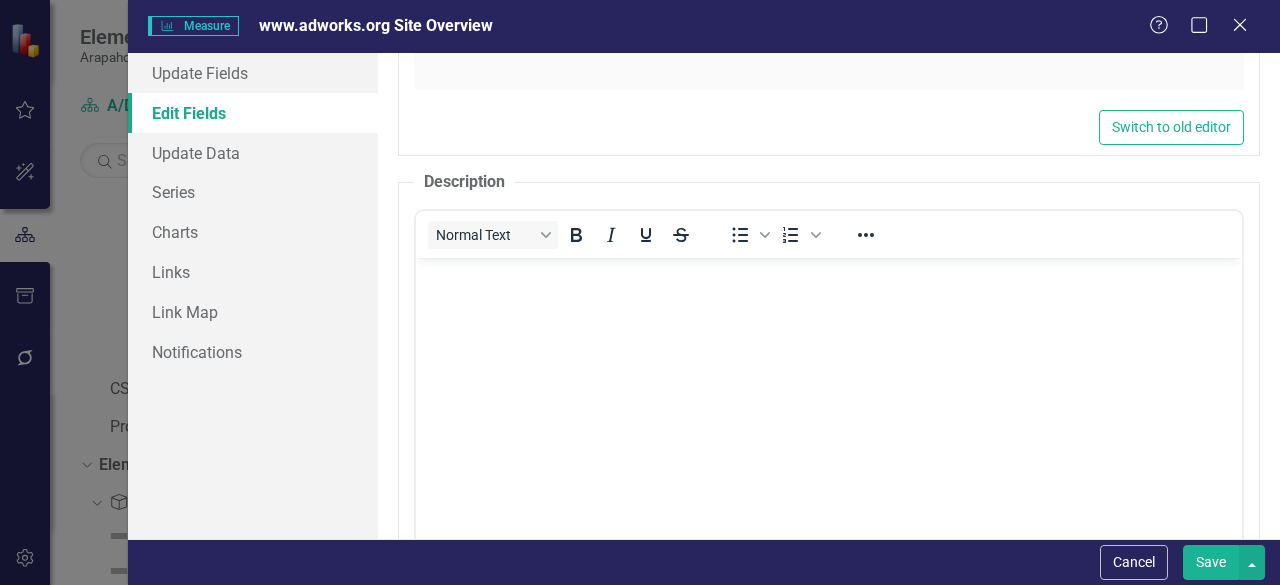 click at bounding box center (829, 407) 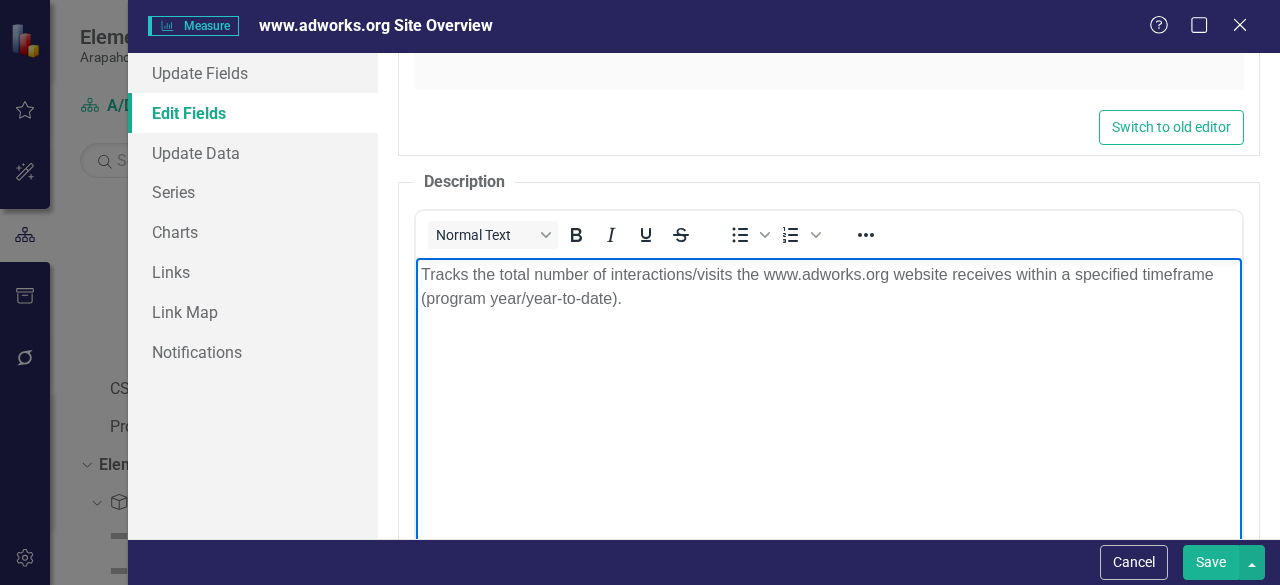 click on "Save" at bounding box center [1211, 562] 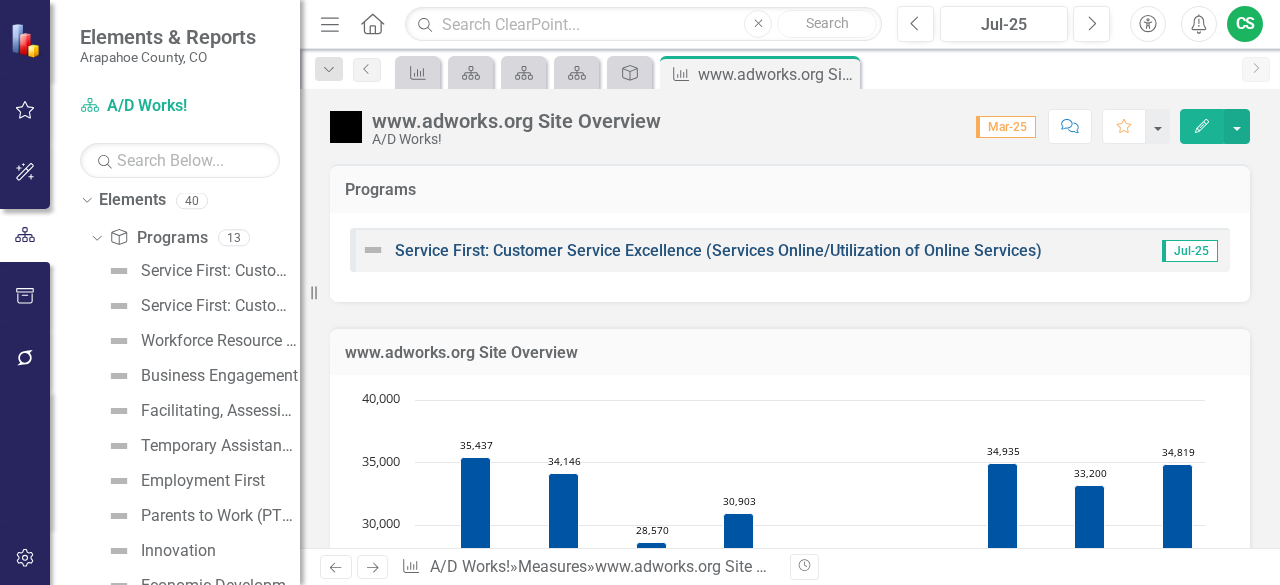 scroll, scrollTop: 122, scrollLeft: 0, axis: vertical 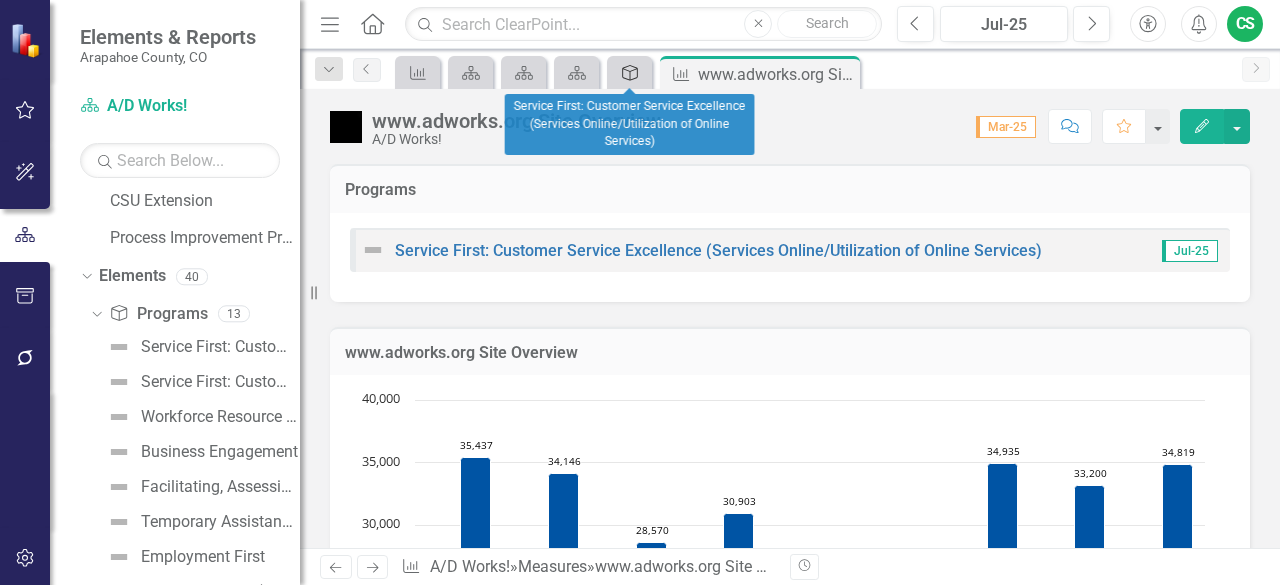 click 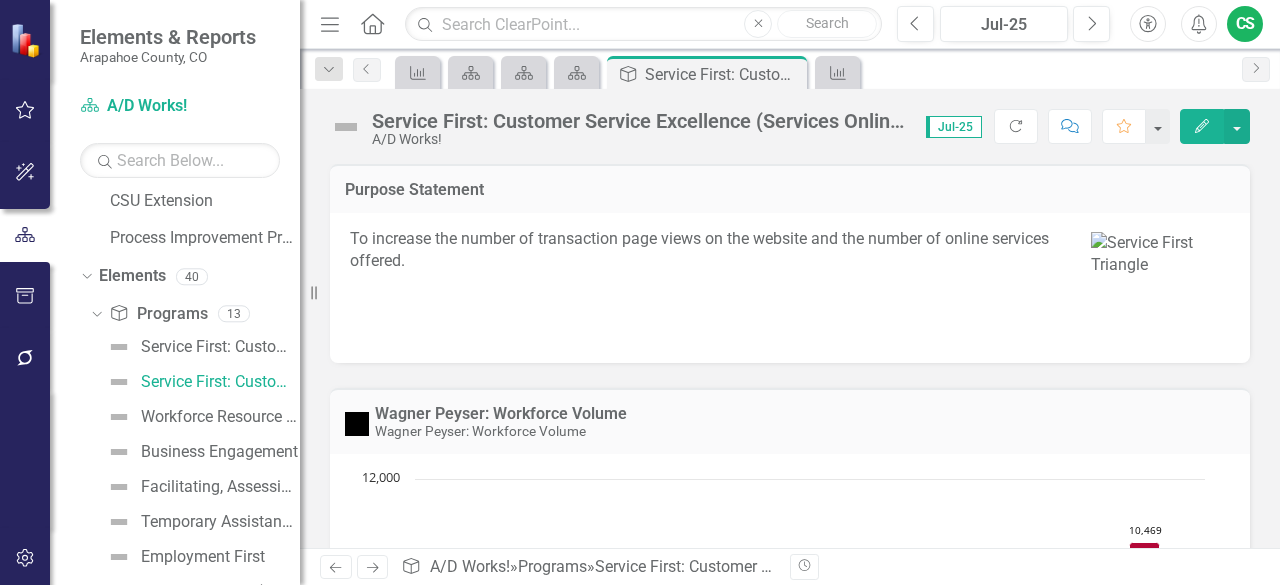 scroll, scrollTop: 0, scrollLeft: 0, axis: both 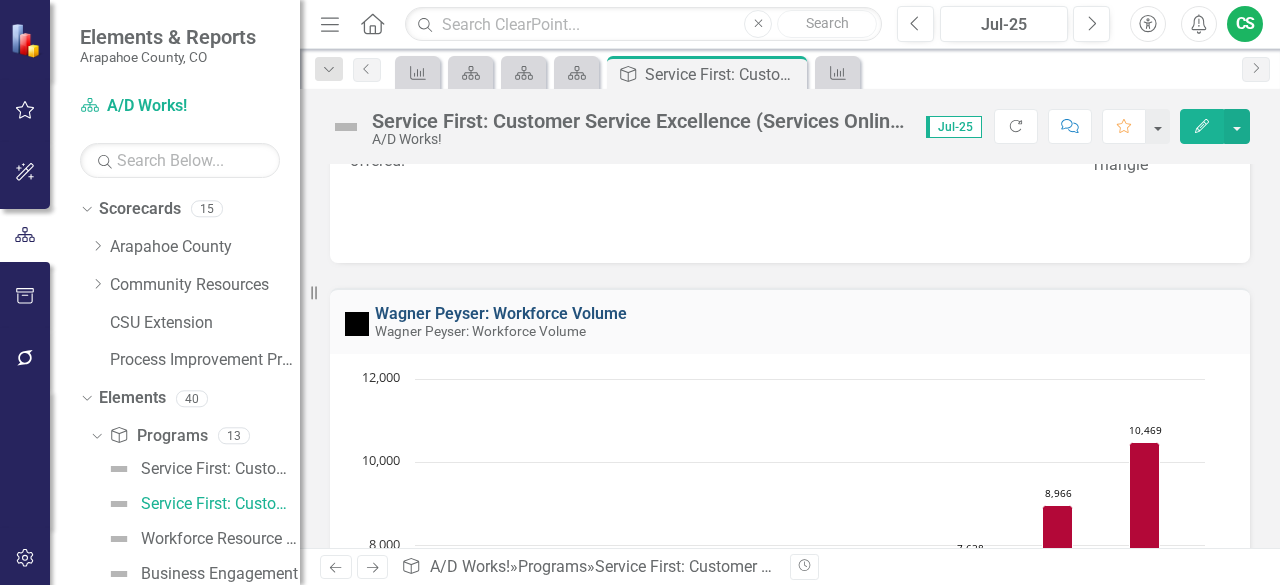 click on "Wagner Peyser:  Workforce Volume" at bounding box center (501, 313) 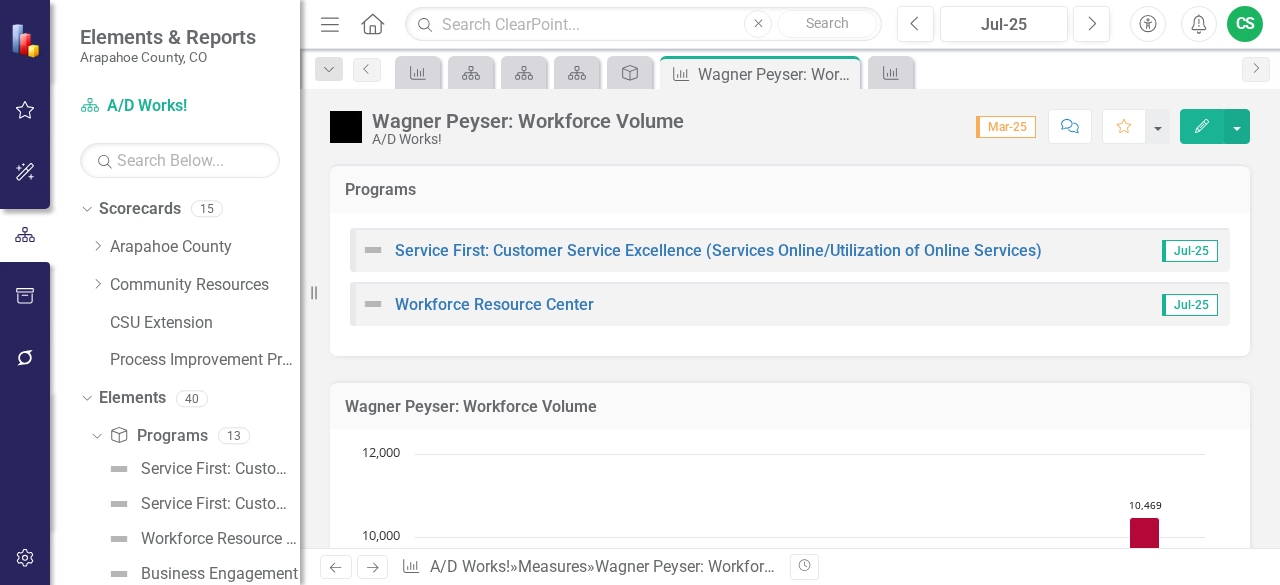 click on "Edit" 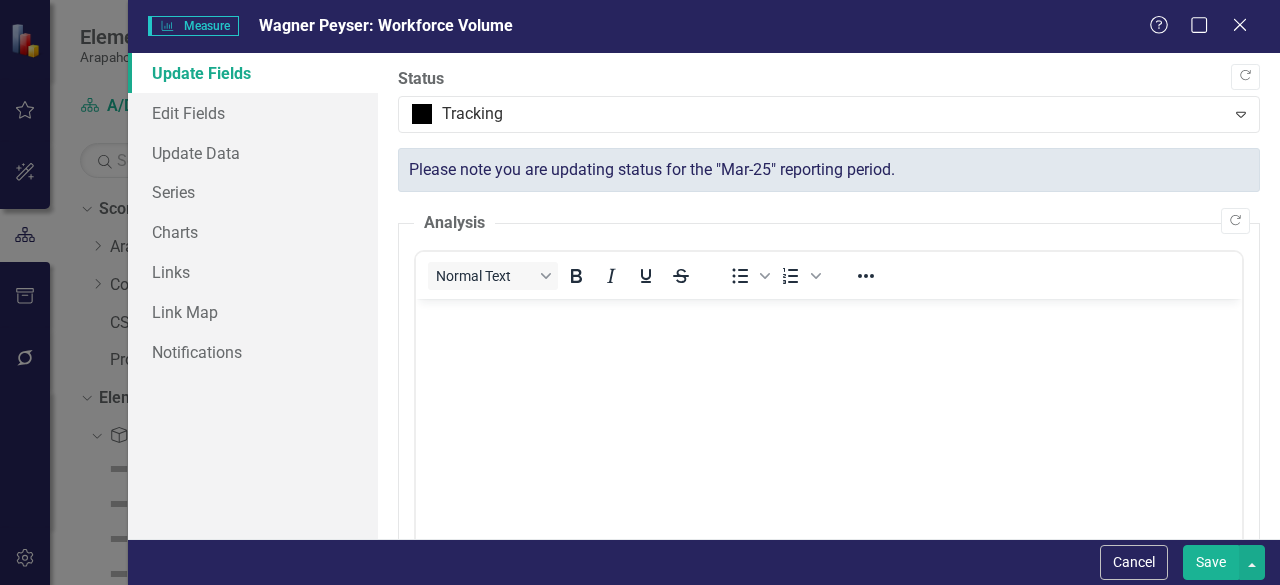 scroll, scrollTop: 0, scrollLeft: 0, axis: both 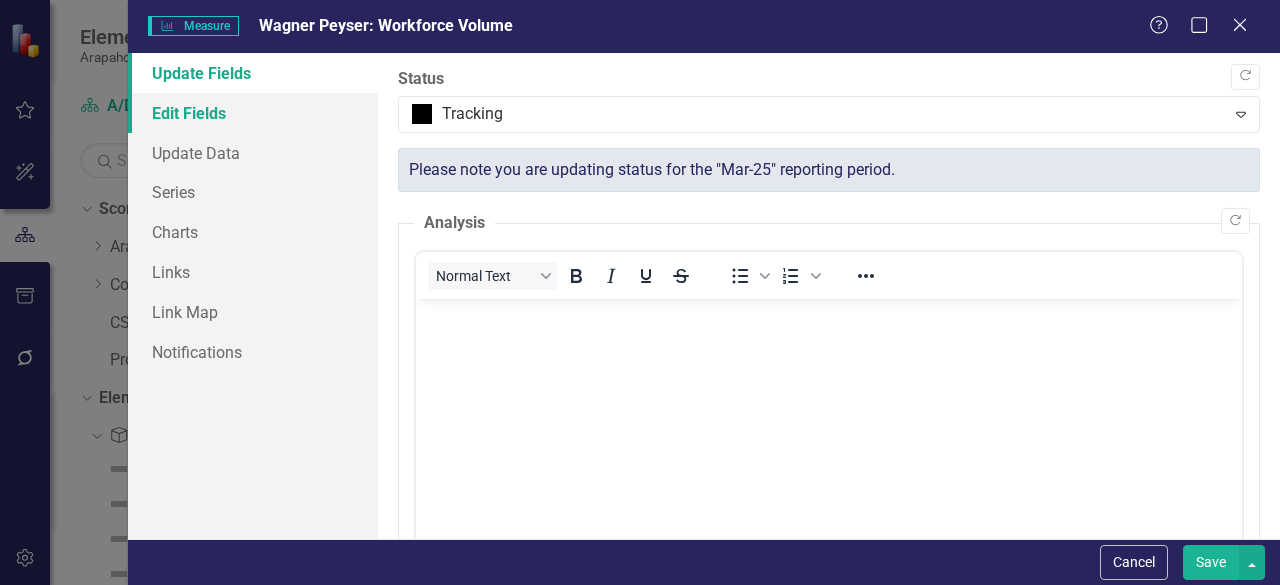 click on "Edit Fields" at bounding box center (253, 113) 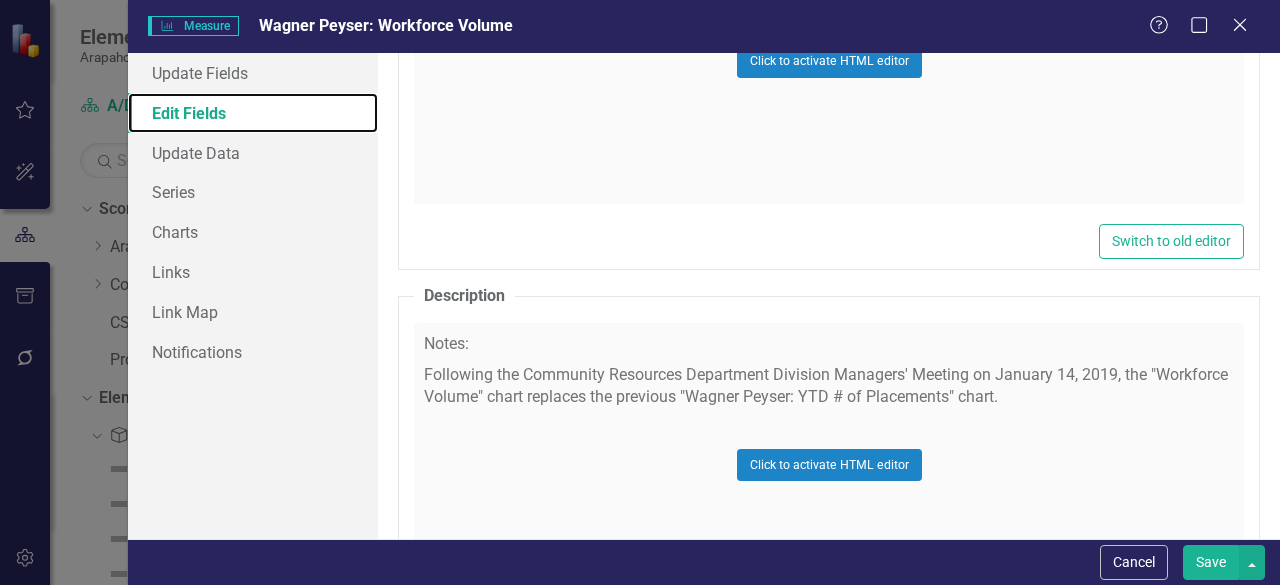scroll, scrollTop: 2000, scrollLeft: 0, axis: vertical 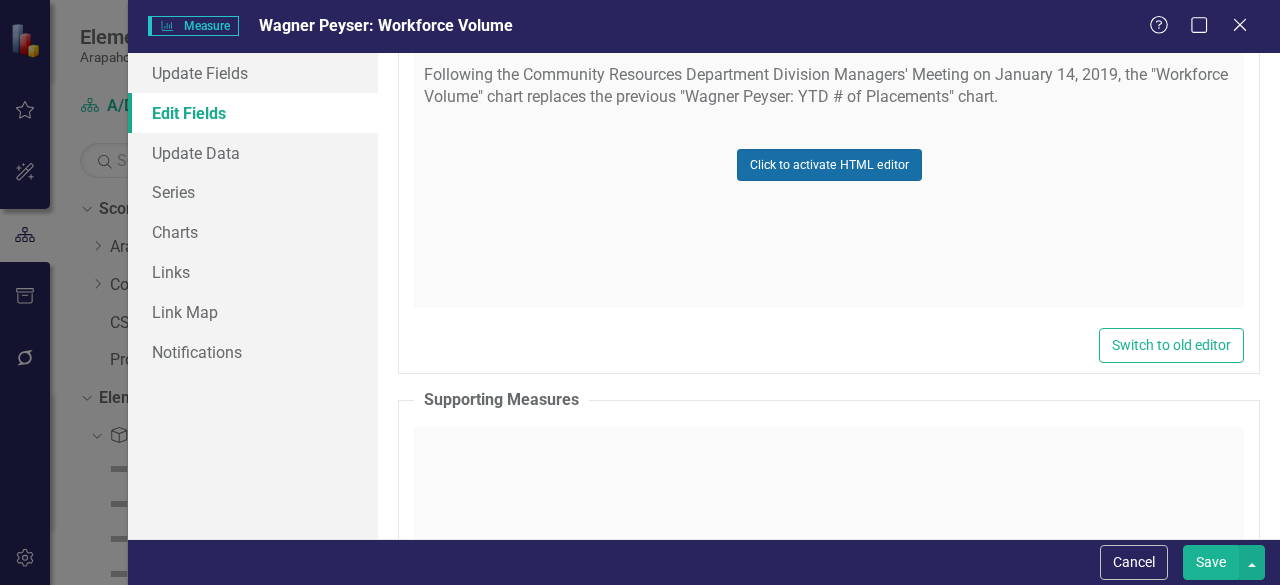 click on "Click to activate HTML editor" at bounding box center [829, 165] 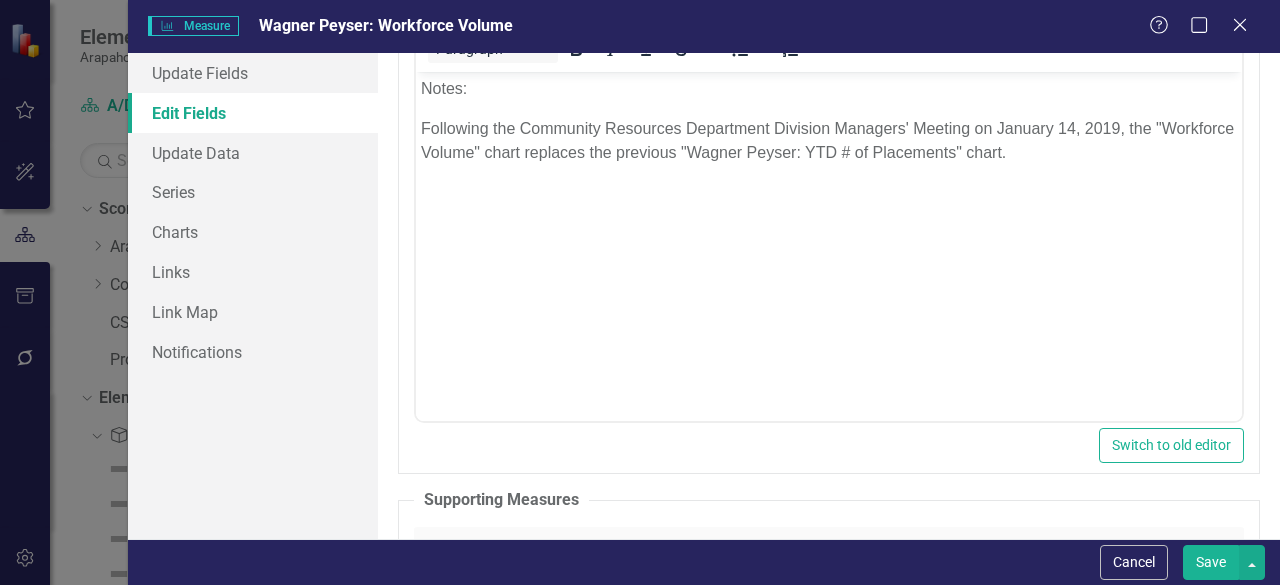 scroll, scrollTop: 0, scrollLeft: 0, axis: both 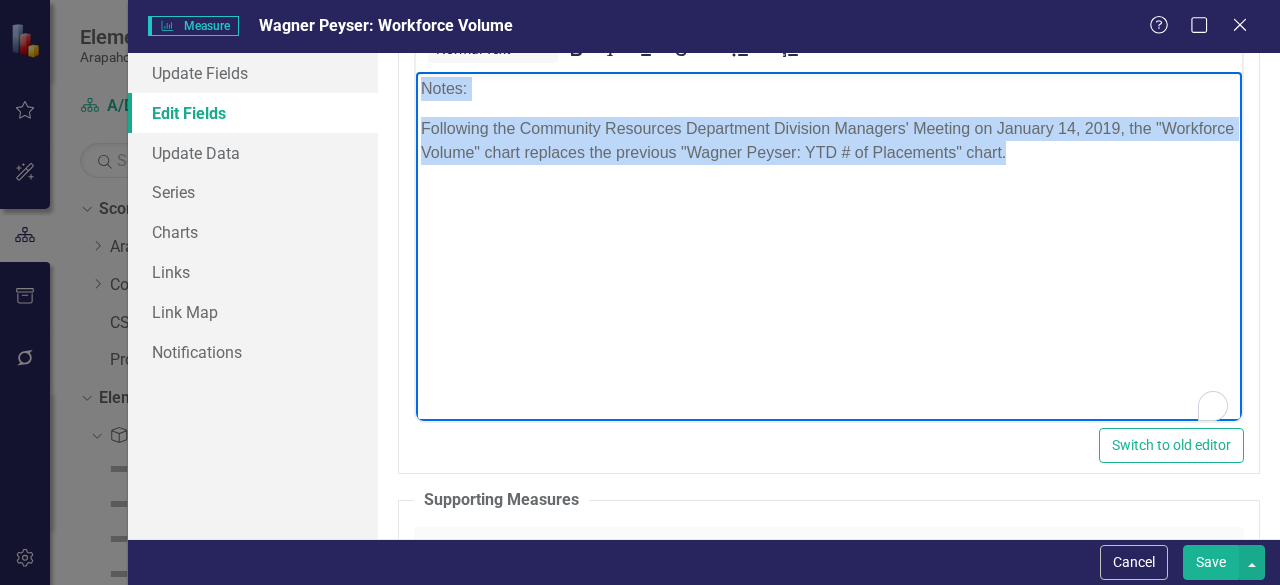 drag, startPoint x: 832, startPoint y: 156, endPoint x: 394, endPoint y: 75, distance: 445.42676 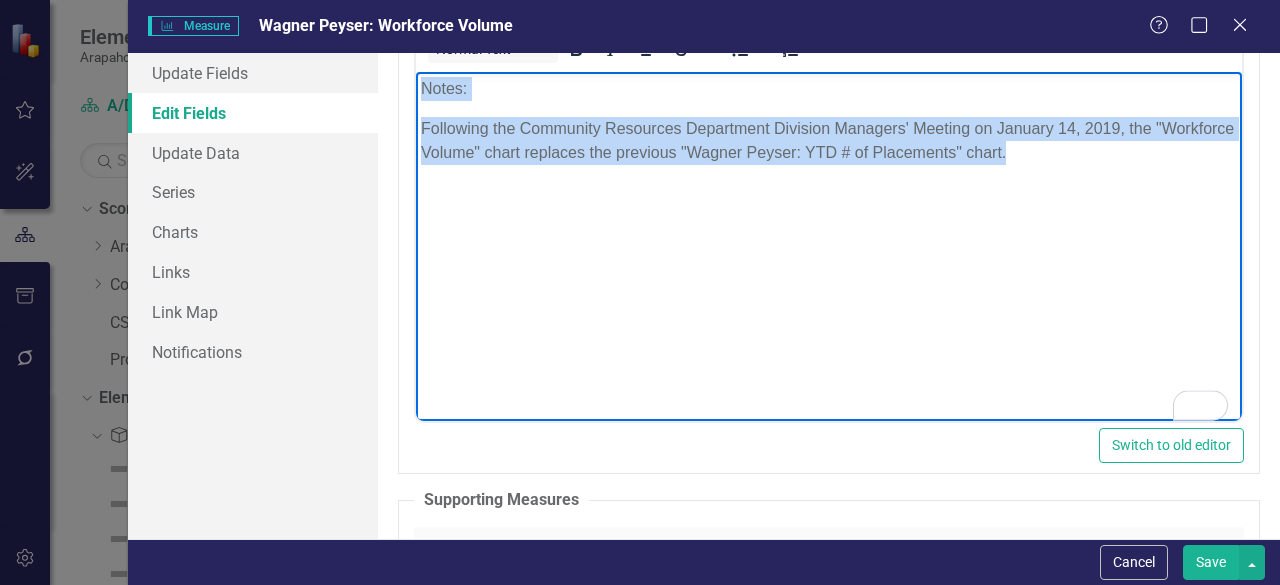paste 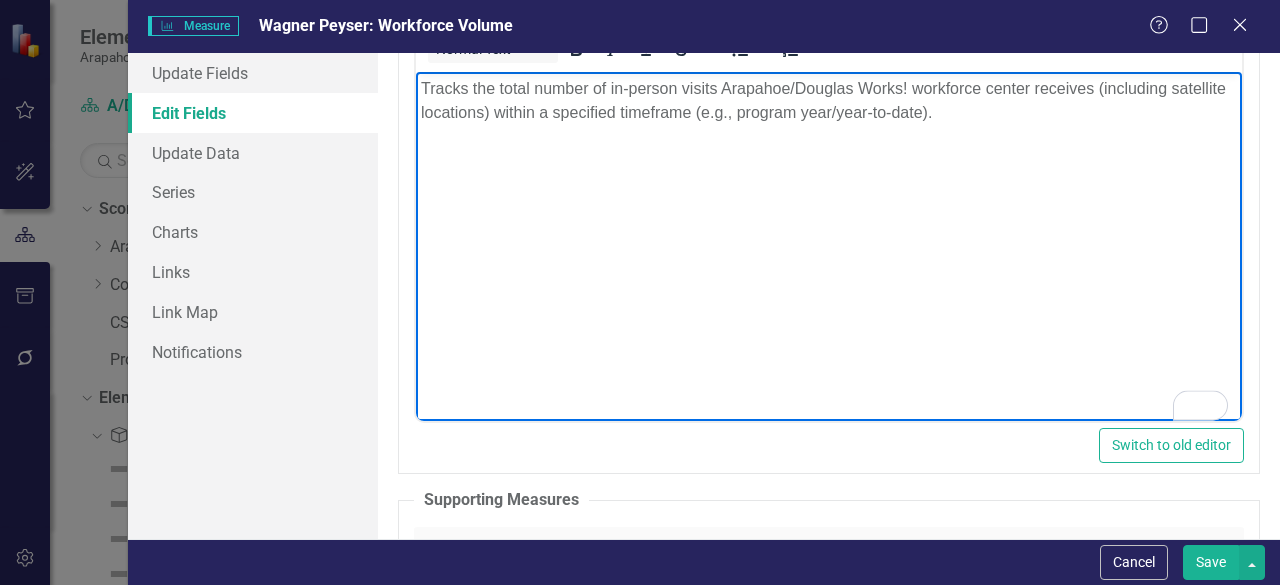 scroll, scrollTop: 2000, scrollLeft: 0, axis: vertical 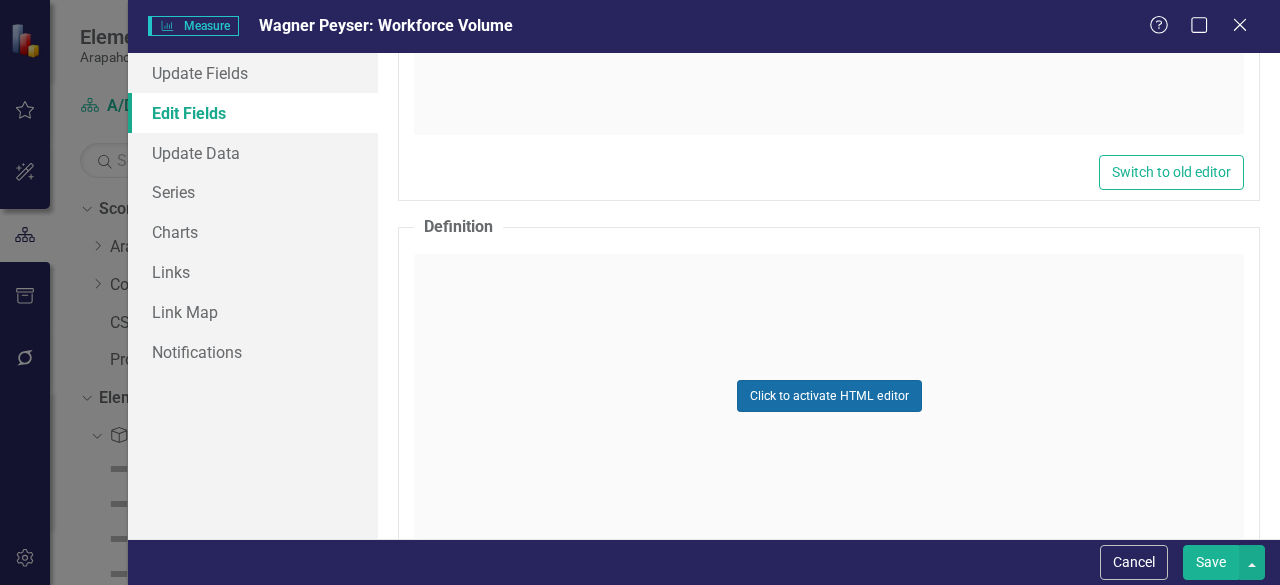 click on "Click to activate HTML editor" at bounding box center [829, 396] 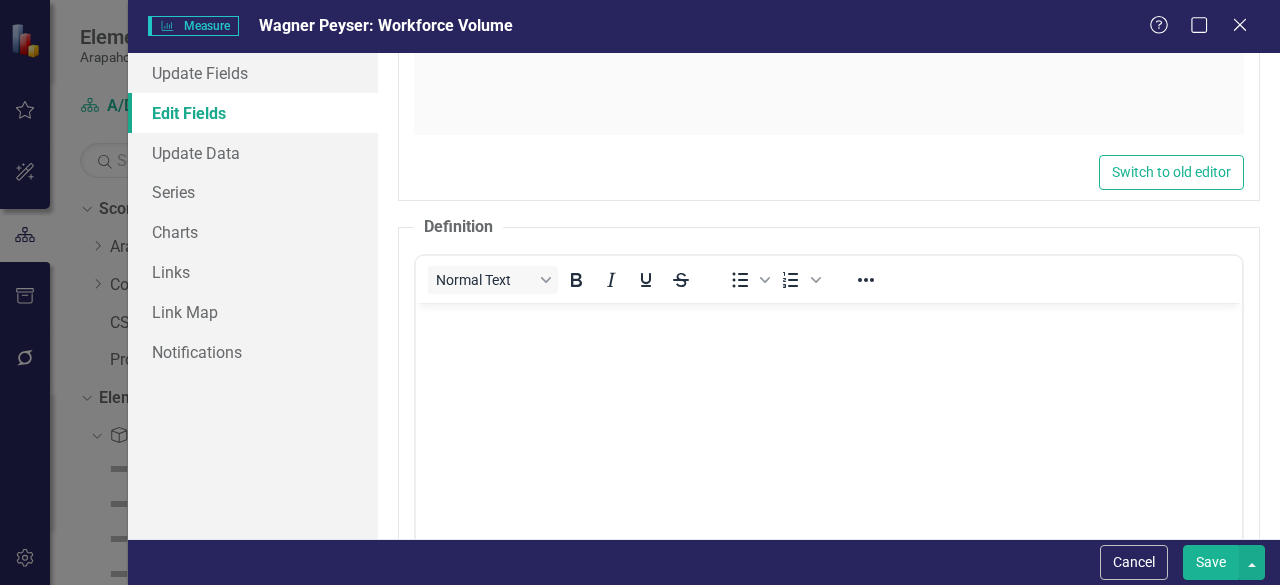 click at bounding box center (829, 452) 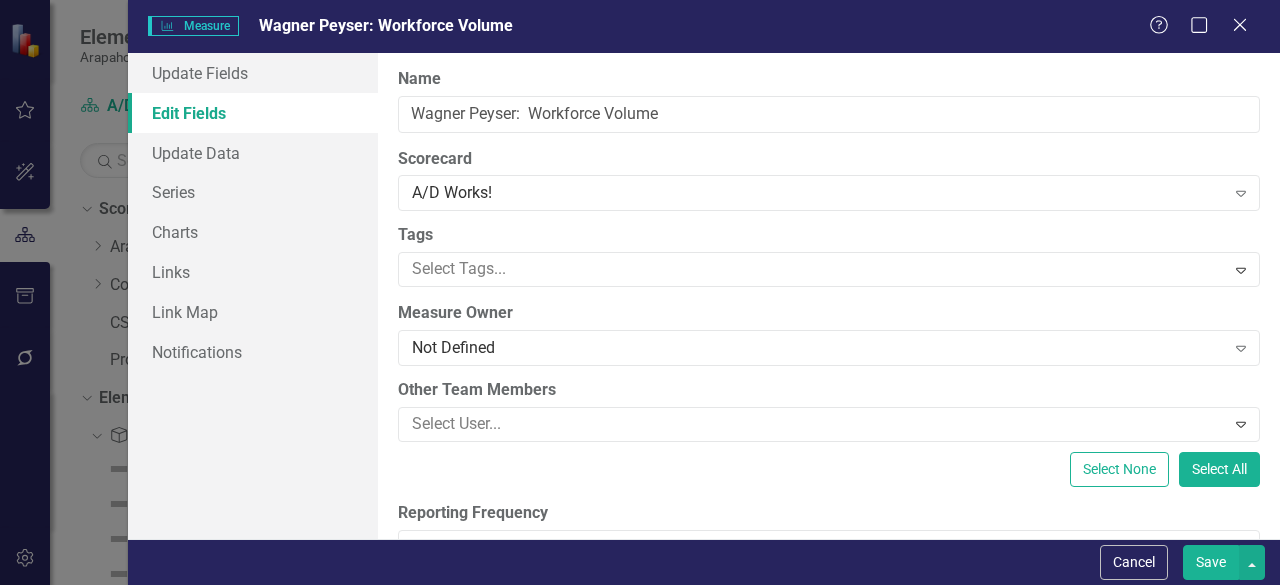scroll, scrollTop: 0, scrollLeft: 0, axis: both 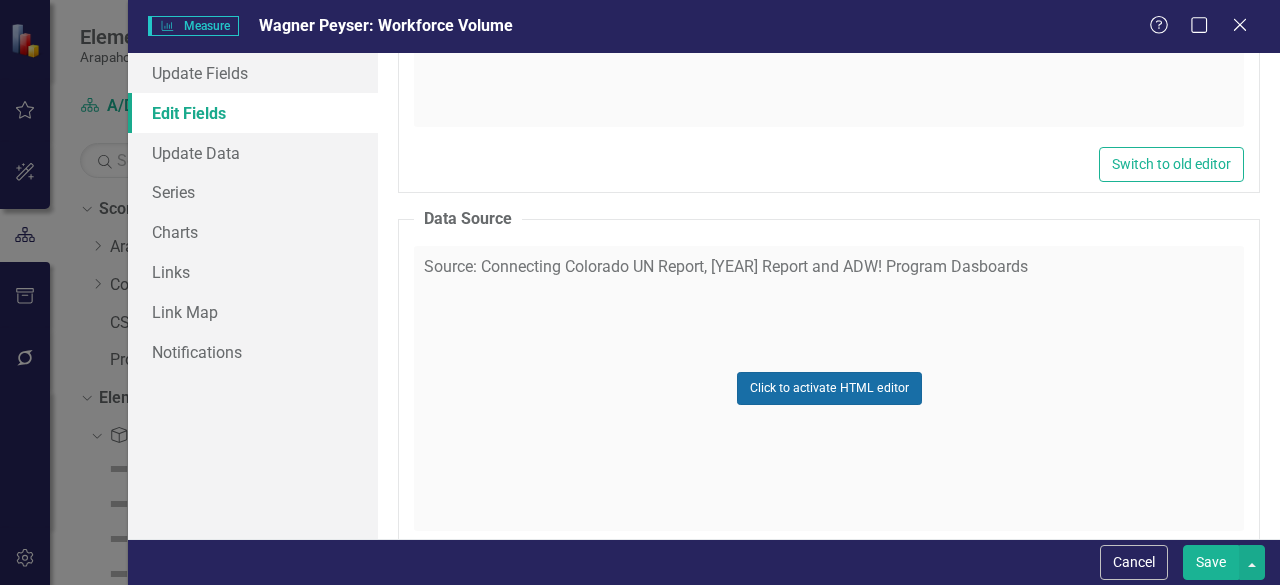click on "Click to activate HTML editor" at bounding box center [829, 388] 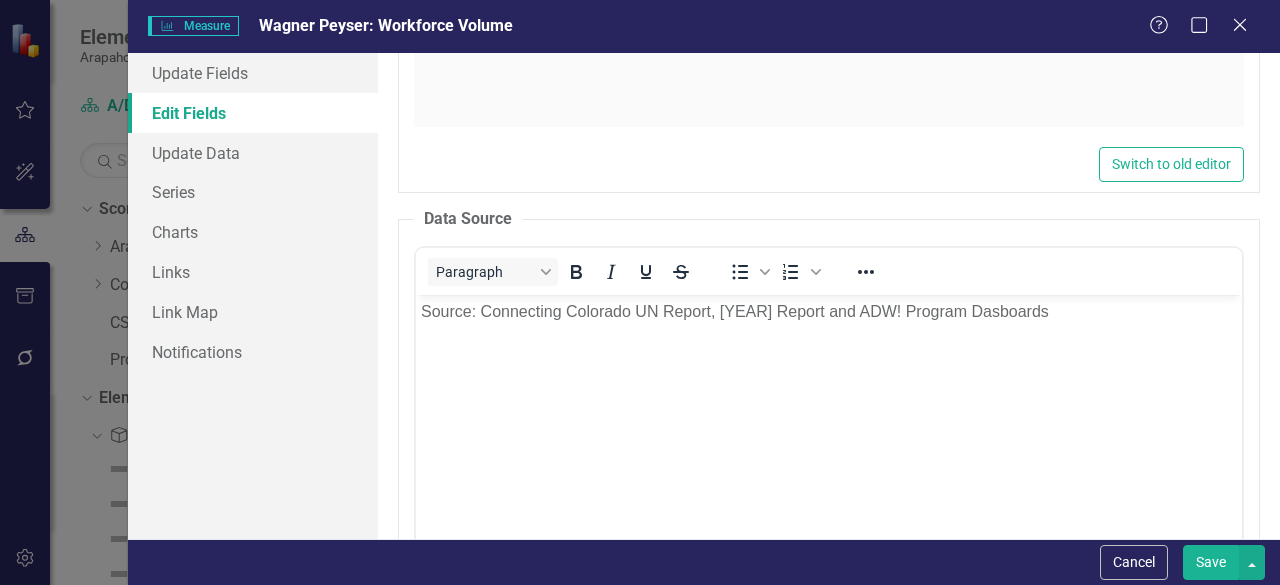 scroll, scrollTop: 0, scrollLeft: 0, axis: both 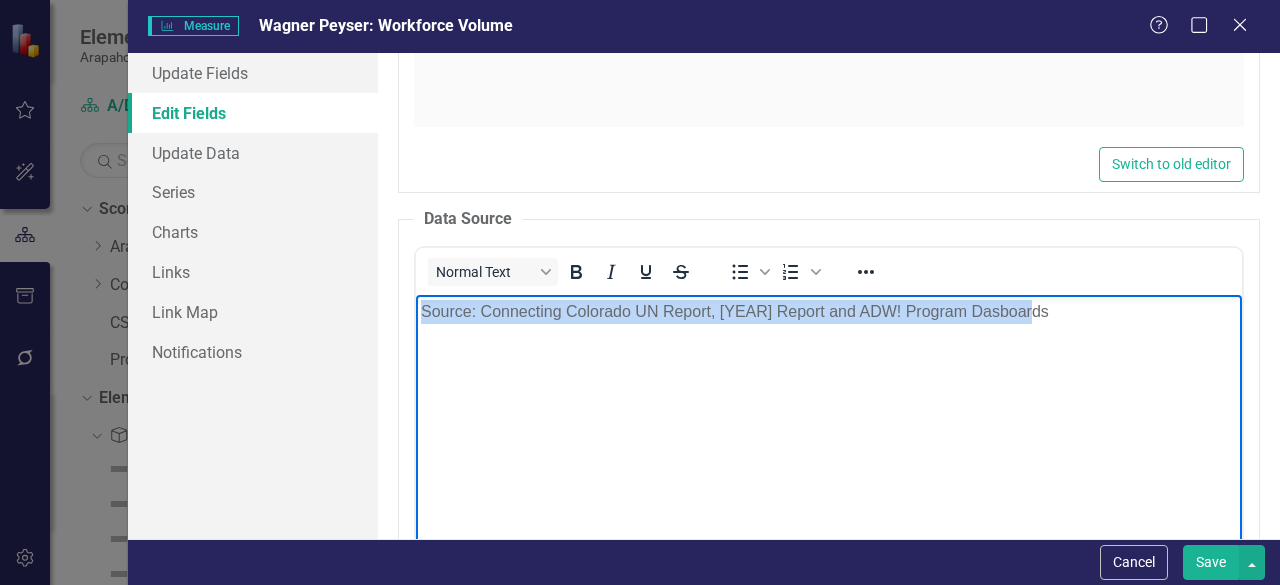 drag, startPoint x: 979, startPoint y: 312, endPoint x: 345, endPoint y: 304, distance: 634.0505 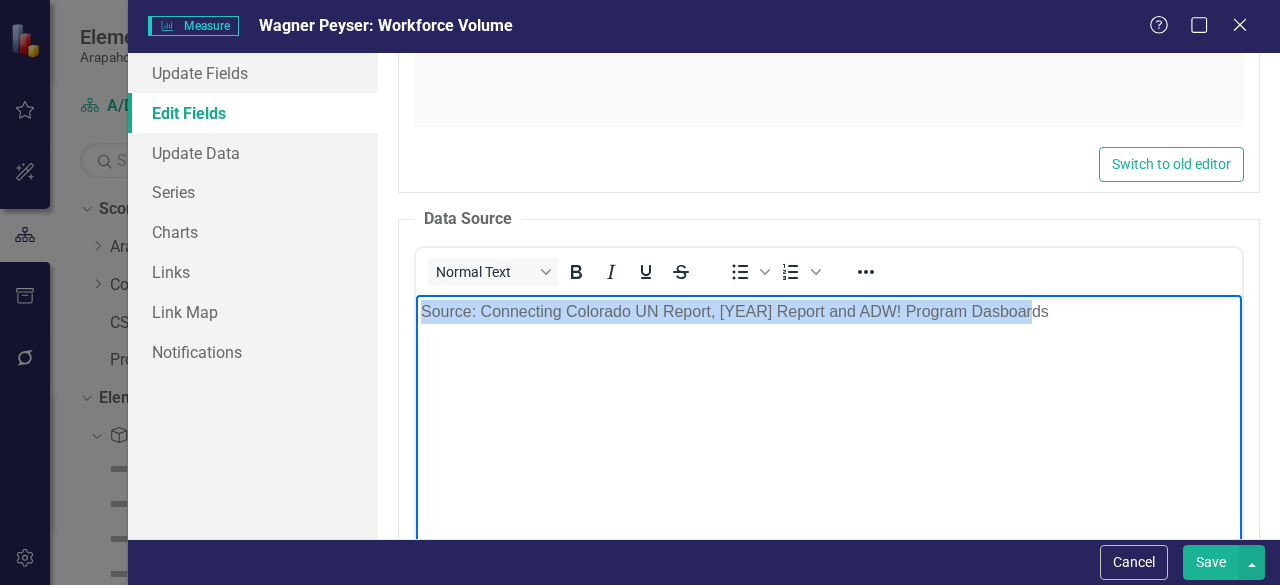 type 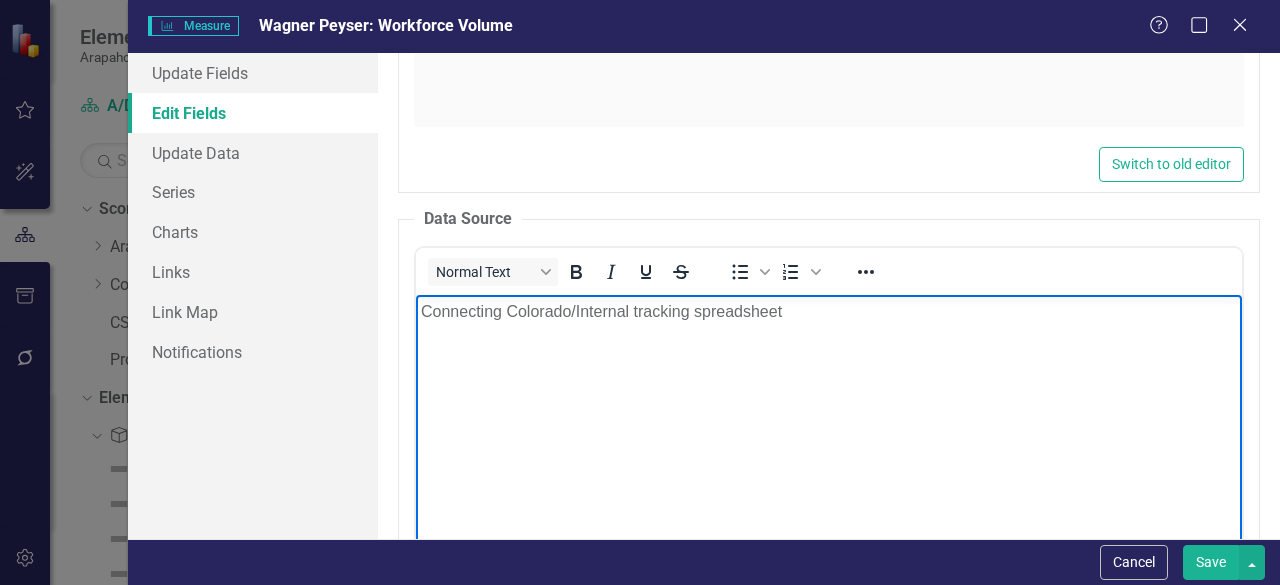scroll, scrollTop: 4300, scrollLeft: 0, axis: vertical 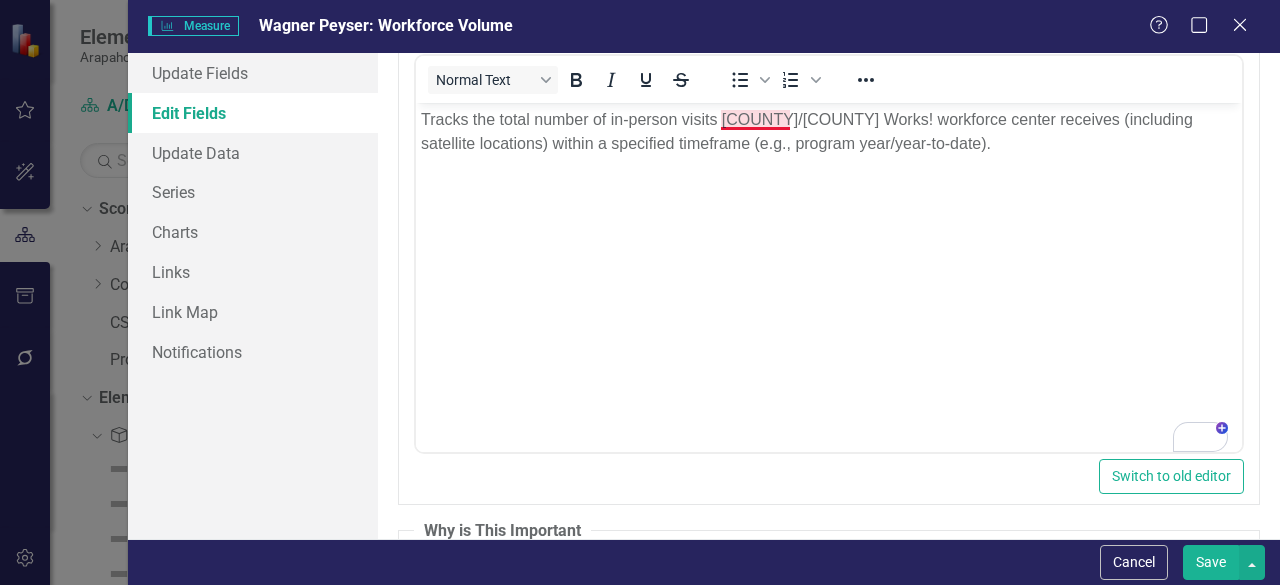 drag, startPoint x: 725, startPoint y: 118, endPoint x: 749, endPoint y: 121, distance: 24.186773 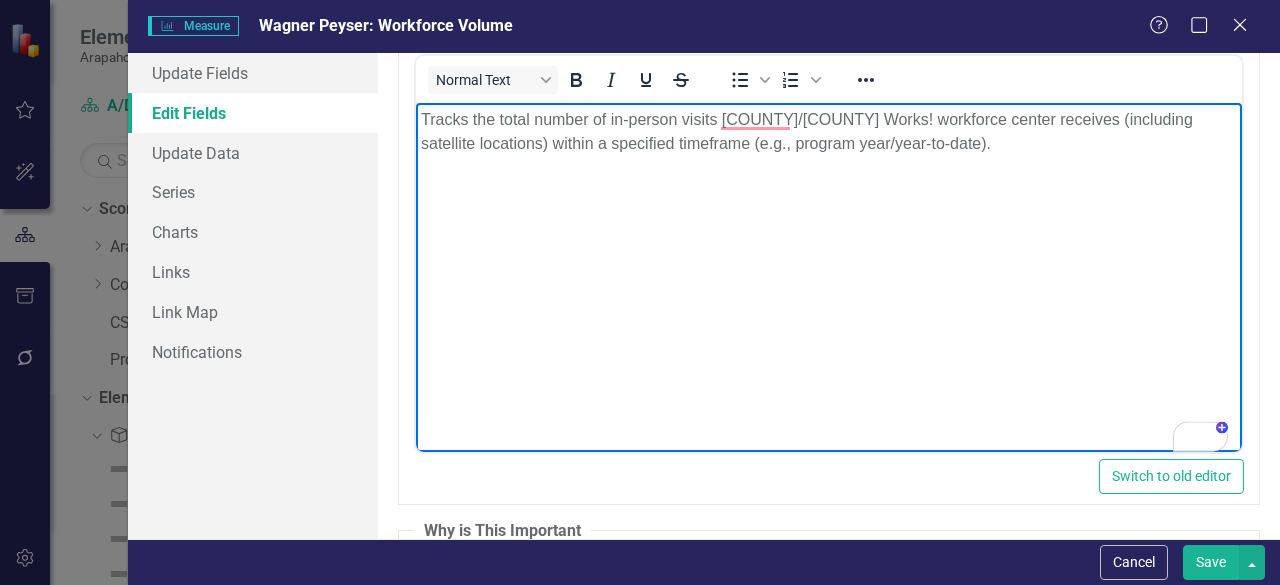type 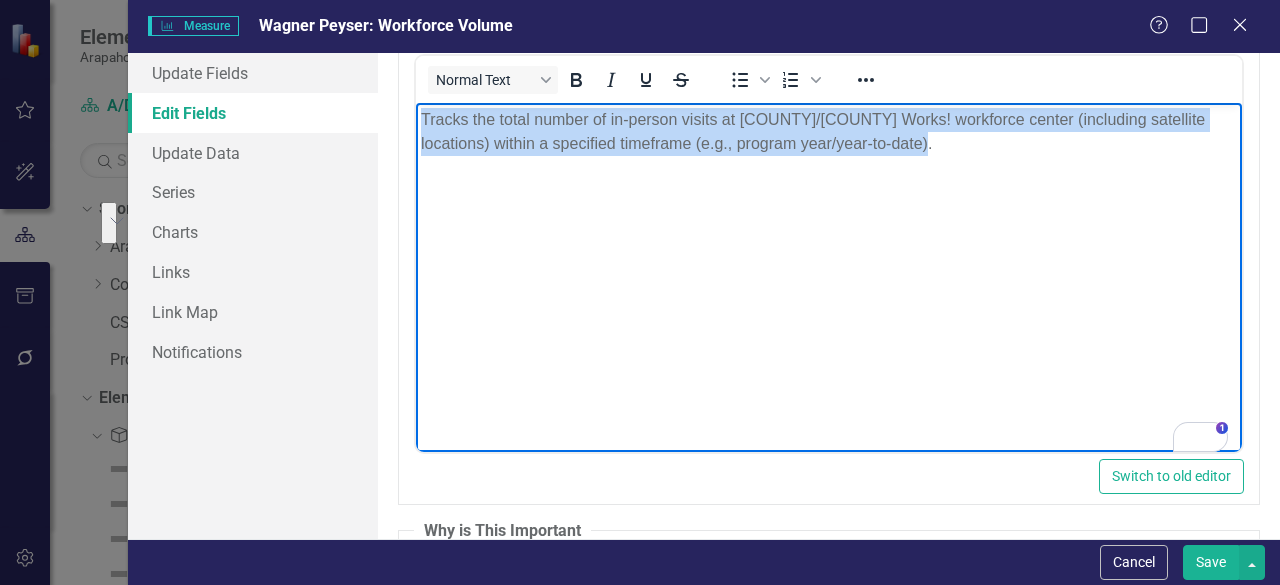 drag, startPoint x: 923, startPoint y: 147, endPoint x: 370, endPoint y: 122, distance: 553.5648 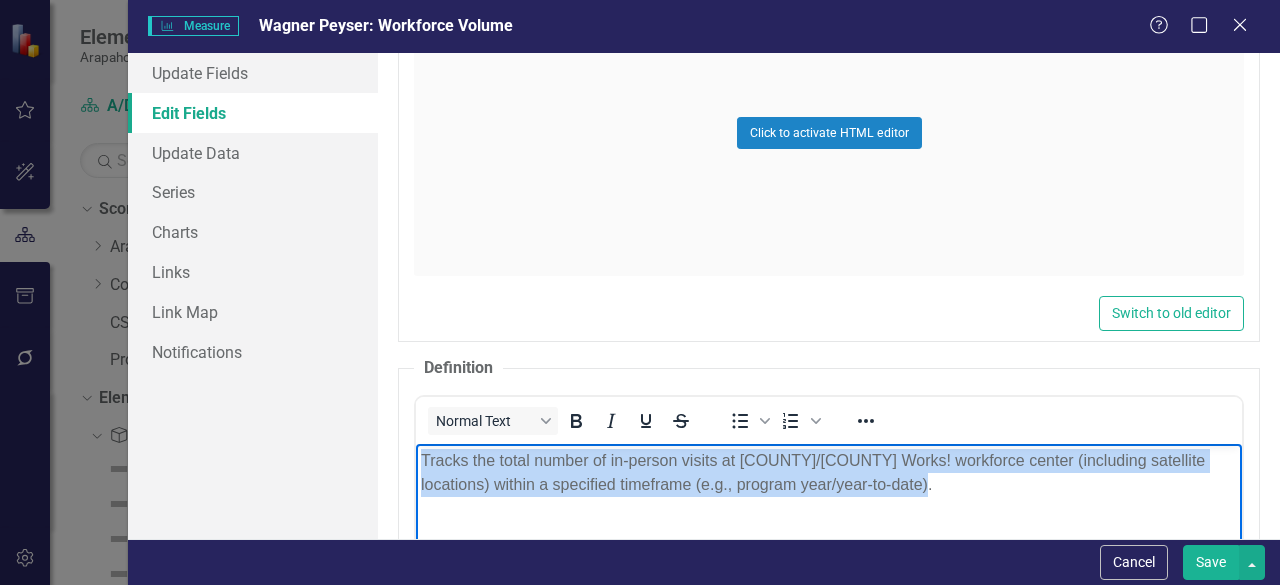 scroll, scrollTop: 4900, scrollLeft: 0, axis: vertical 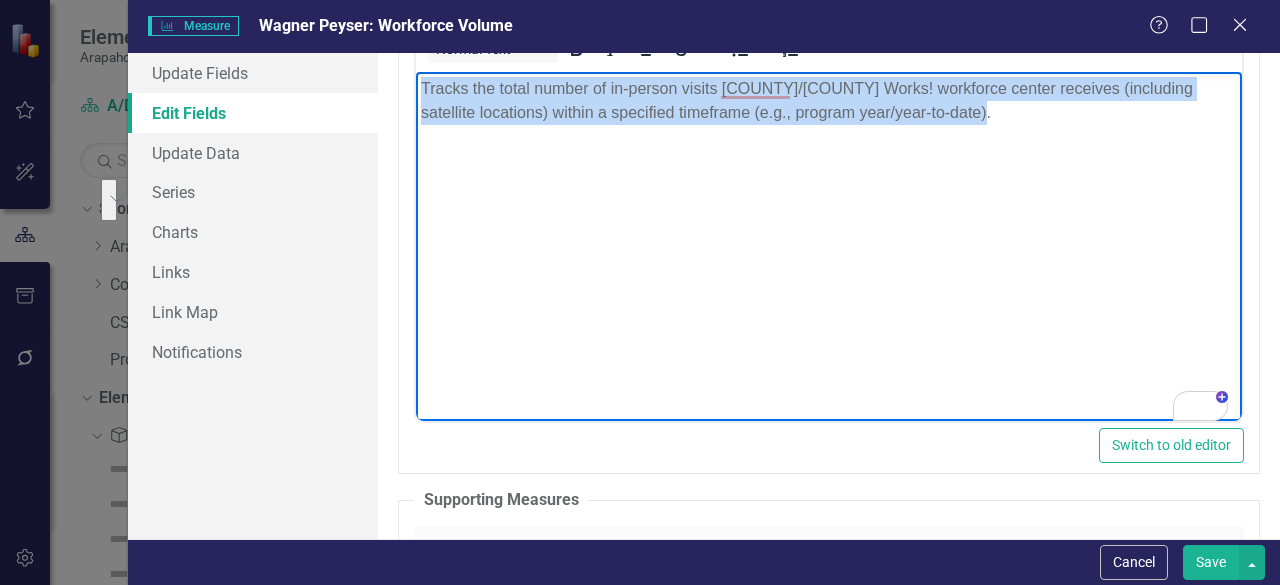 drag, startPoint x: 1001, startPoint y: 114, endPoint x: 399, endPoint y: 72, distance: 603.4633 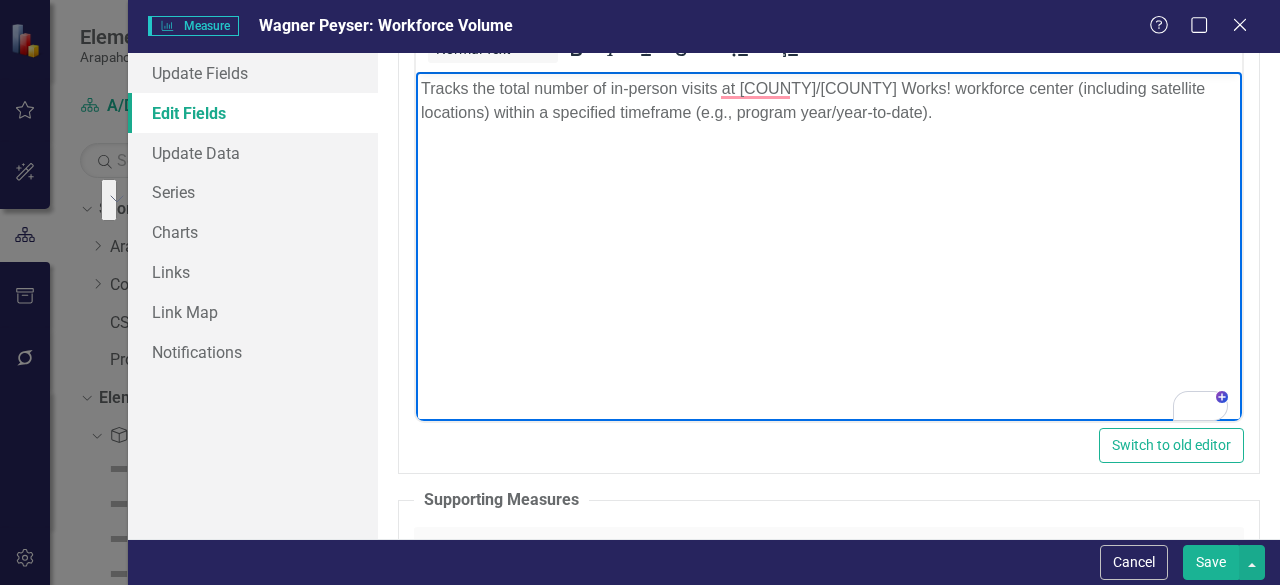 type 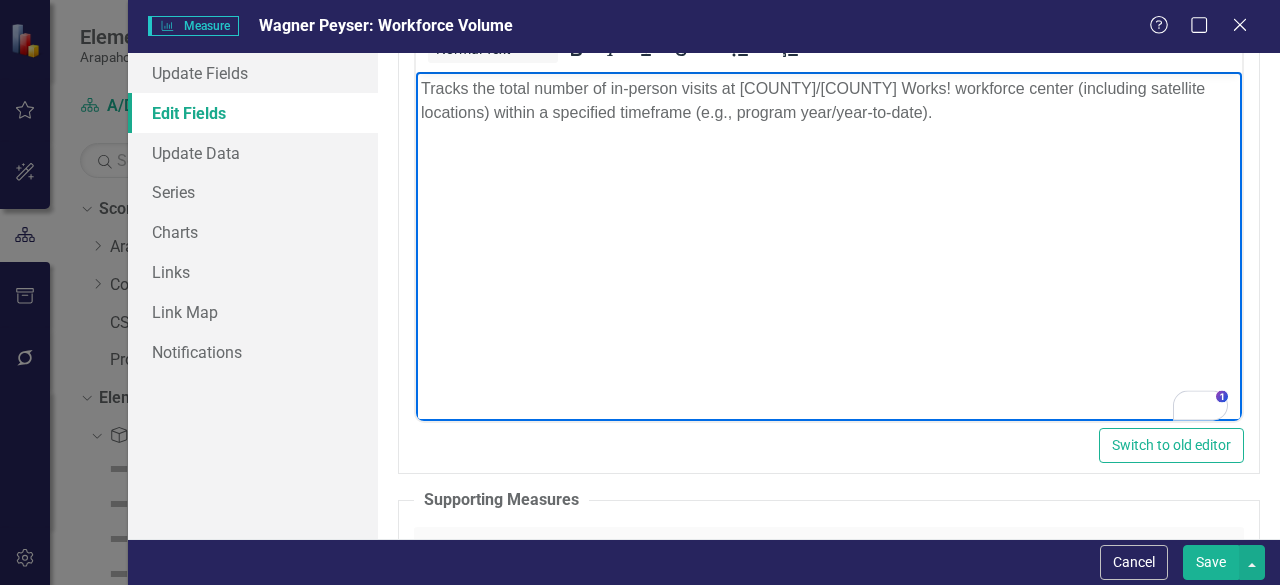 click on "Save" at bounding box center (1211, 562) 